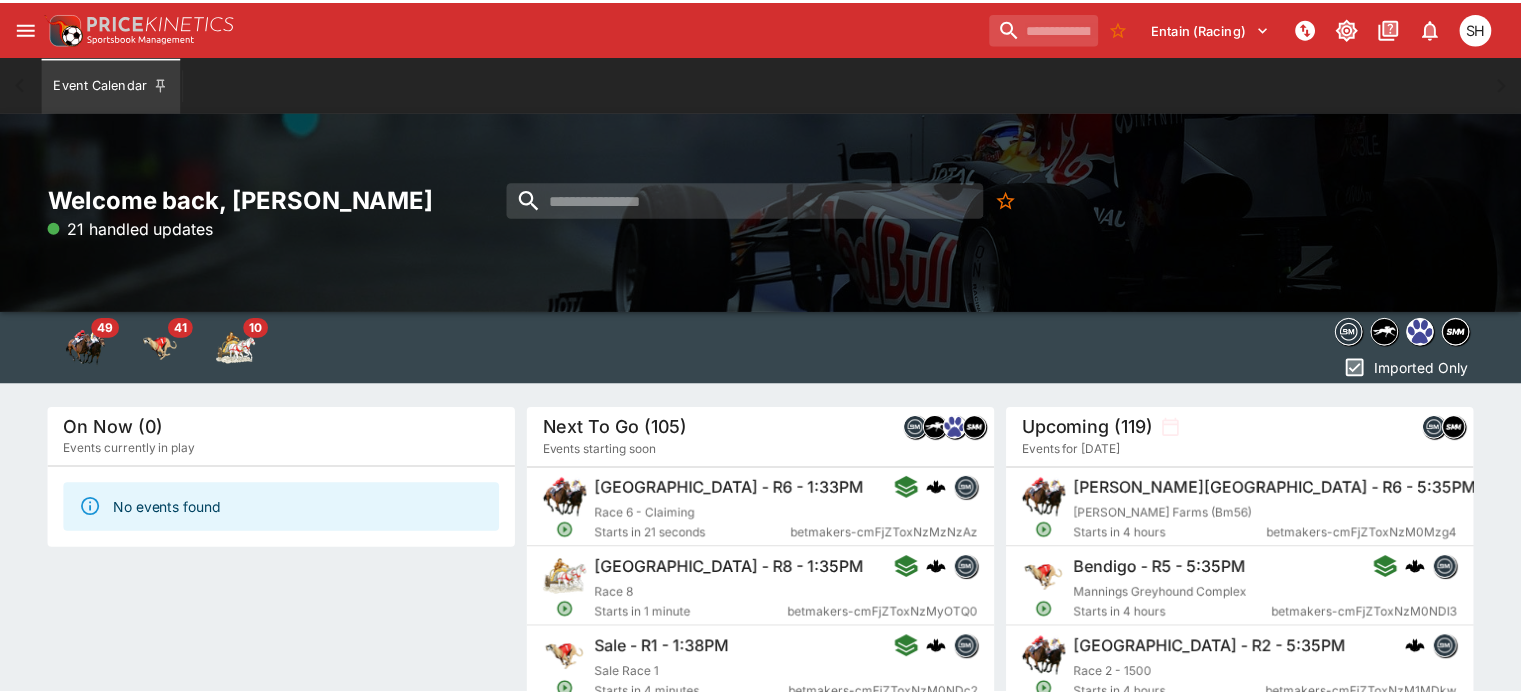 scroll, scrollTop: 0, scrollLeft: 0, axis: both 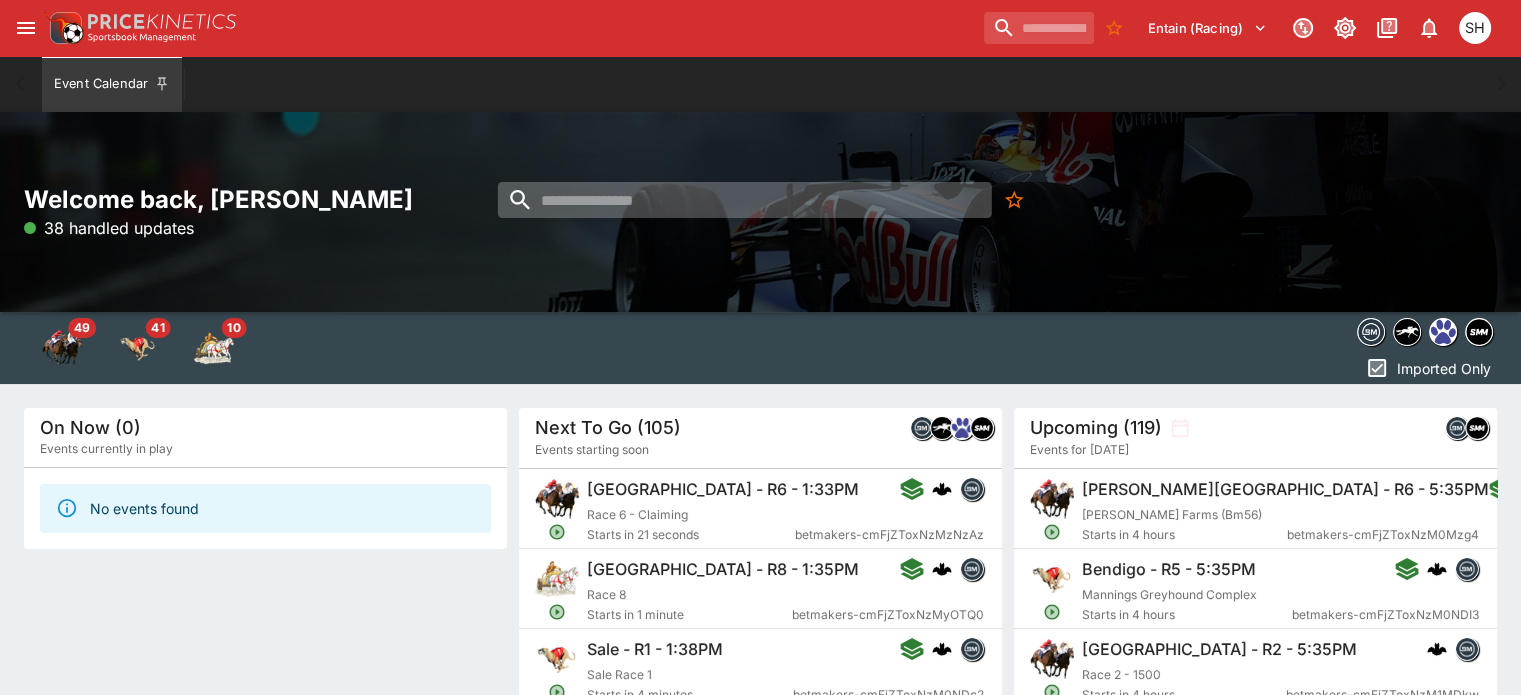 click at bounding box center (745, 200) 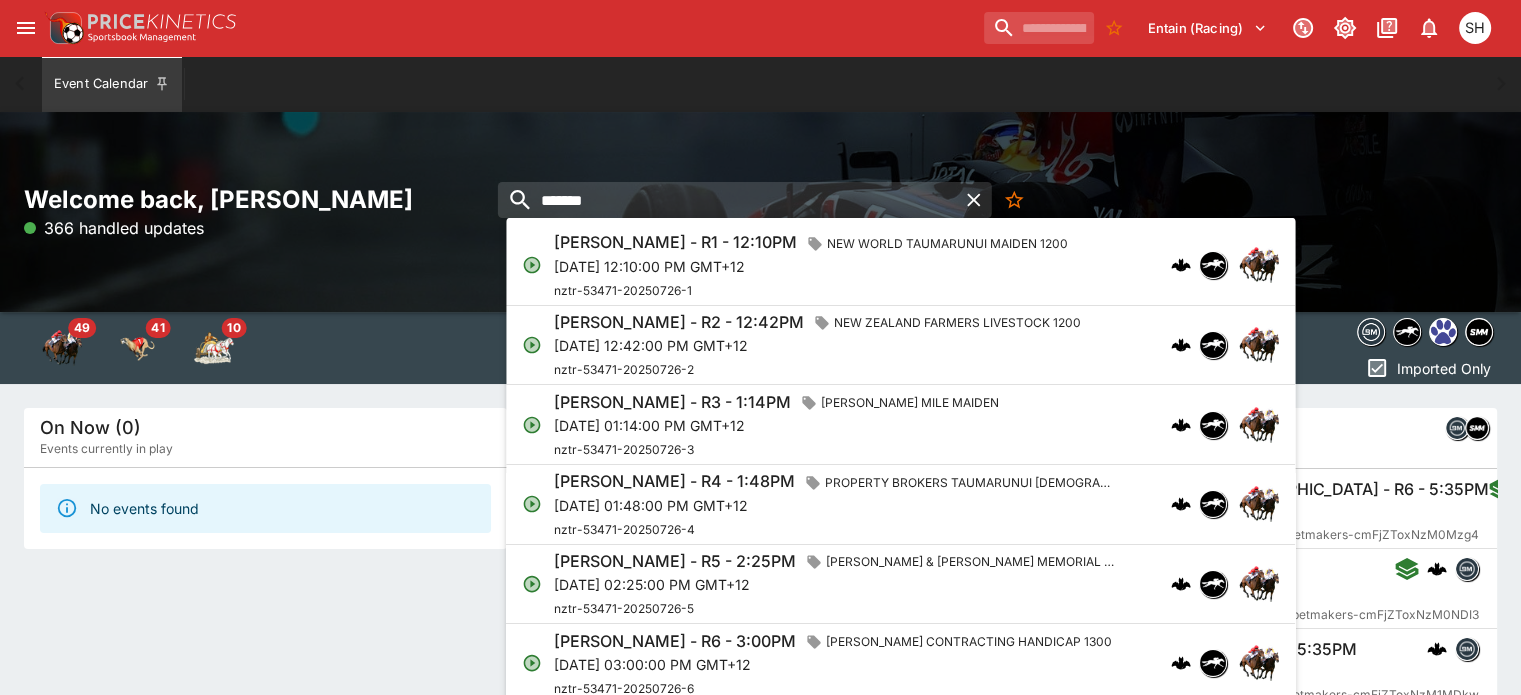type on "*******" 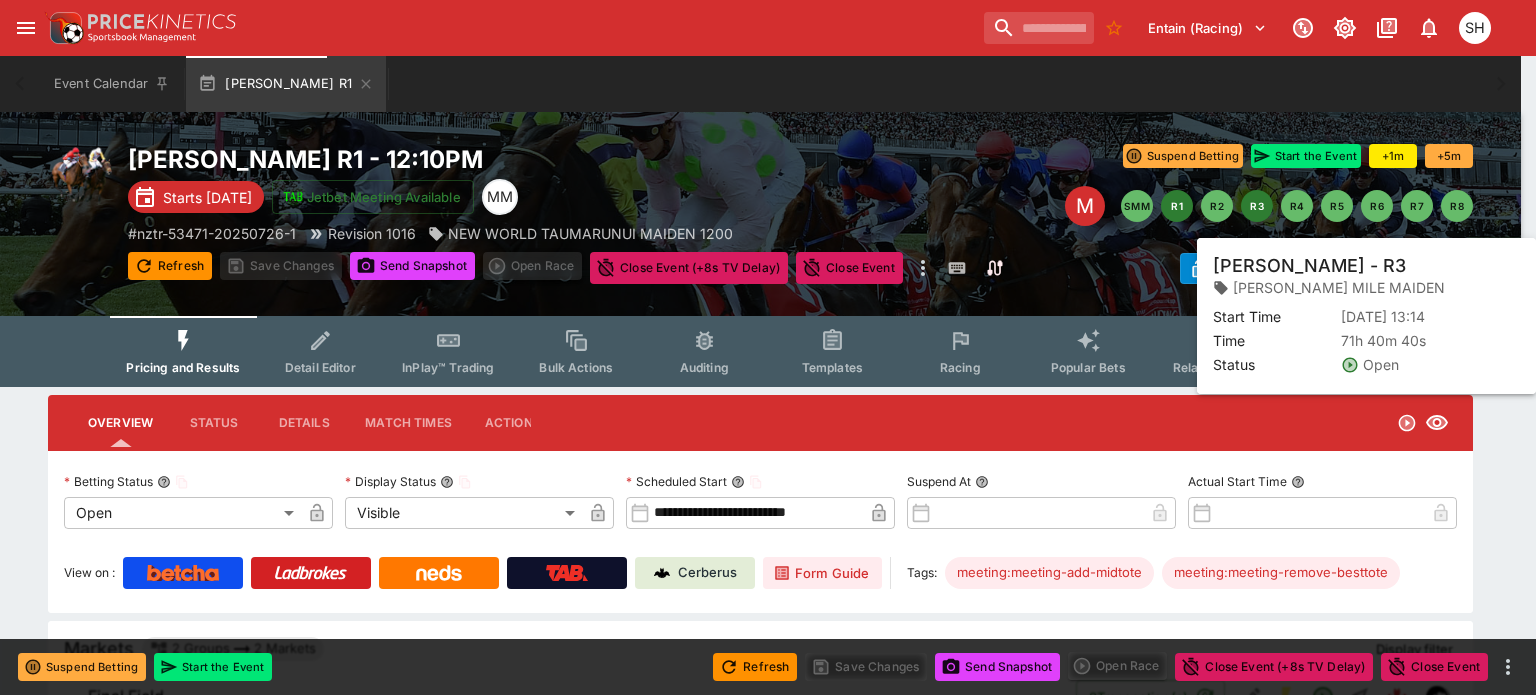 click on "R3" at bounding box center [1257, 206] 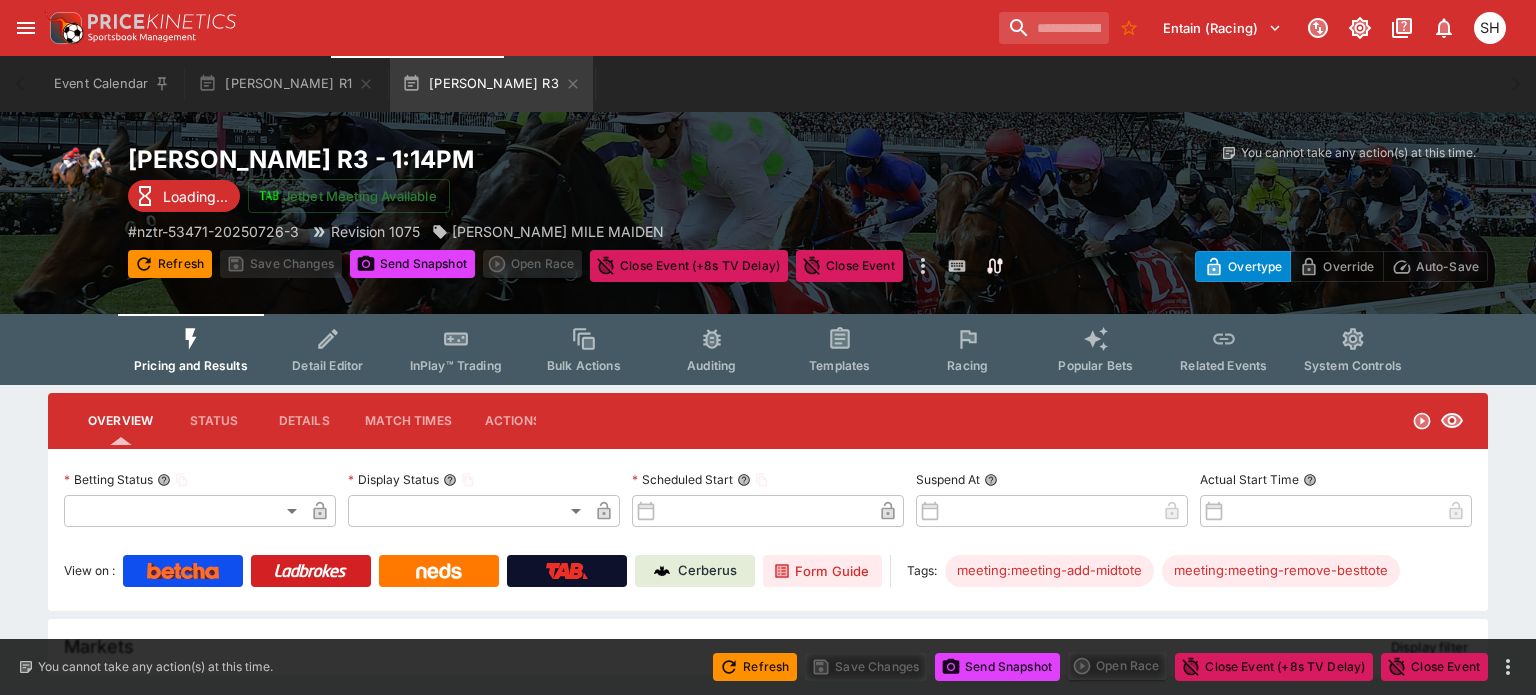 type on "**********" 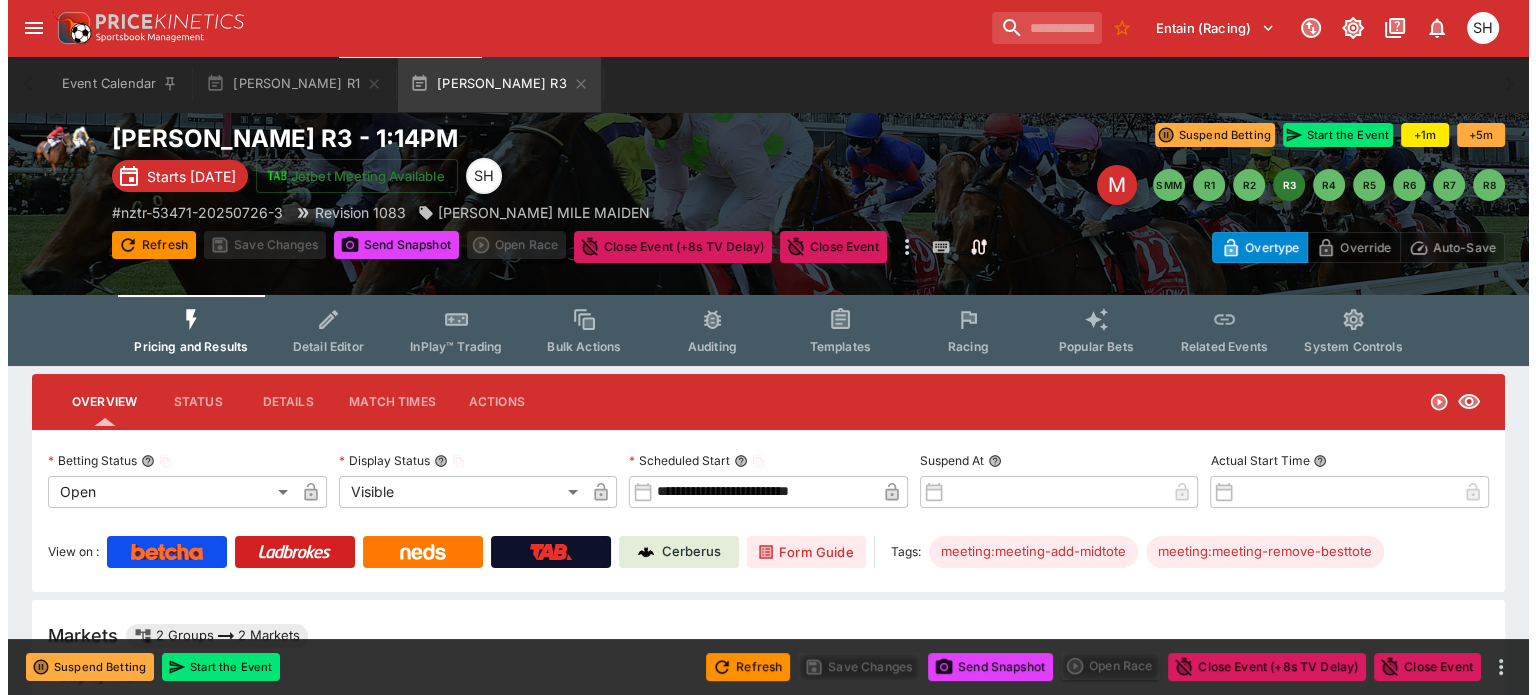 scroll, scrollTop: 1, scrollLeft: 0, axis: vertical 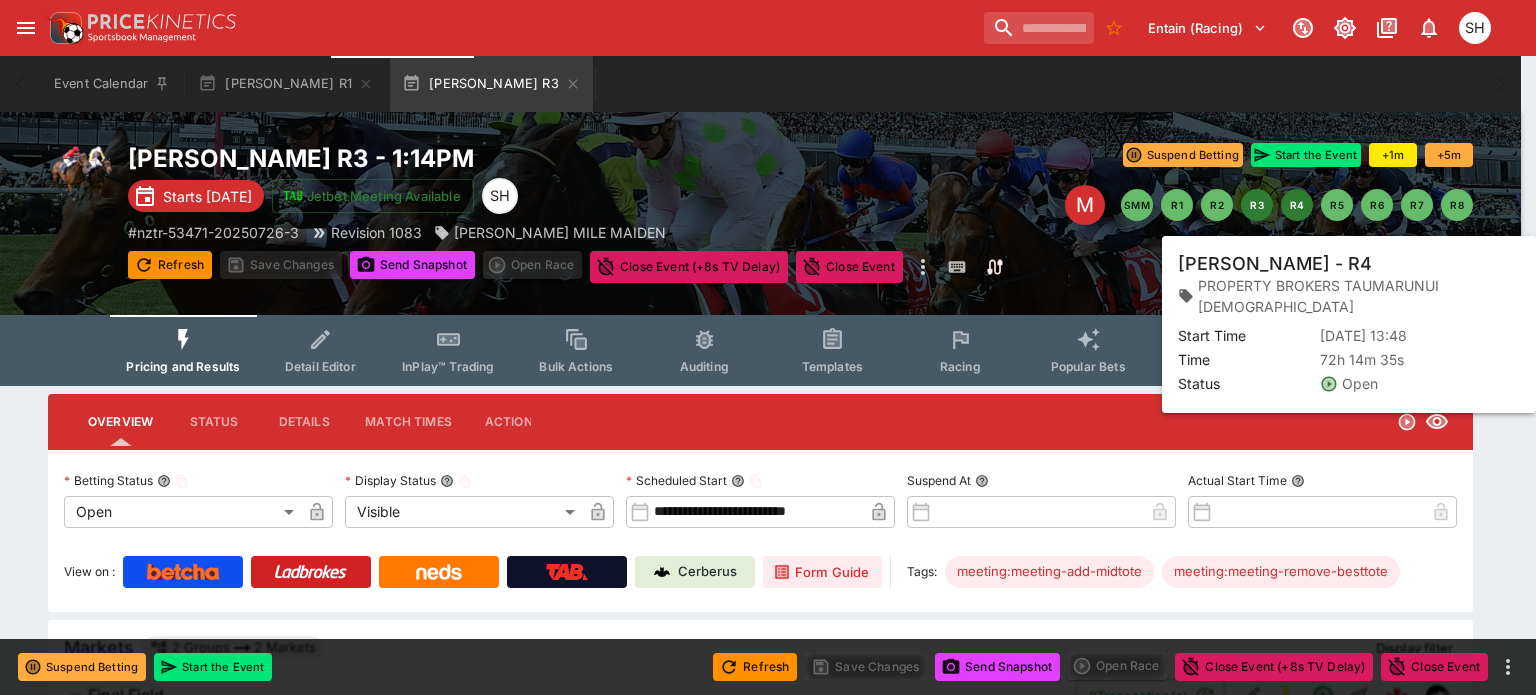 click on "R4" at bounding box center [1297, 205] 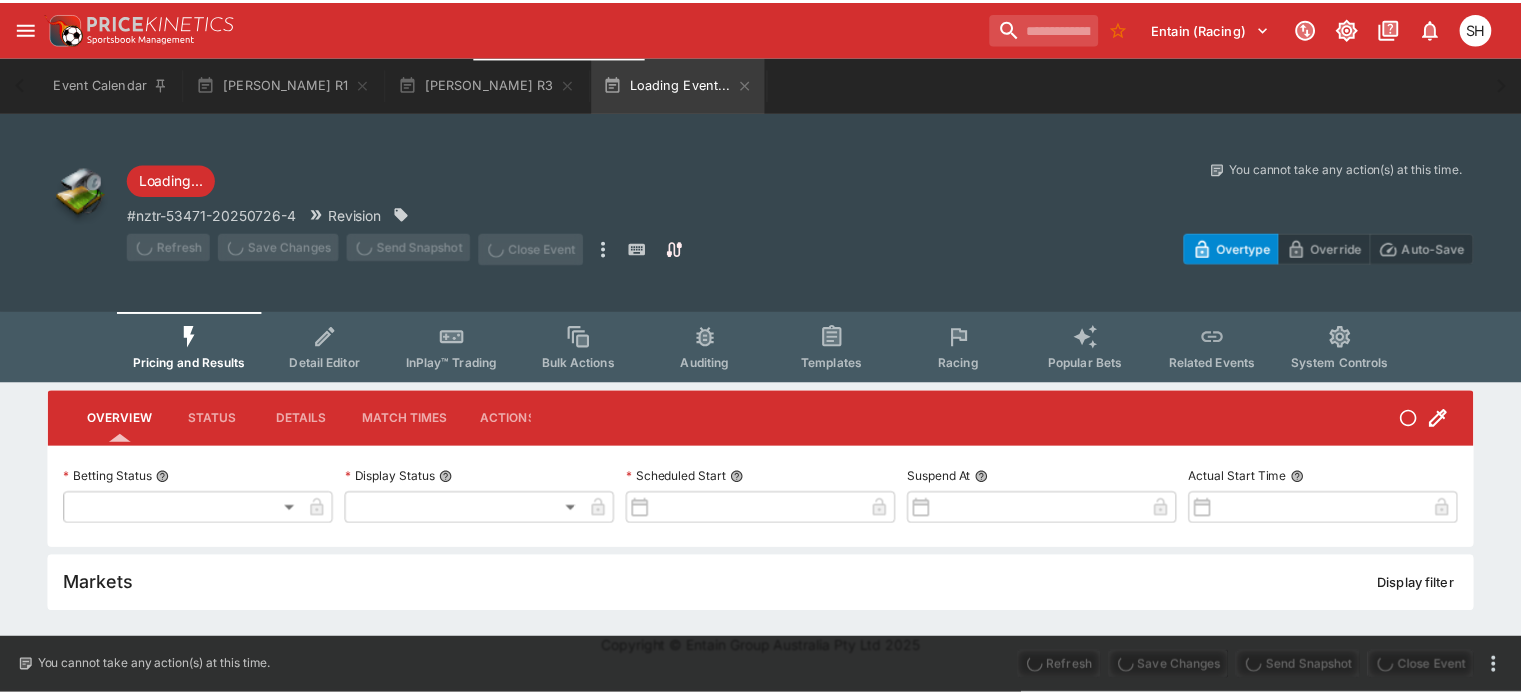 scroll, scrollTop: 0, scrollLeft: 0, axis: both 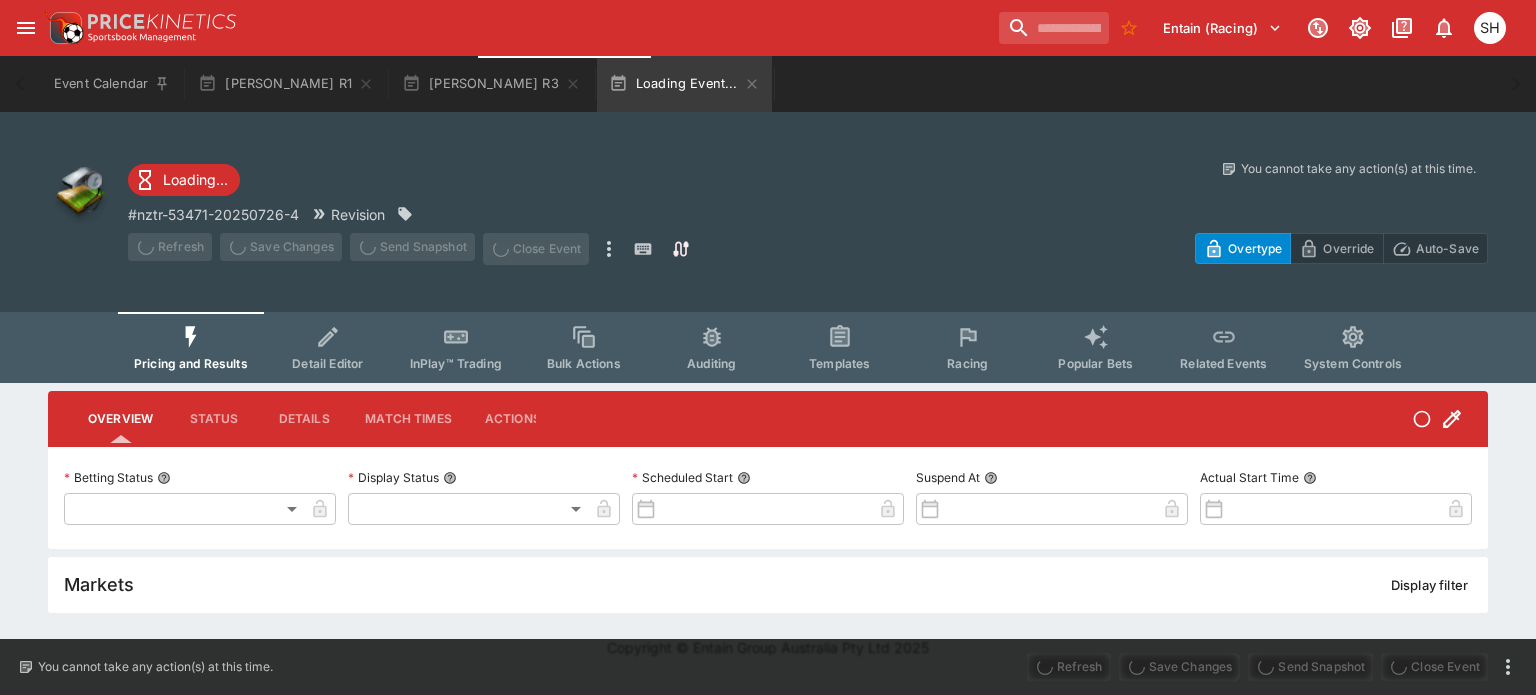 type on "**********" 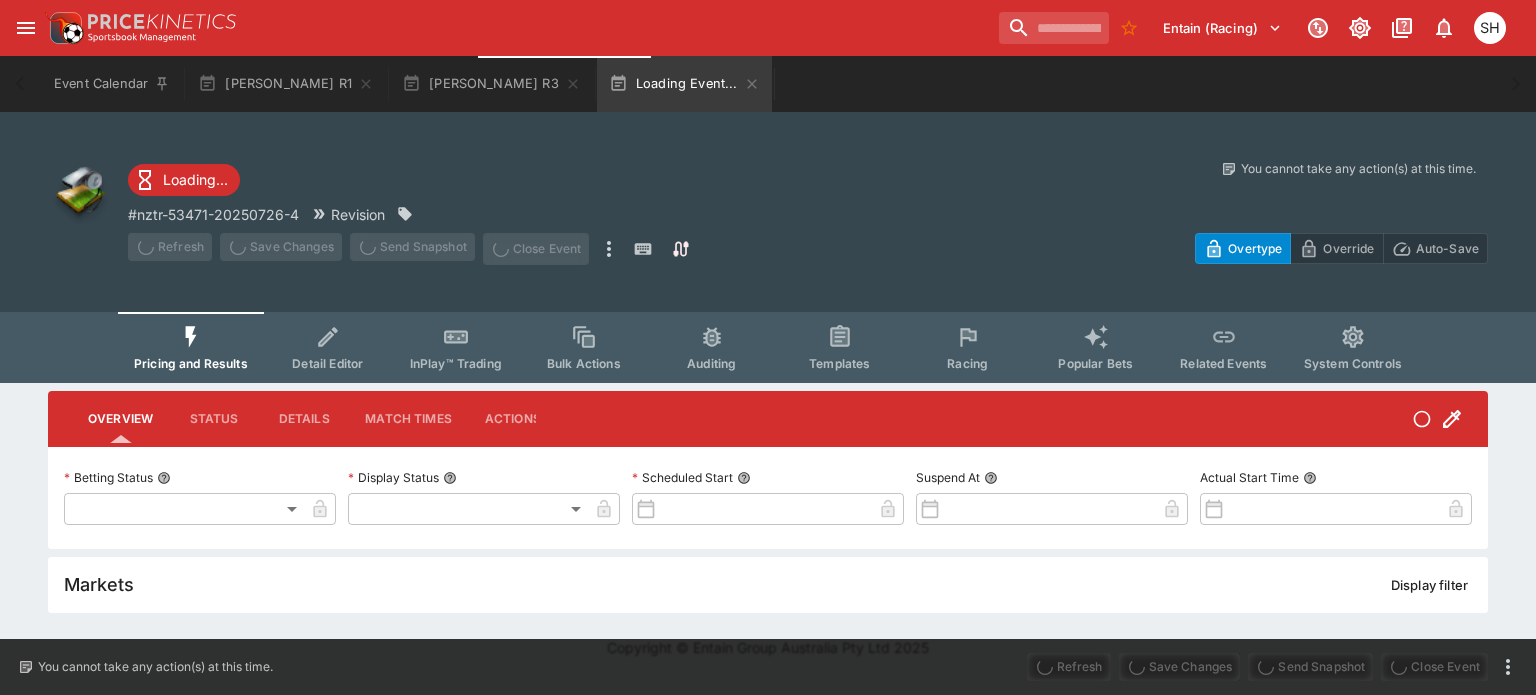 type on "*******" 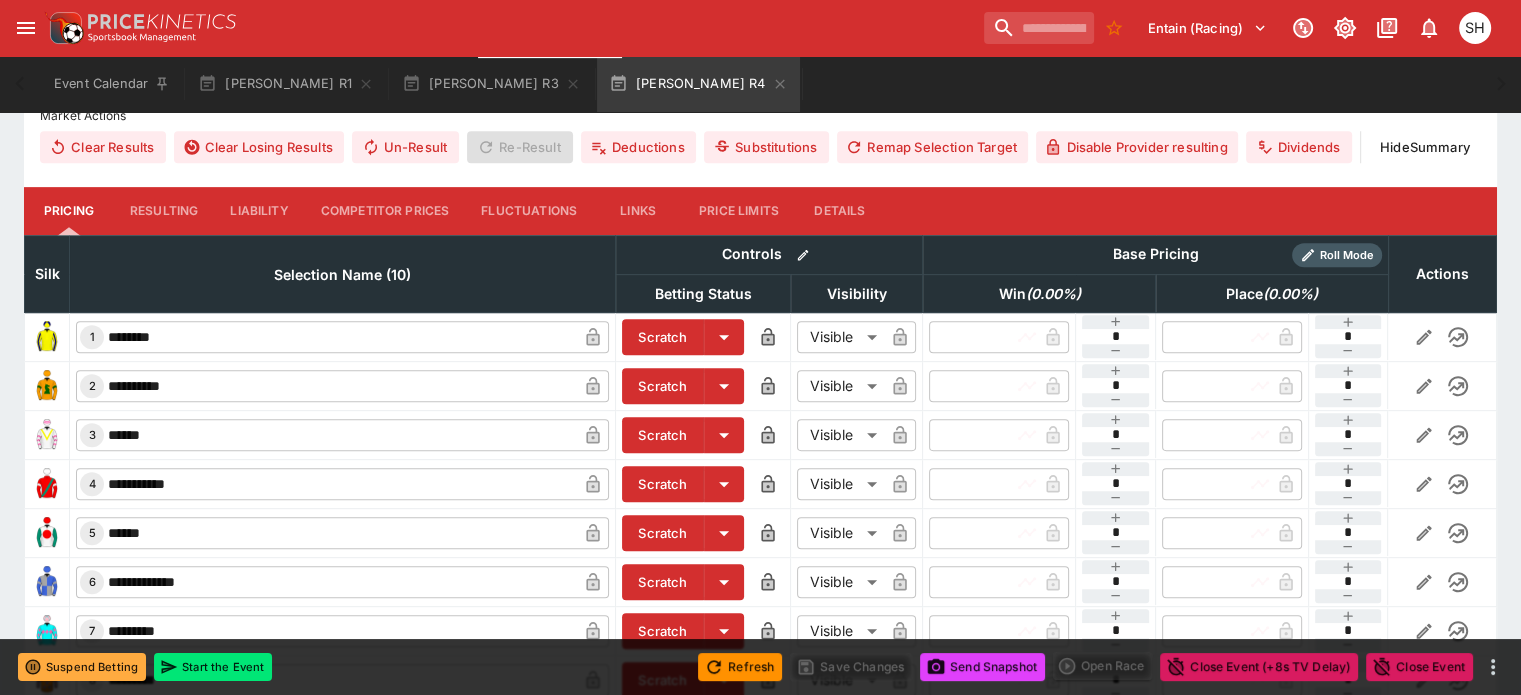 scroll, scrollTop: 700, scrollLeft: 0, axis: vertical 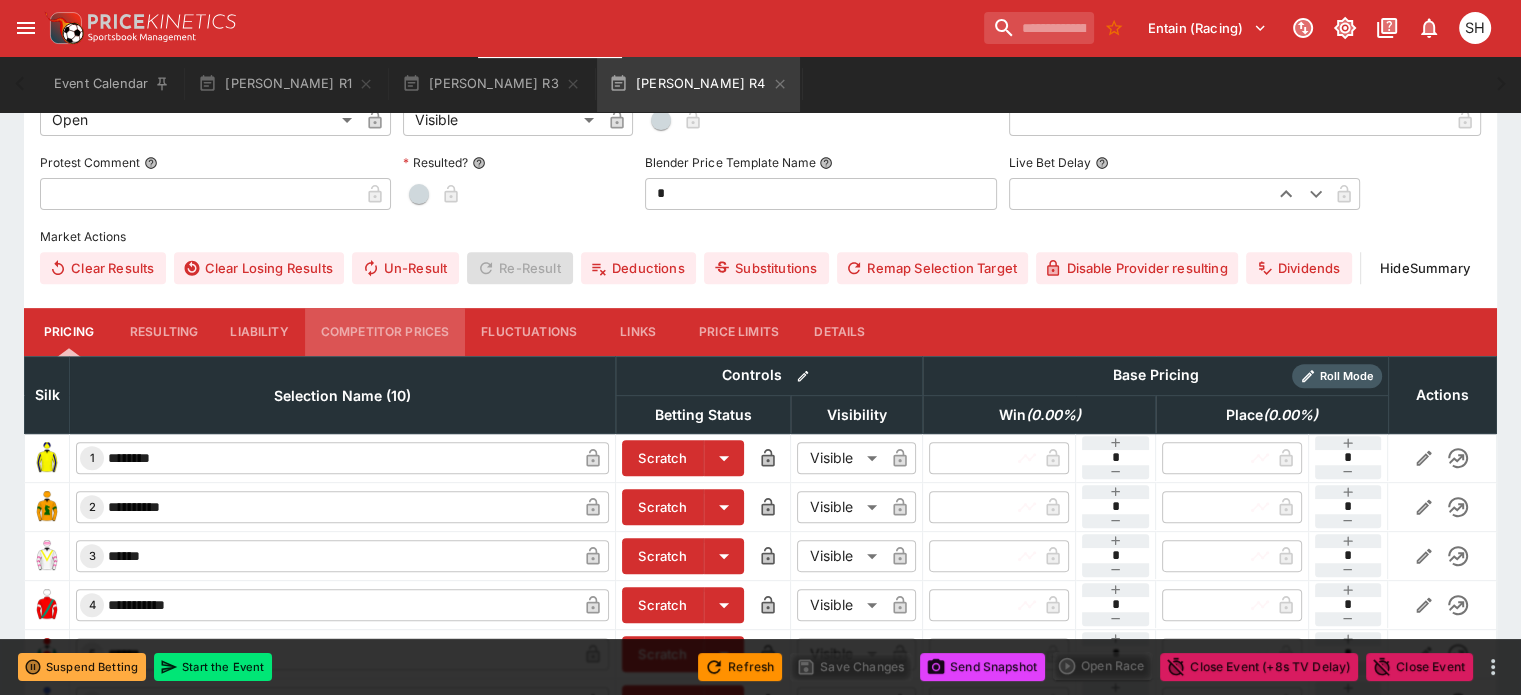 click on "Competitor Prices" at bounding box center [385, 332] 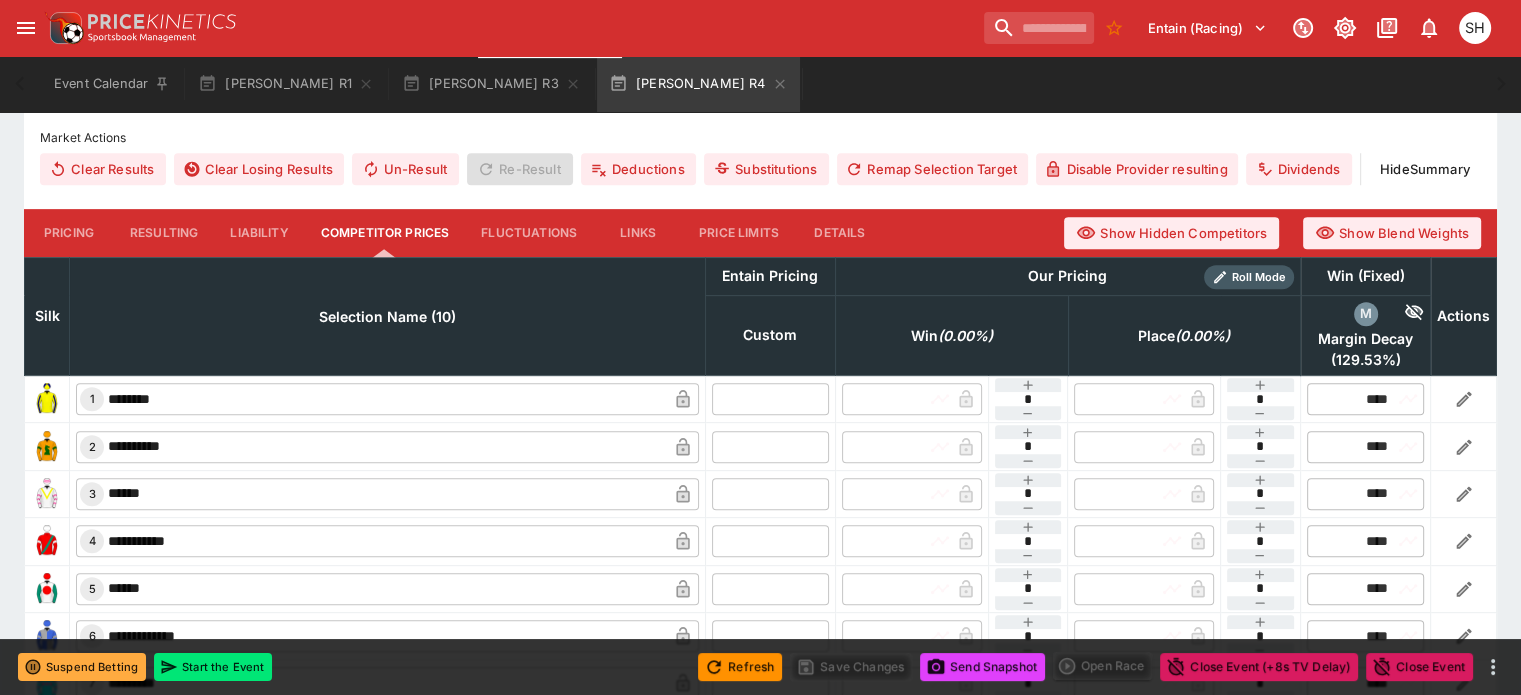 scroll, scrollTop: 800, scrollLeft: 0, axis: vertical 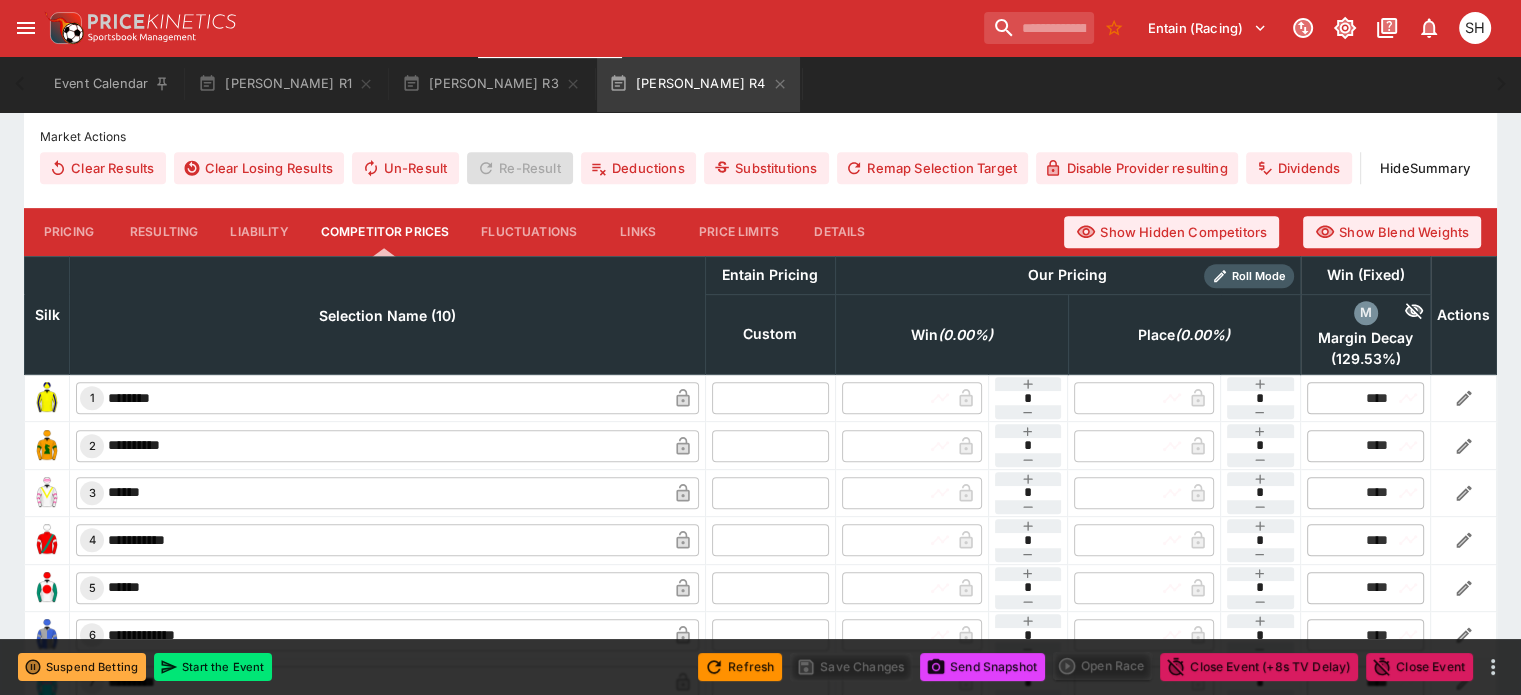 click at bounding box center (770, 398) 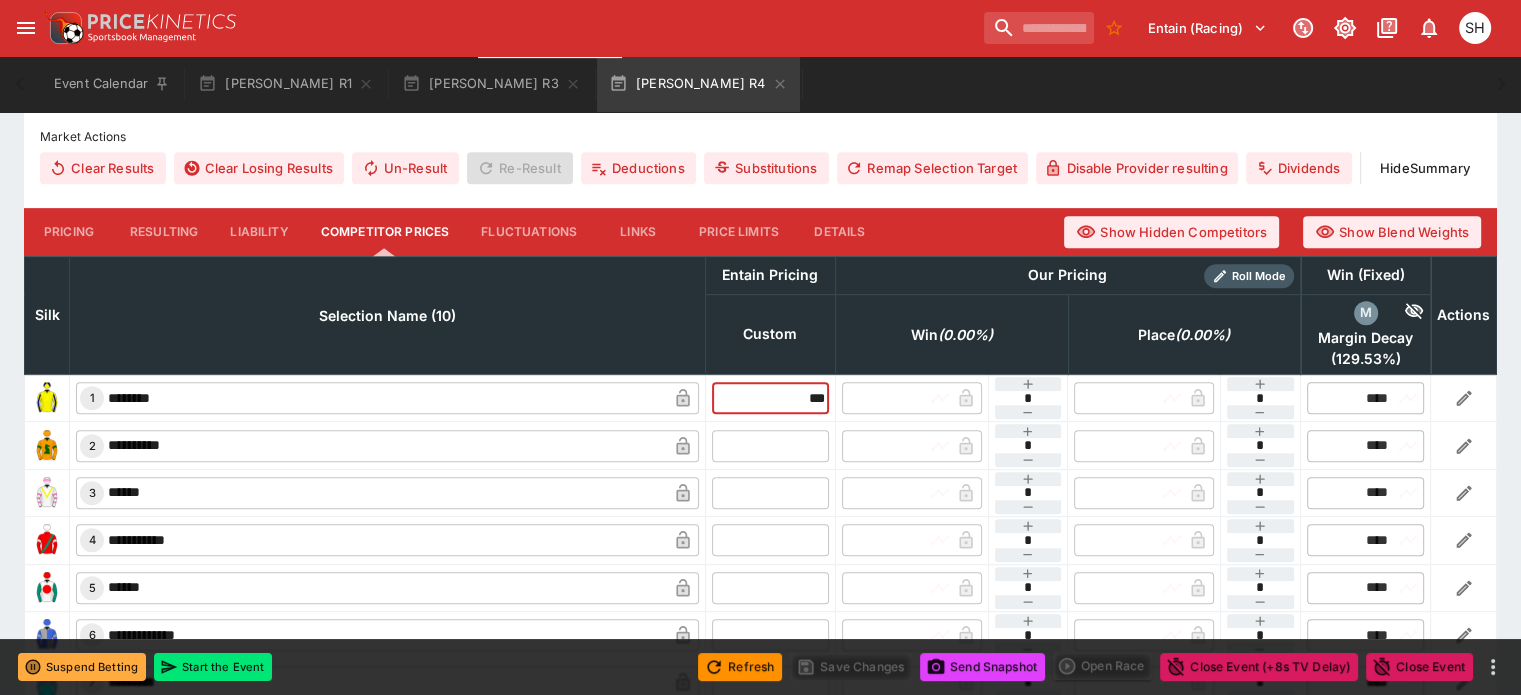 click at bounding box center [940, 446] 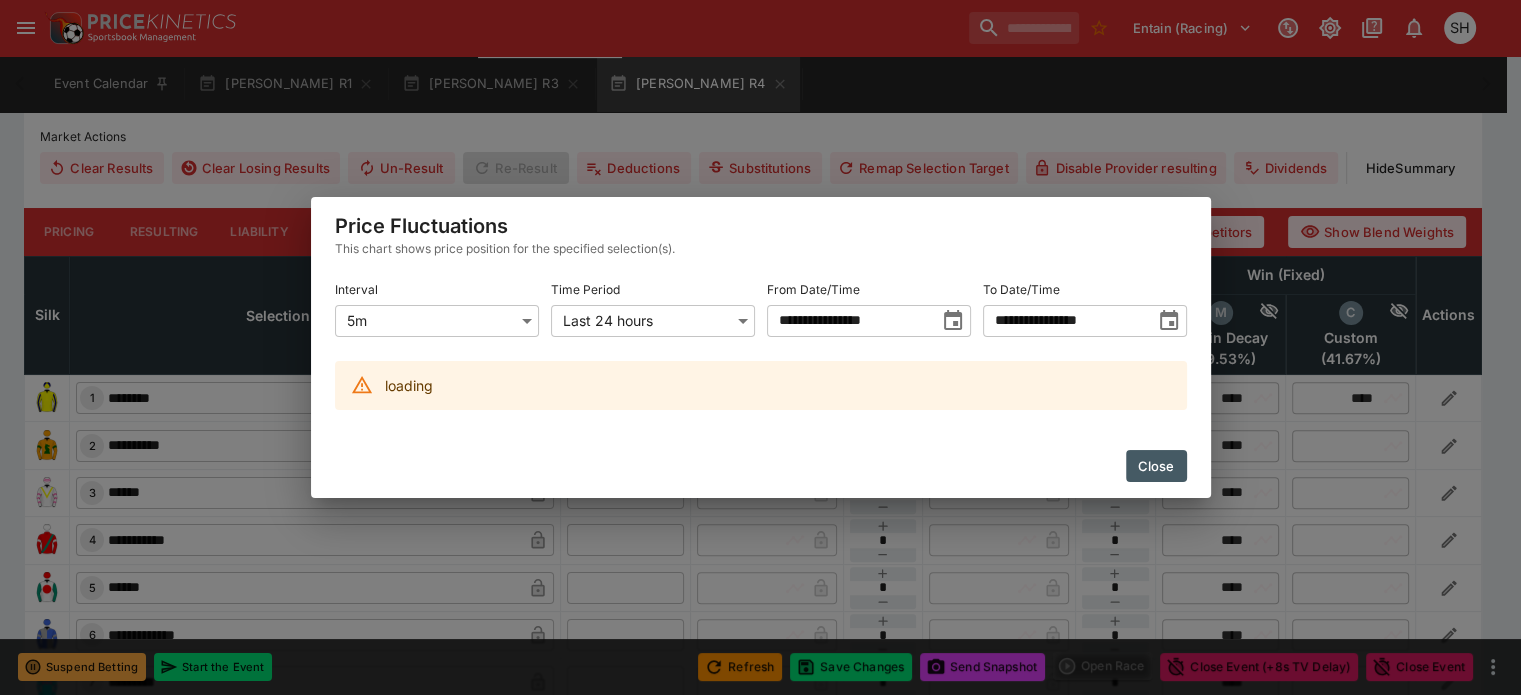 type on "****" 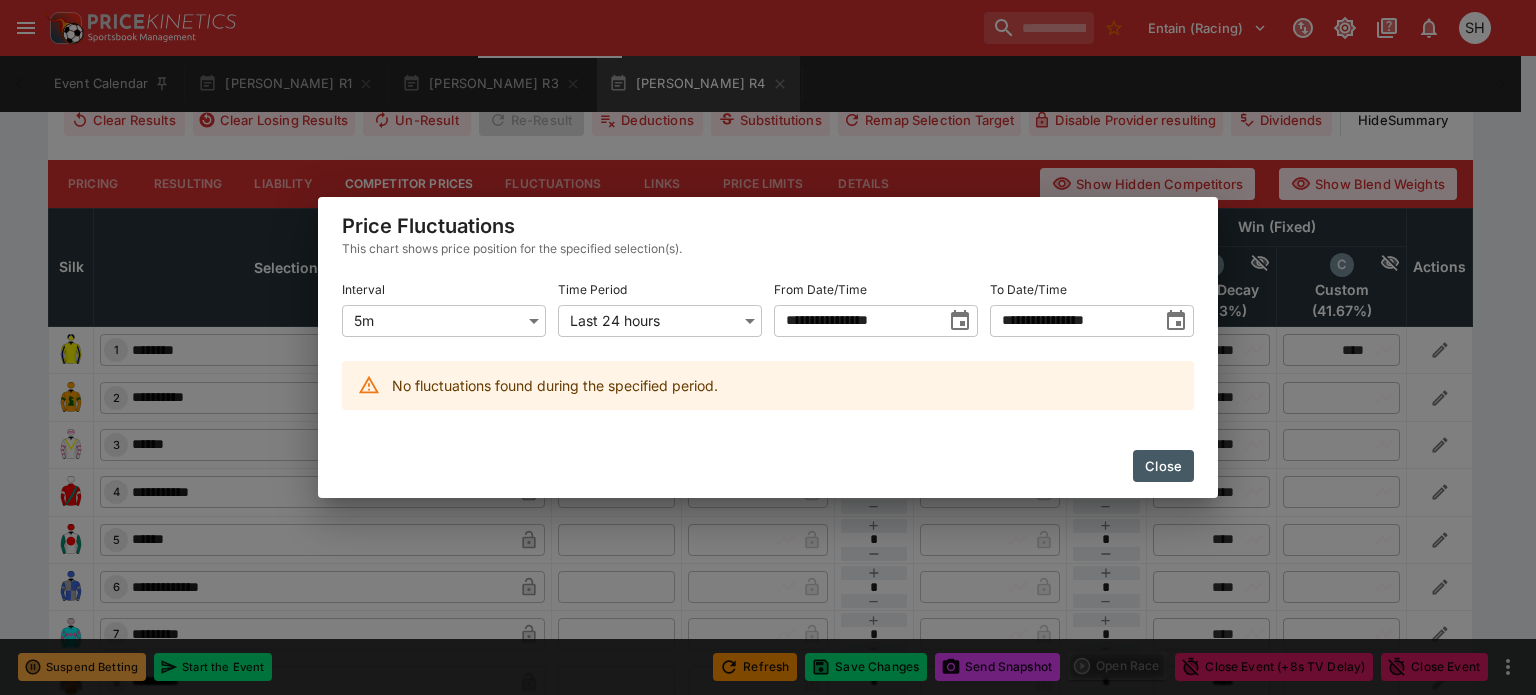 click on "Close" at bounding box center (1163, 466) 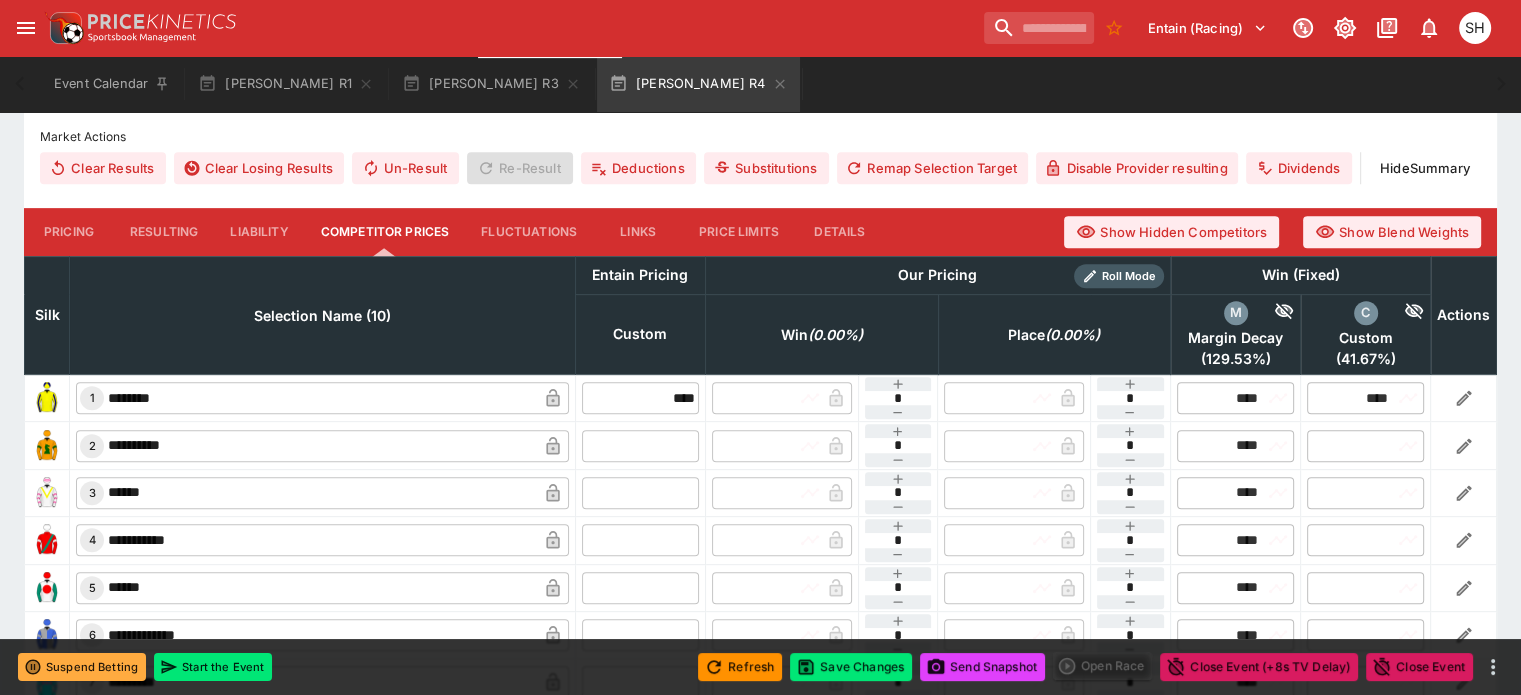 click at bounding box center (640, 445) 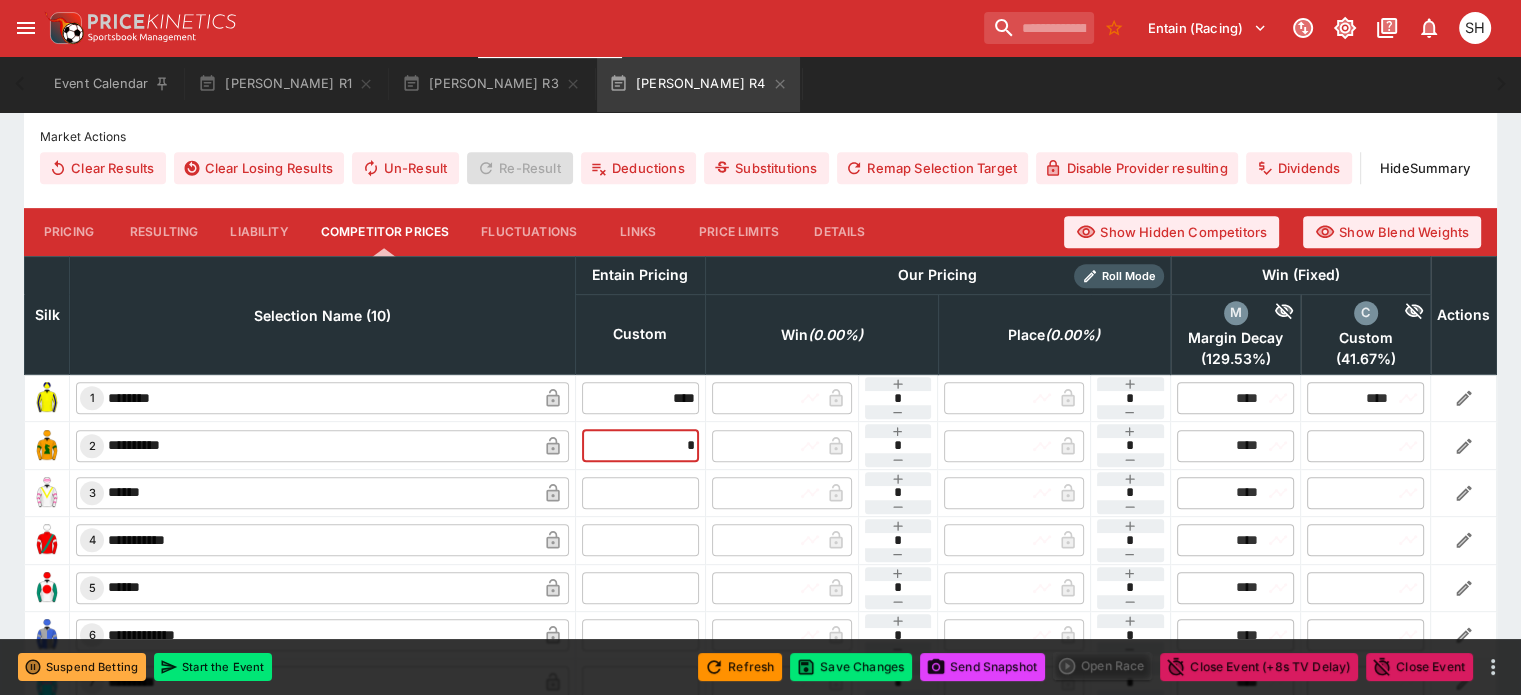 type on "*" 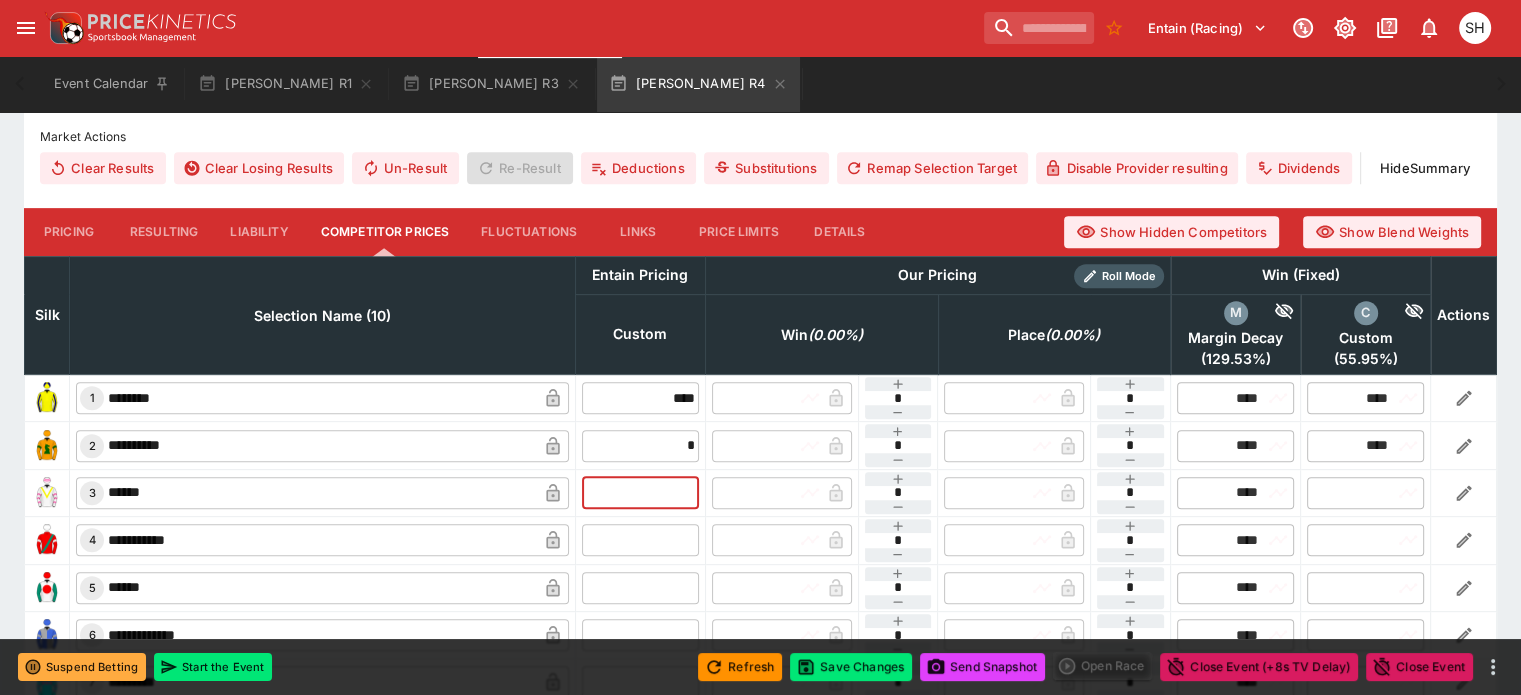 type on "****" 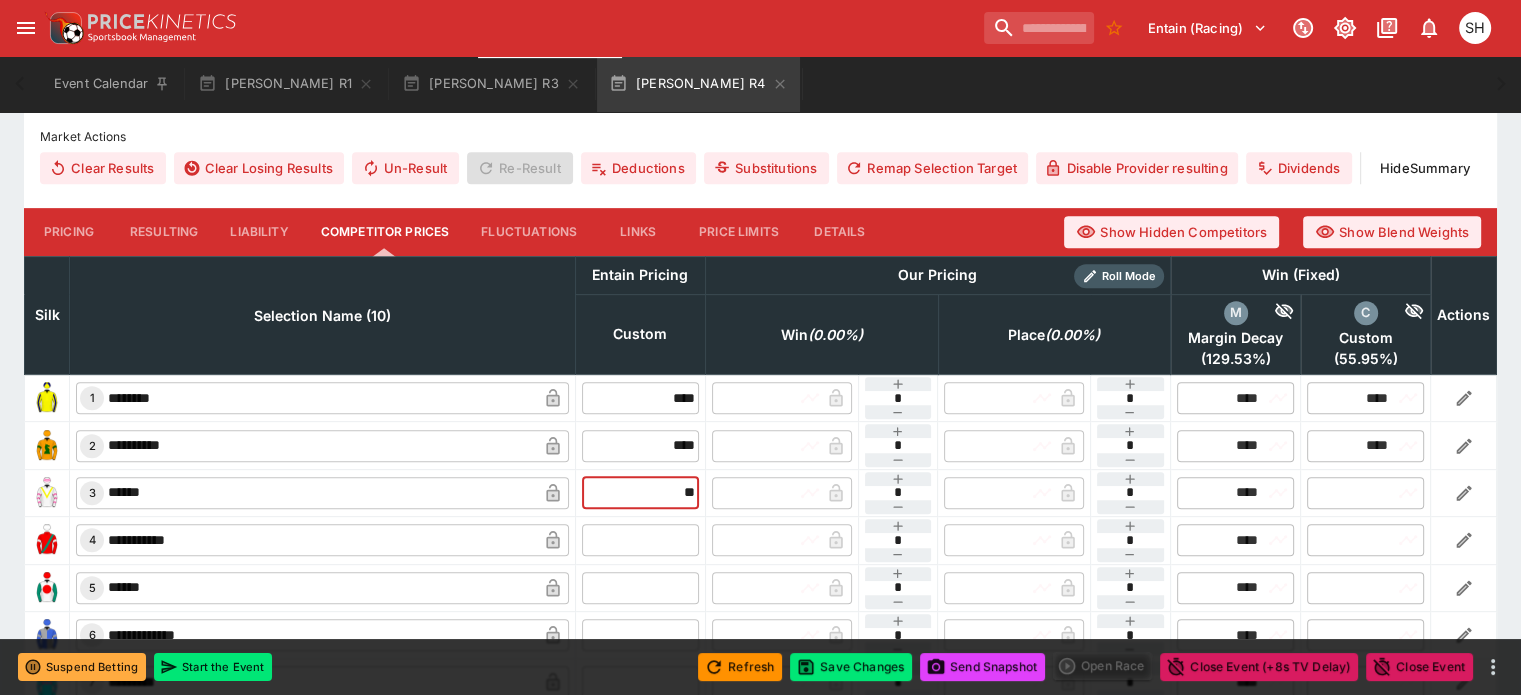 type on "**" 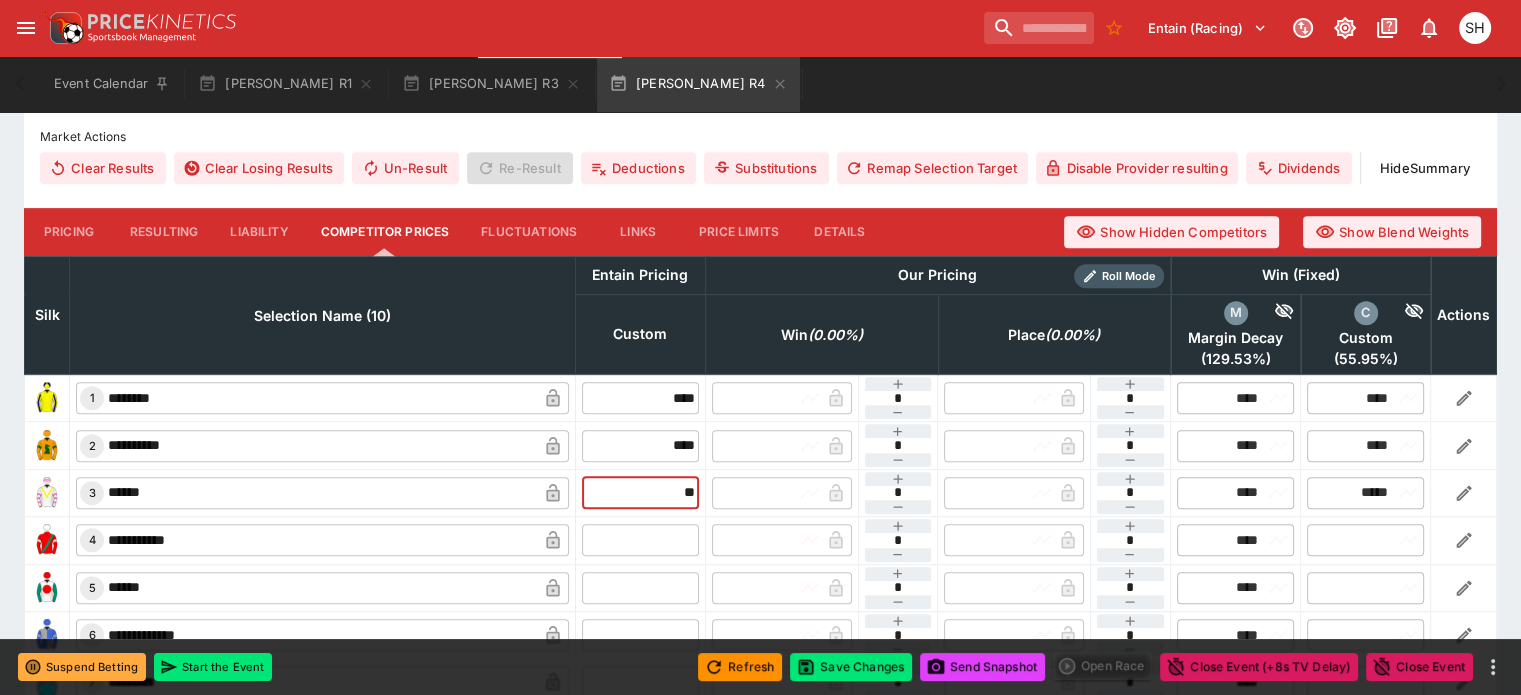 type on "*****" 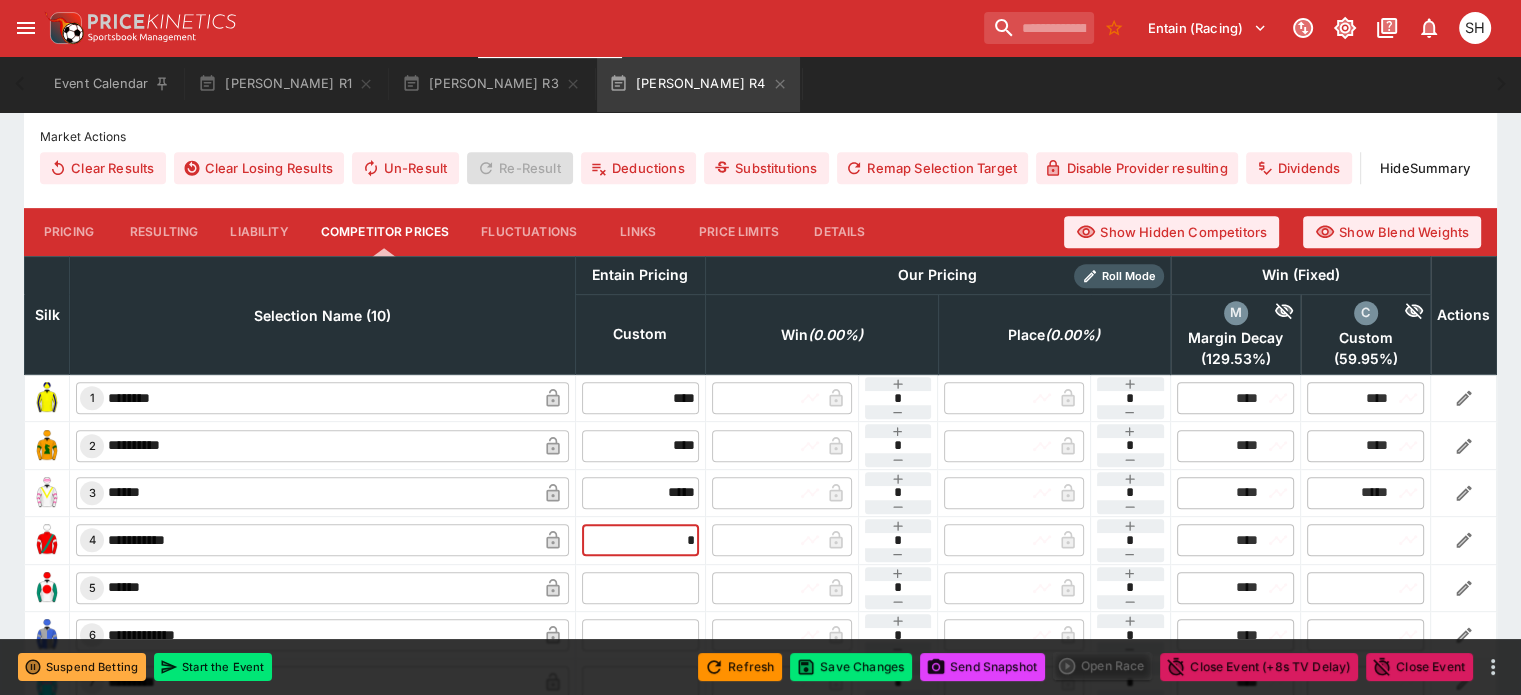 type on "*" 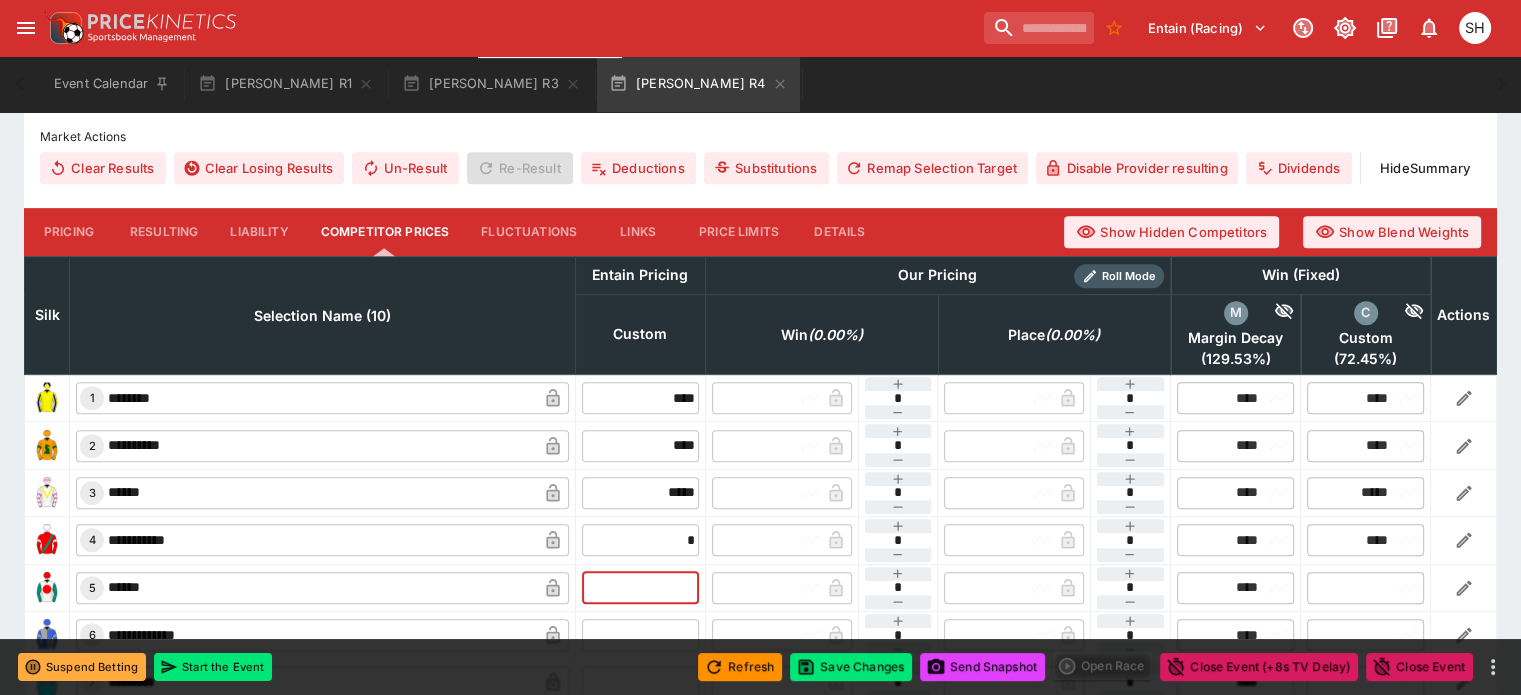 type on "****" 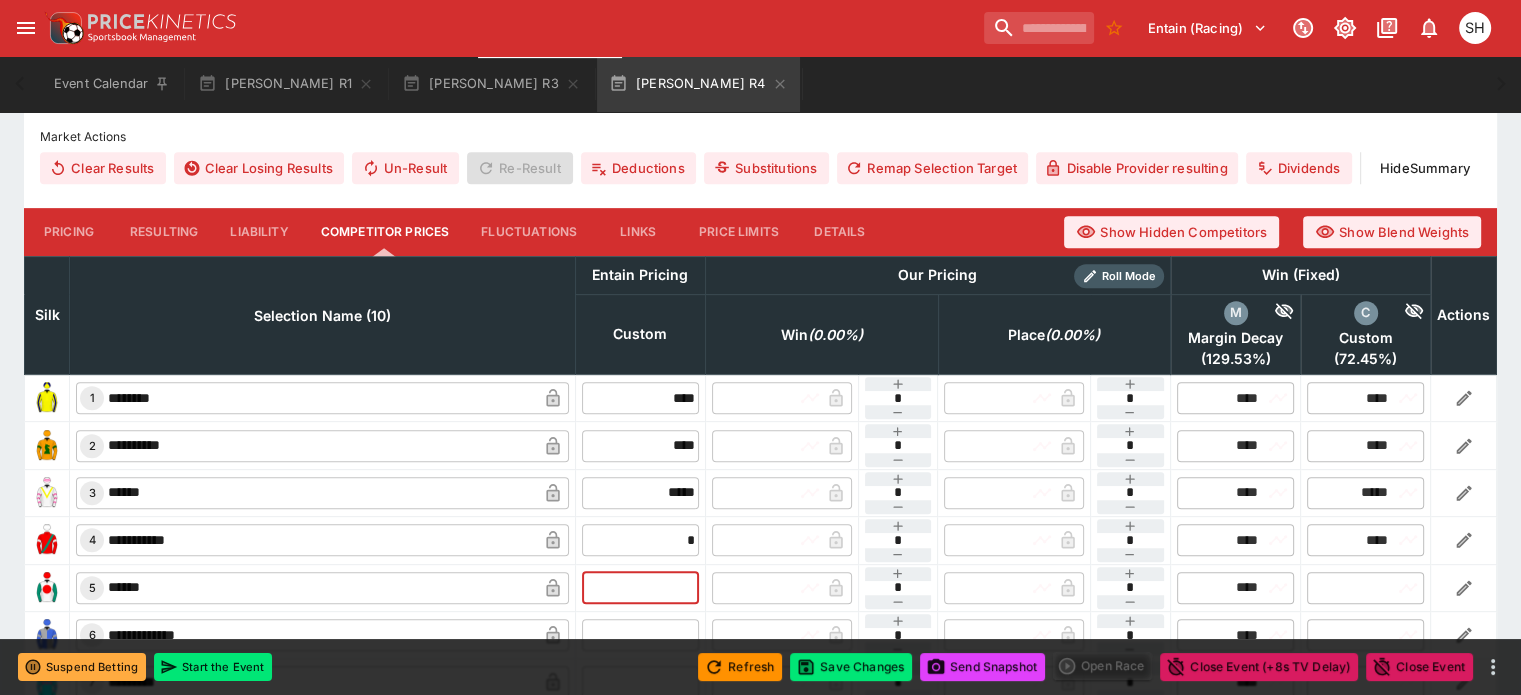 type on "****" 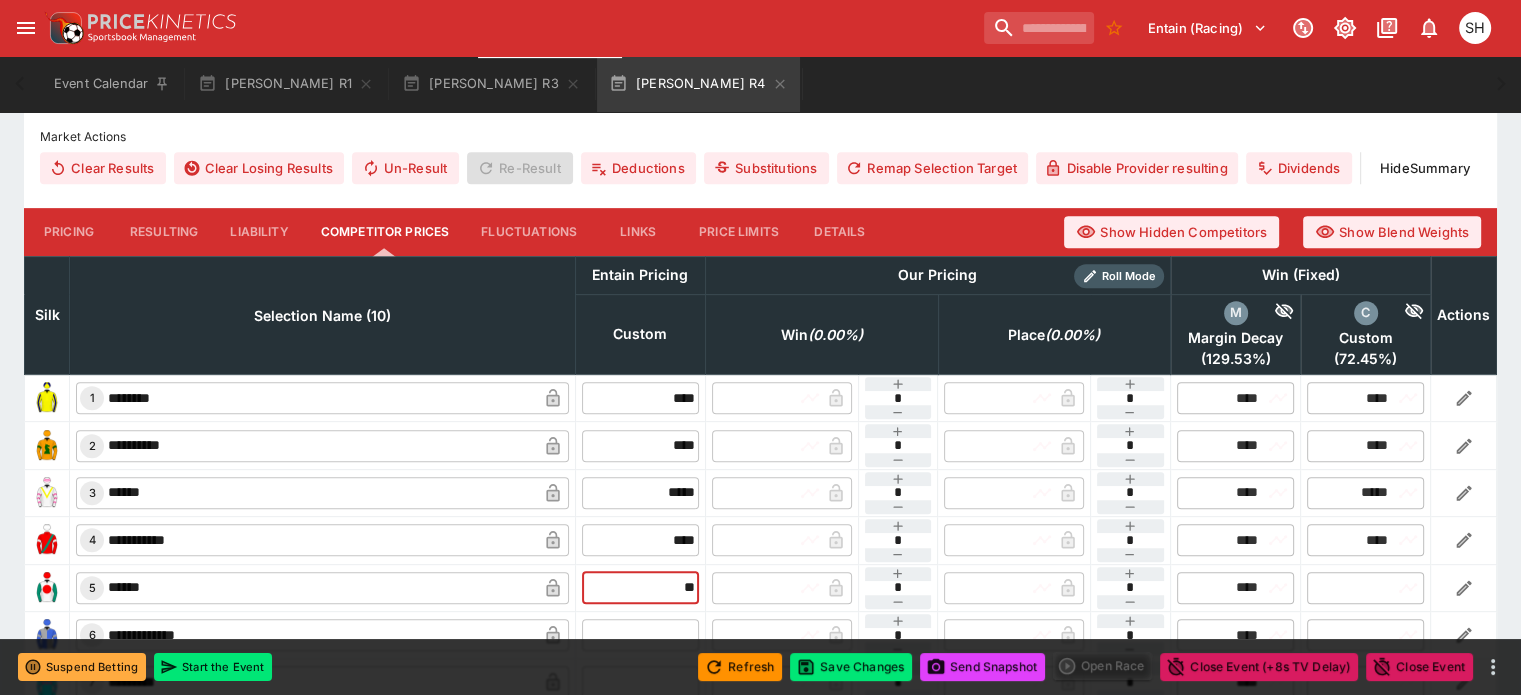 type on "**" 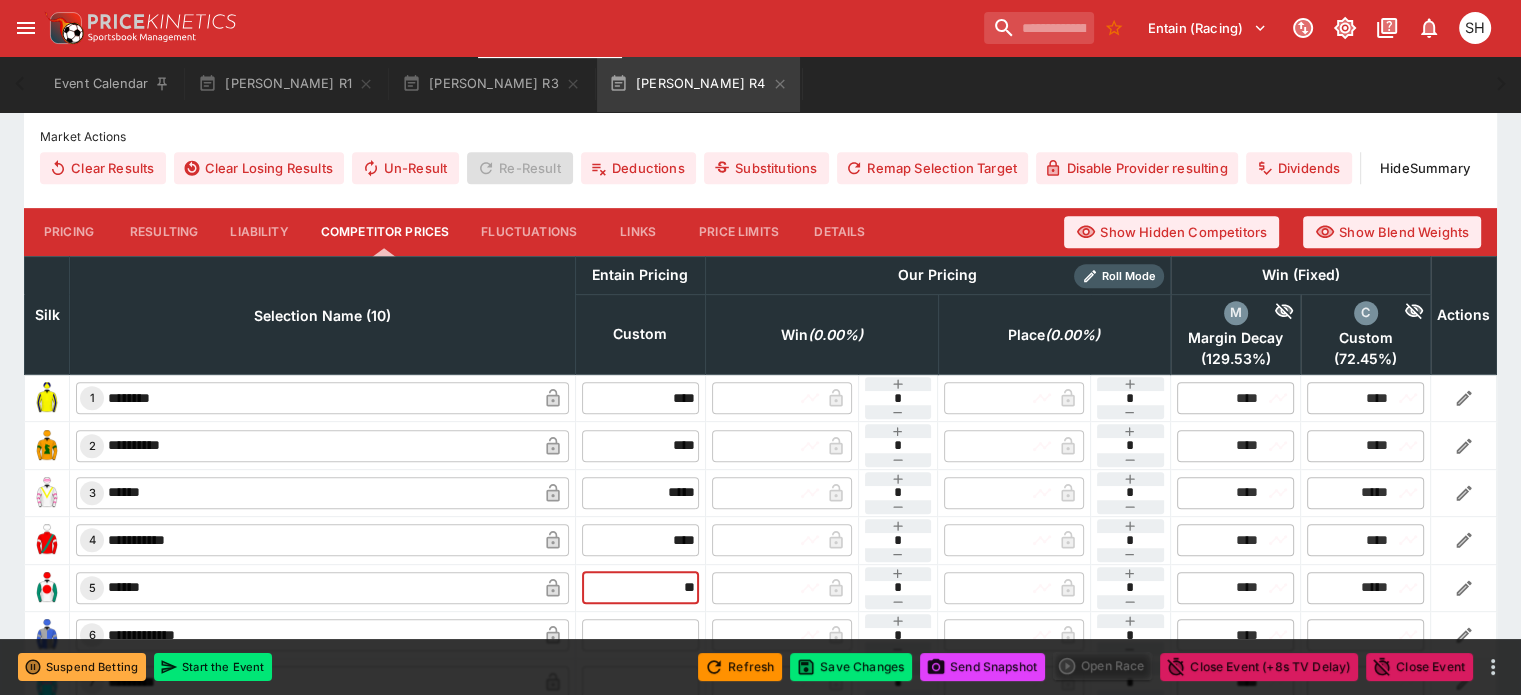 type on "*****" 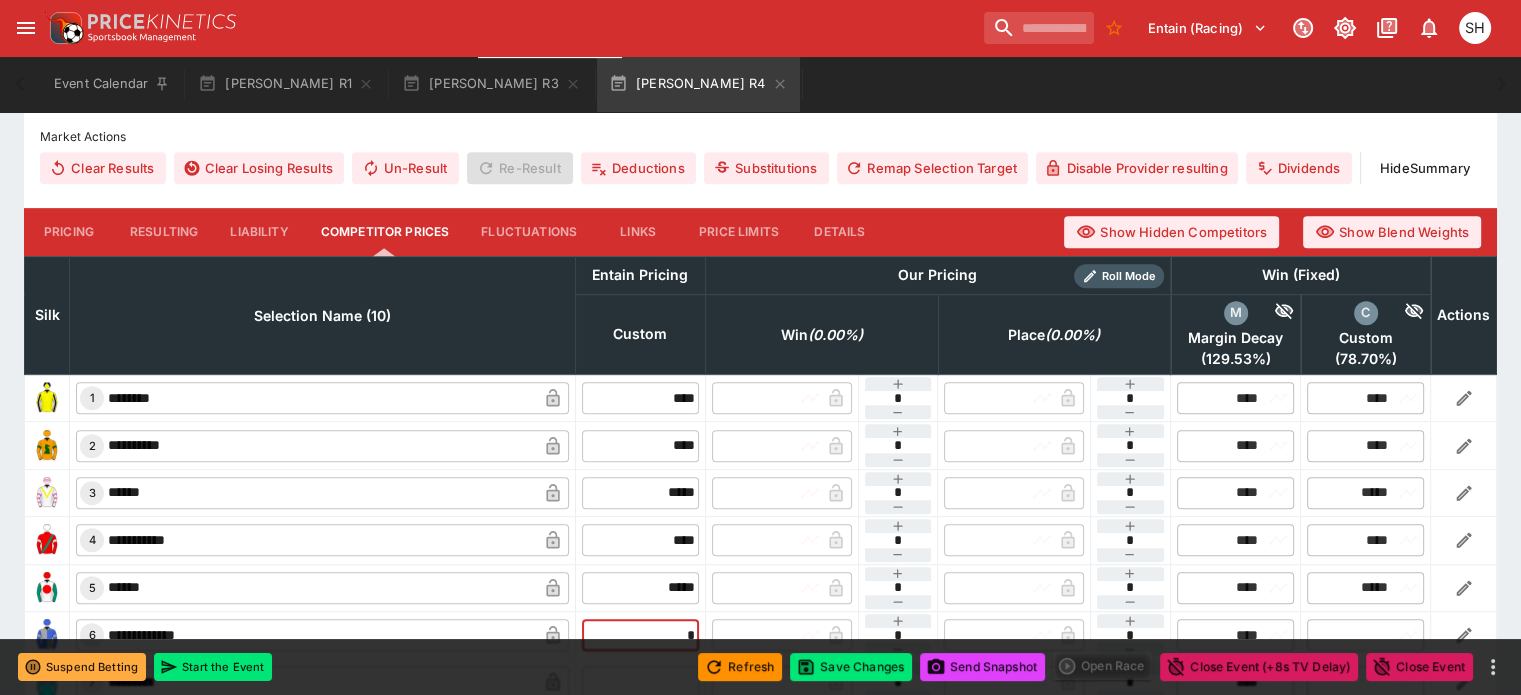 type on "**" 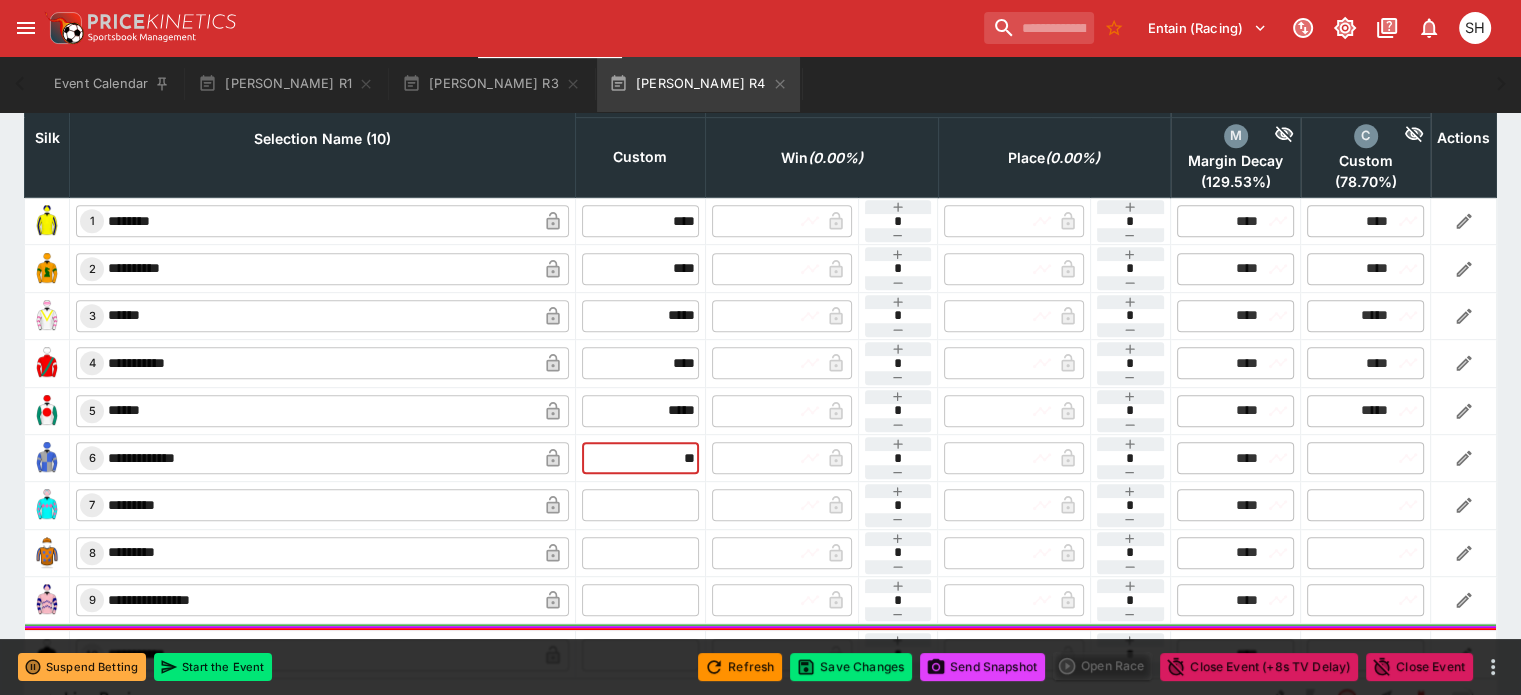scroll, scrollTop: 1000, scrollLeft: 0, axis: vertical 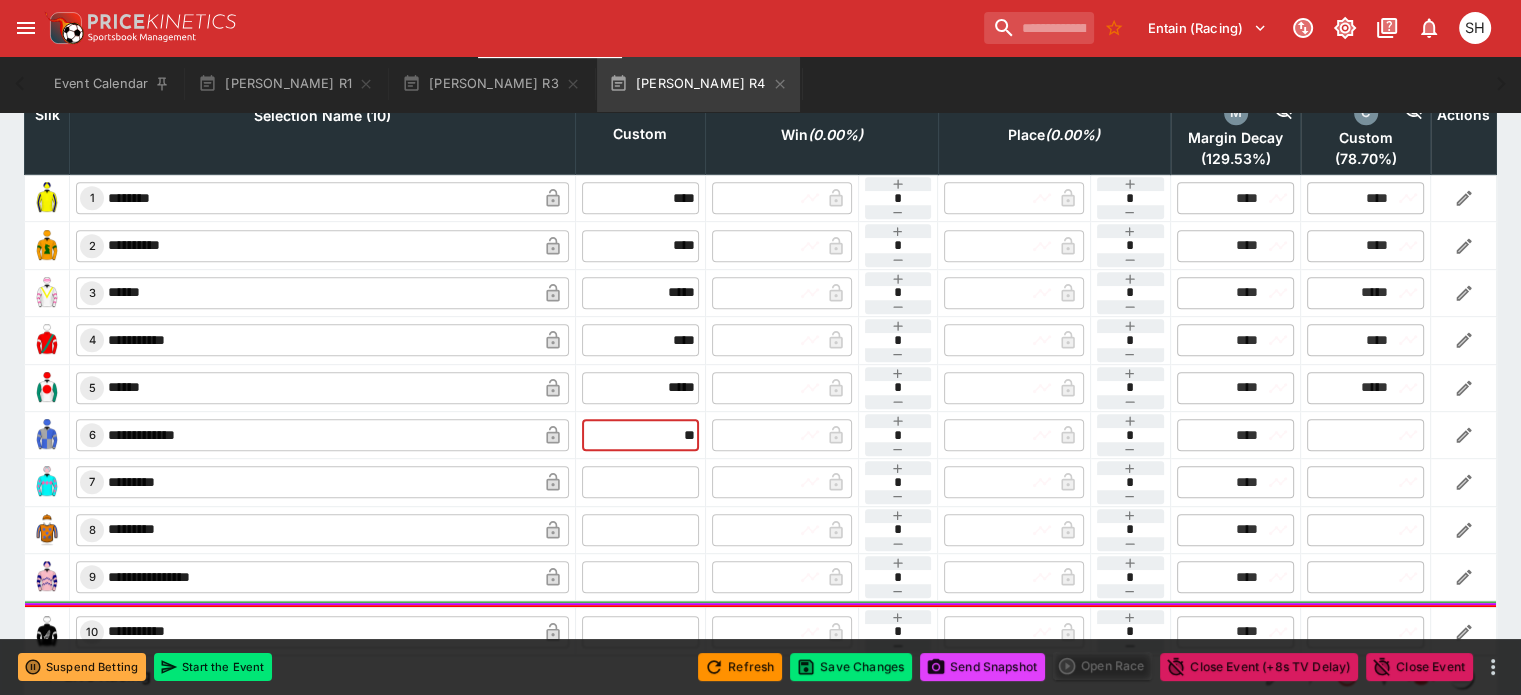 type on "*****" 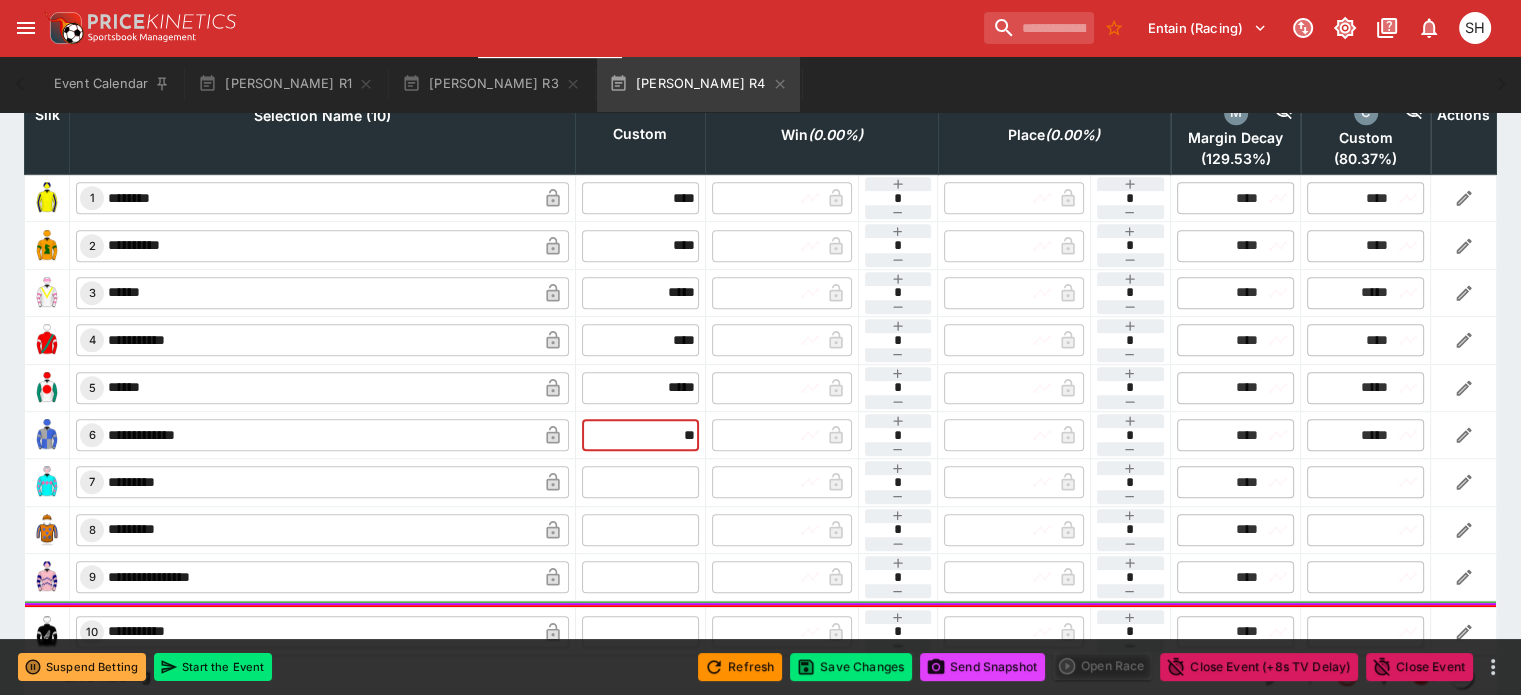 click at bounding box center [640, 482] 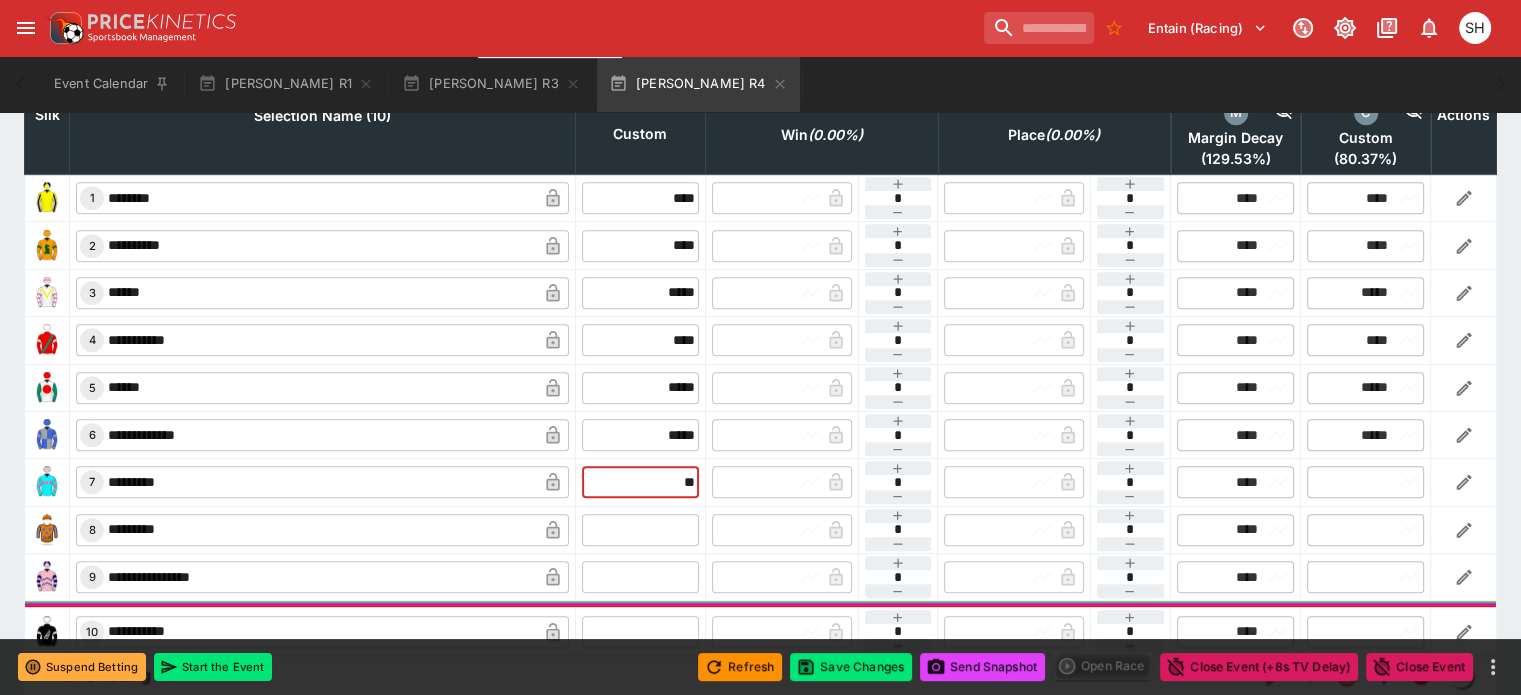 type on "**" 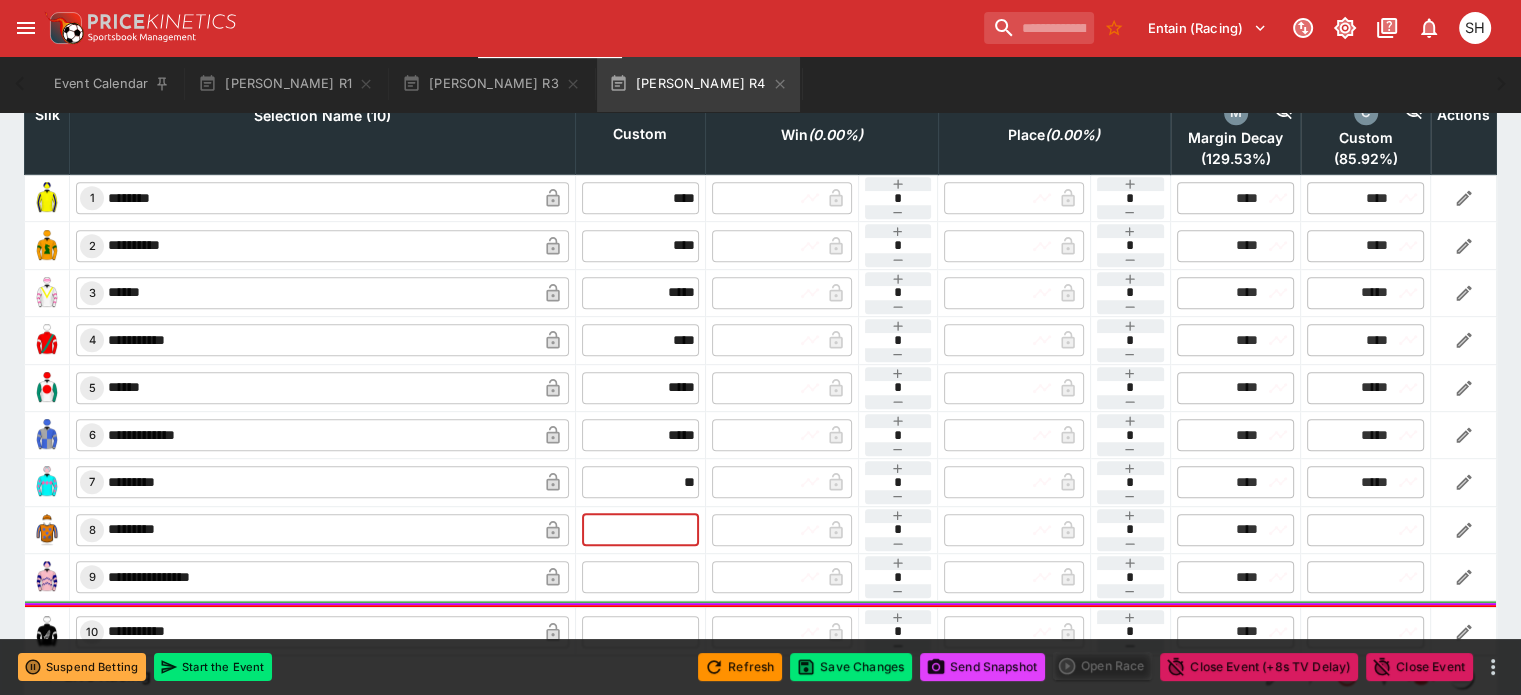 type on "*****" 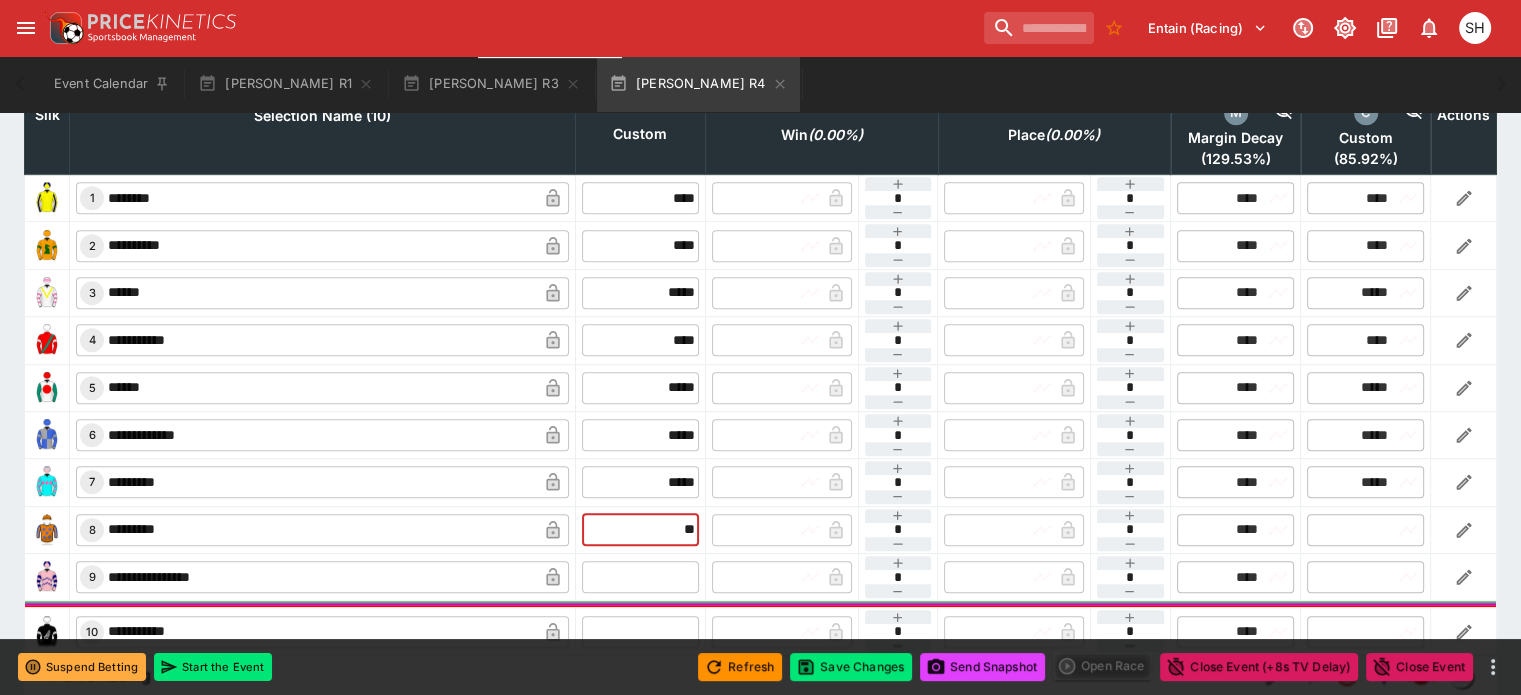type on "**" 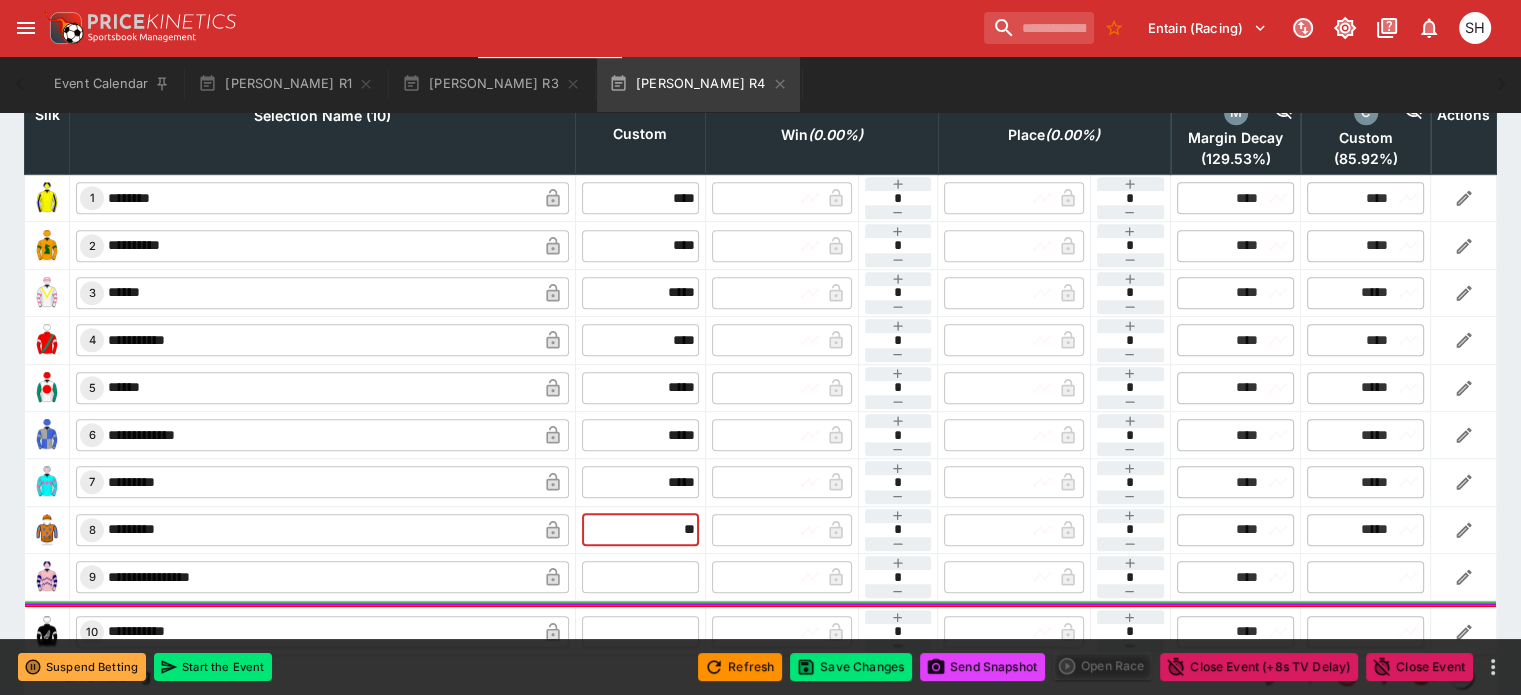 type on "*****" 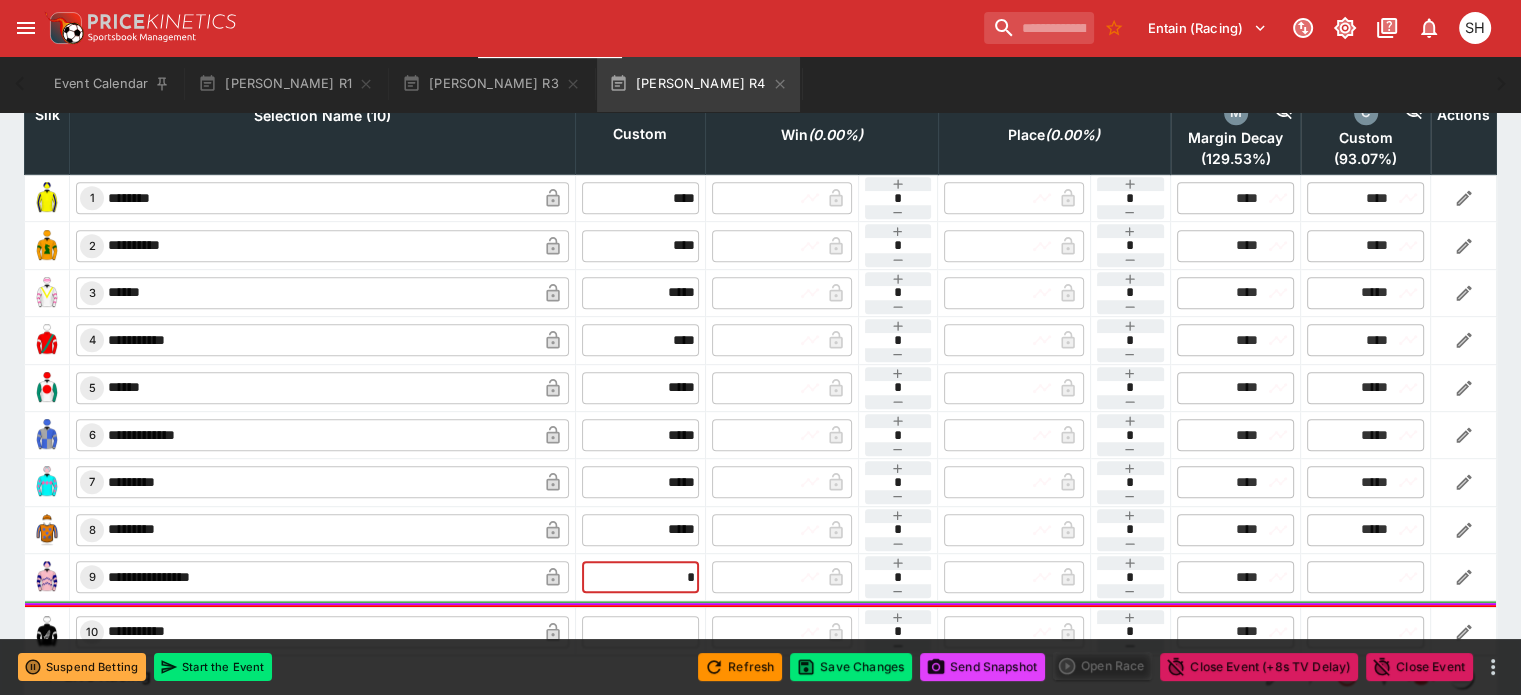 type on "**" 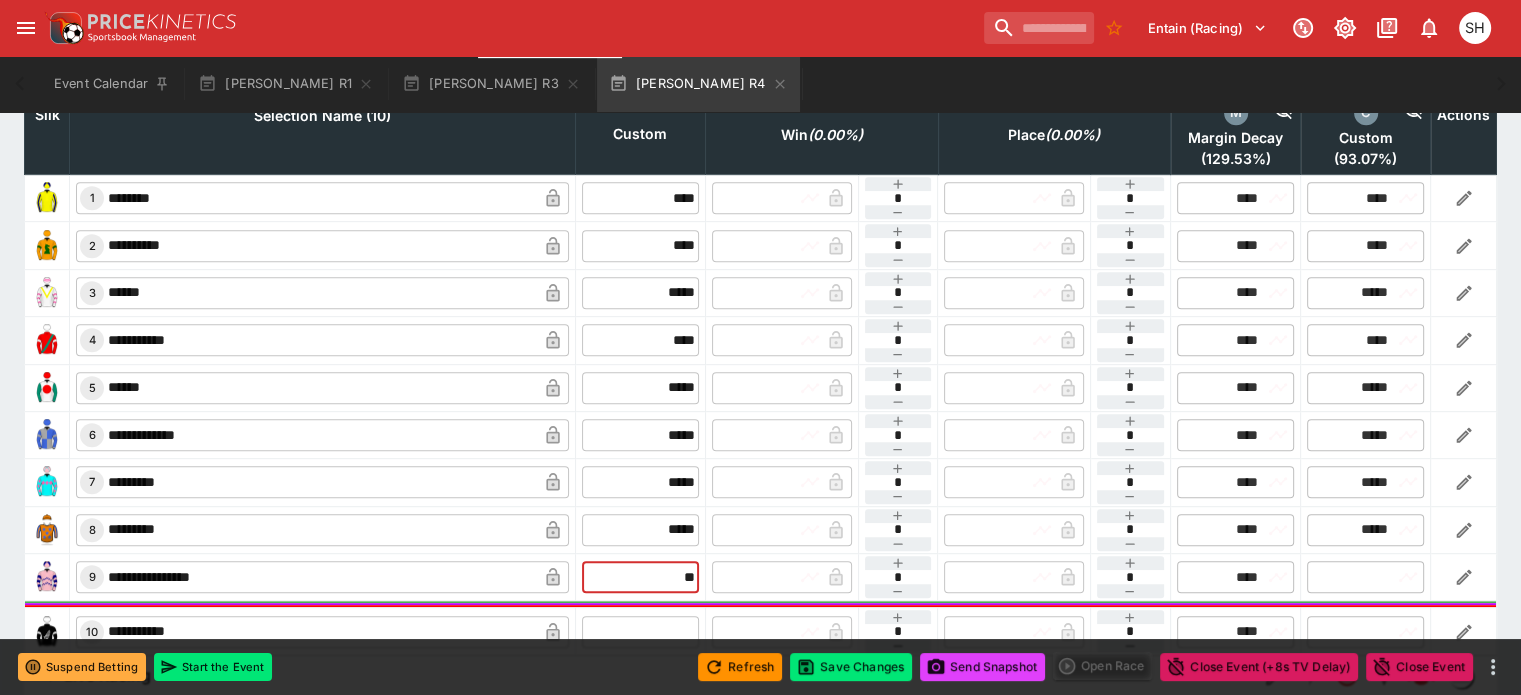 type on "*****" 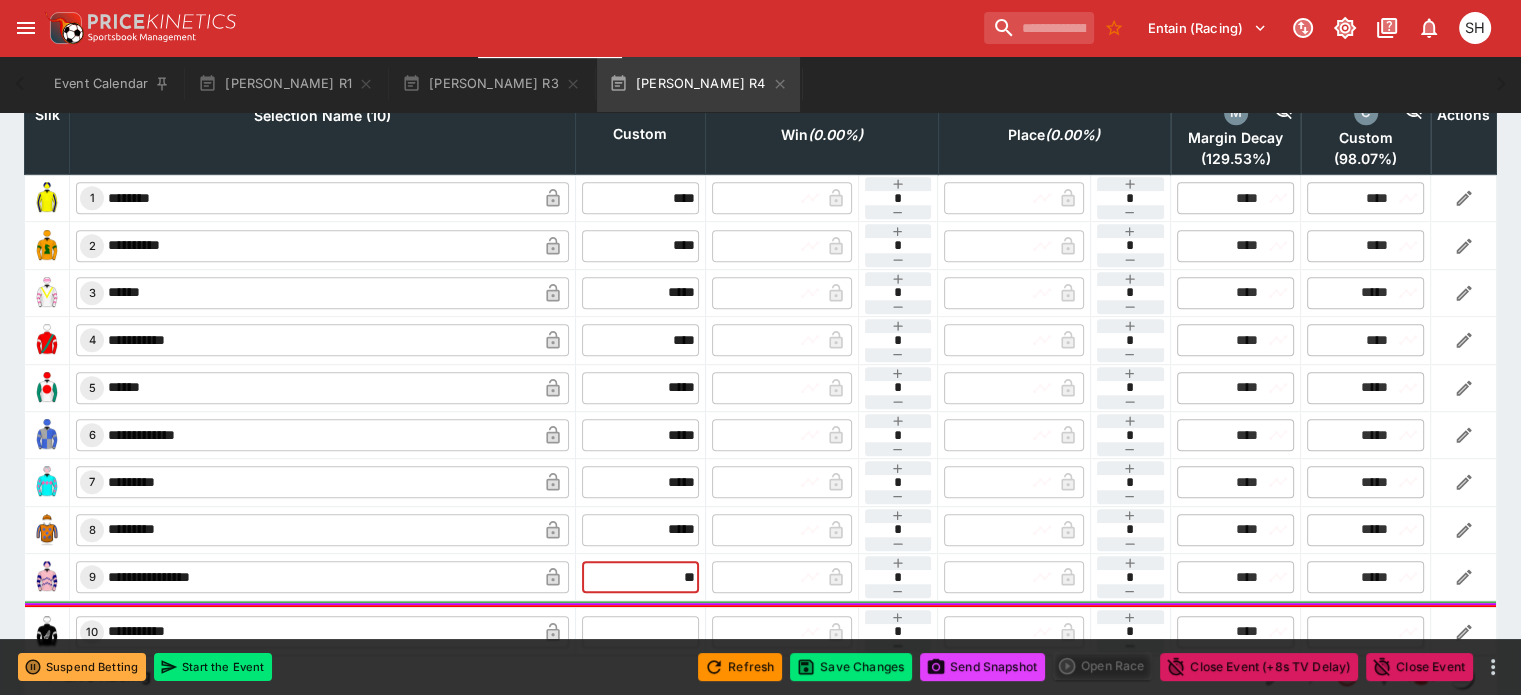 type on "*****" 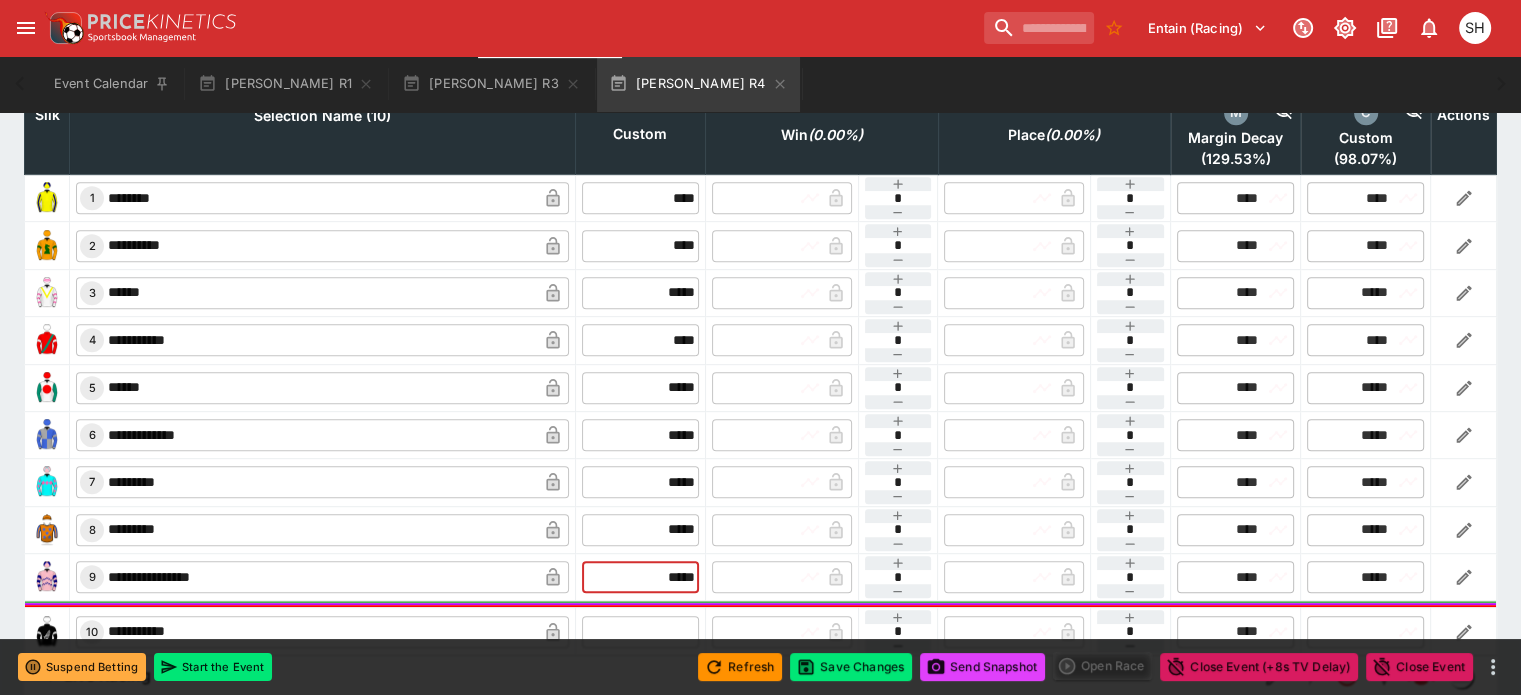 click at bounding box center (640, 632) 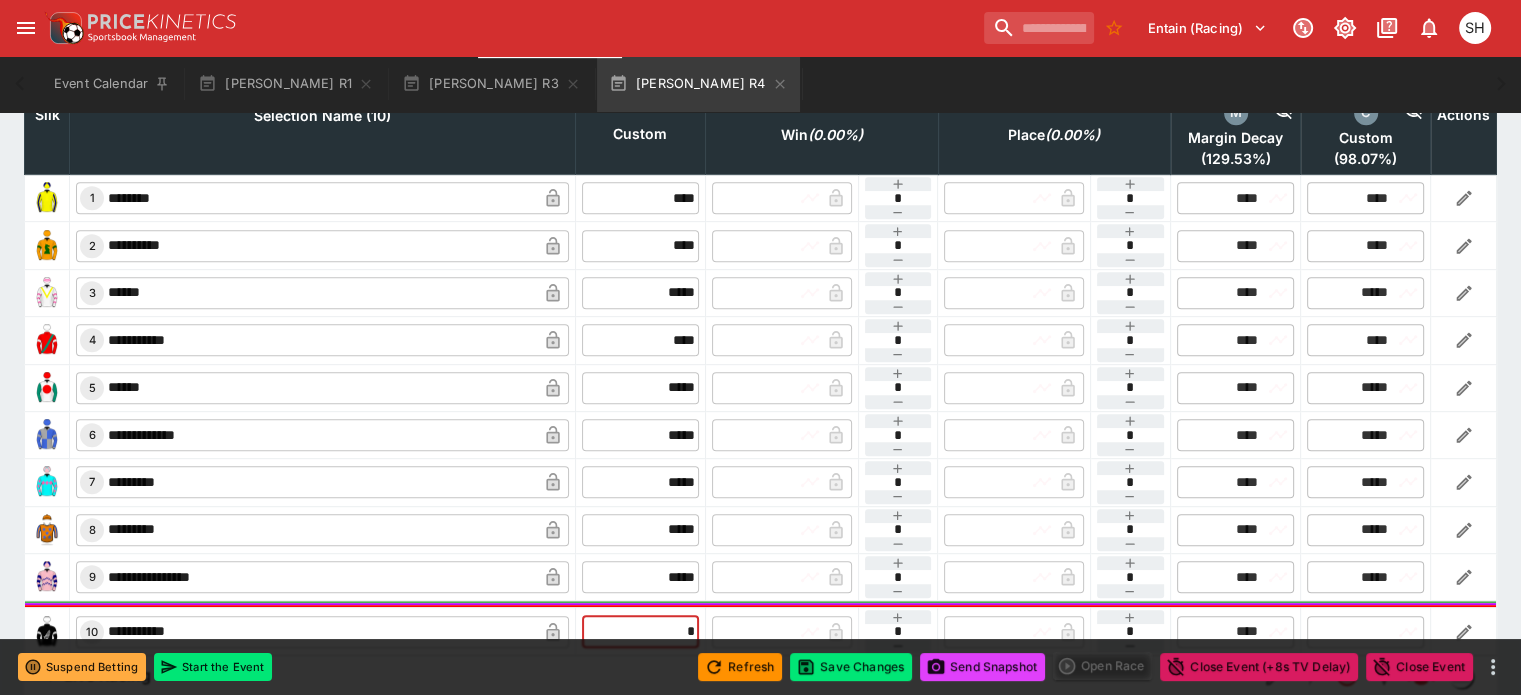 type on "**" 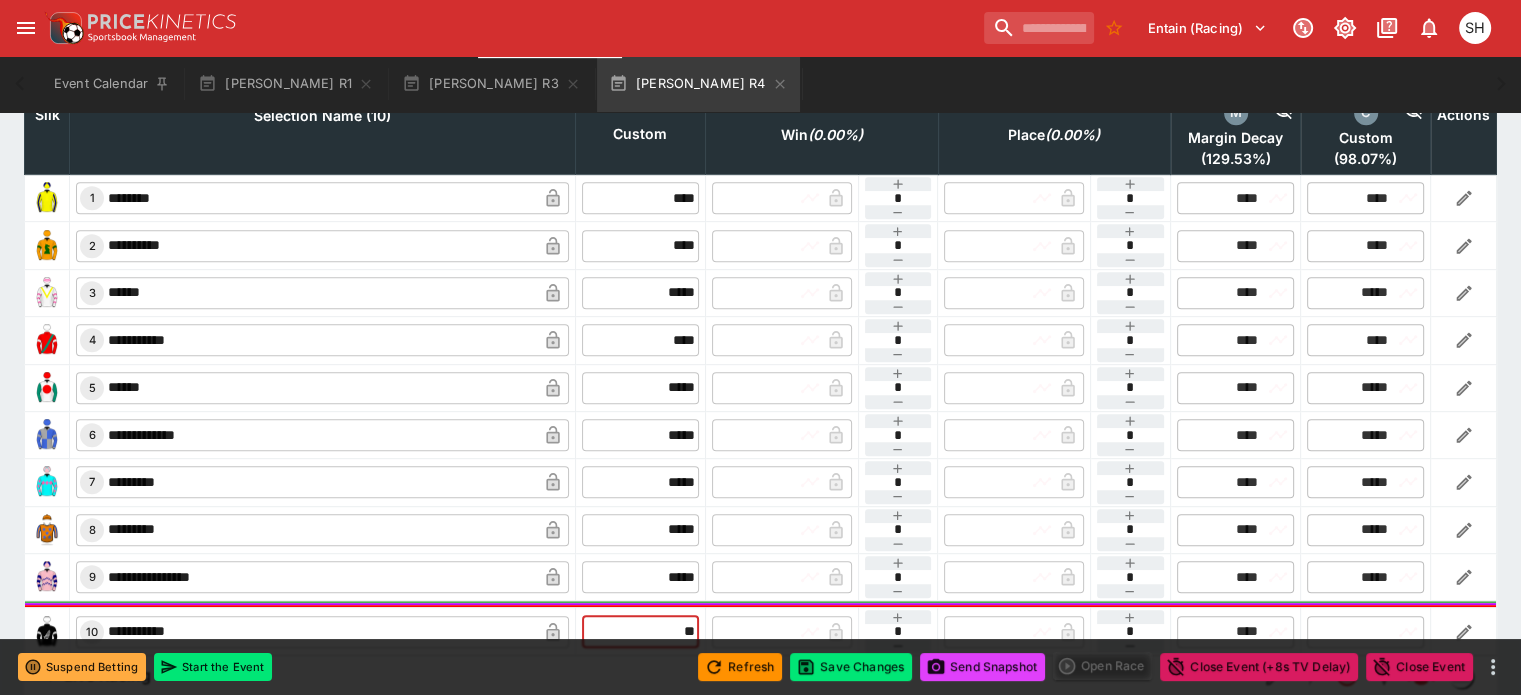 type on "*****" 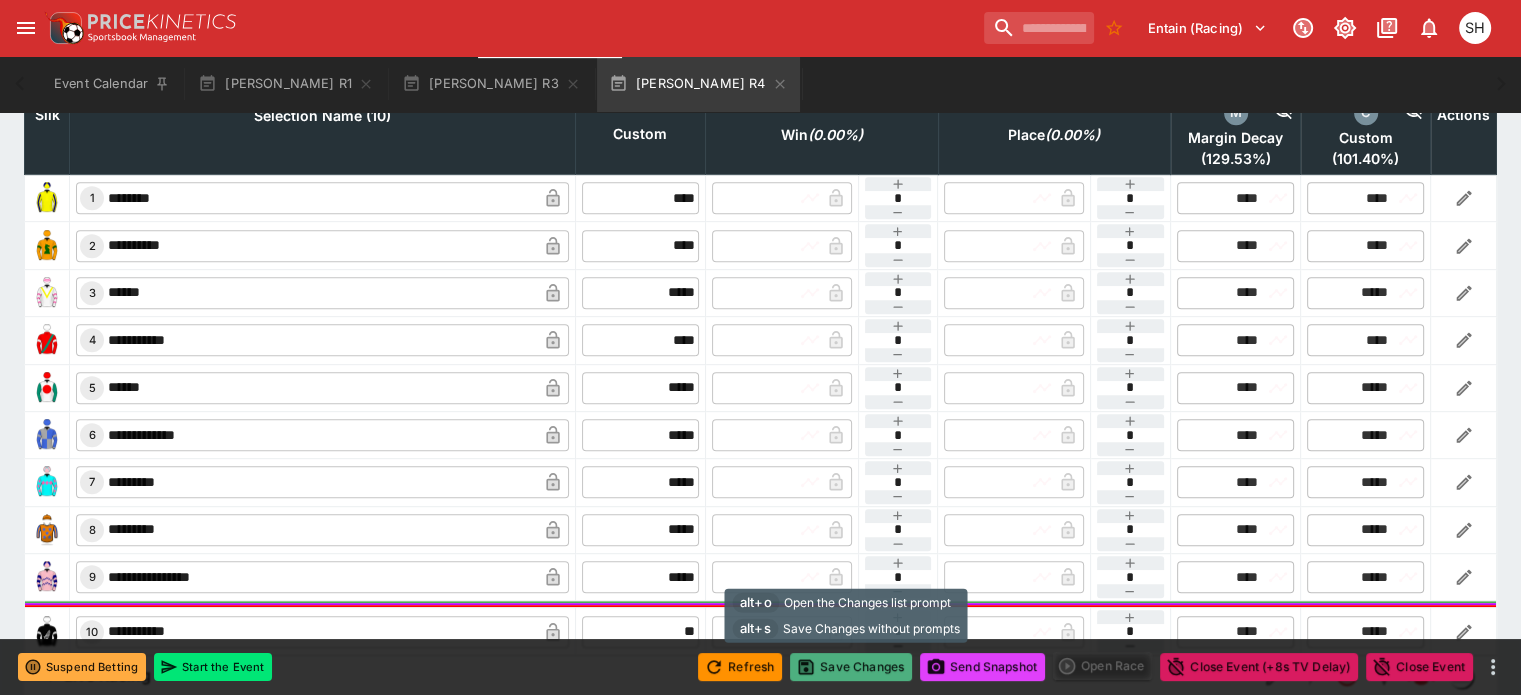 type on "*****" 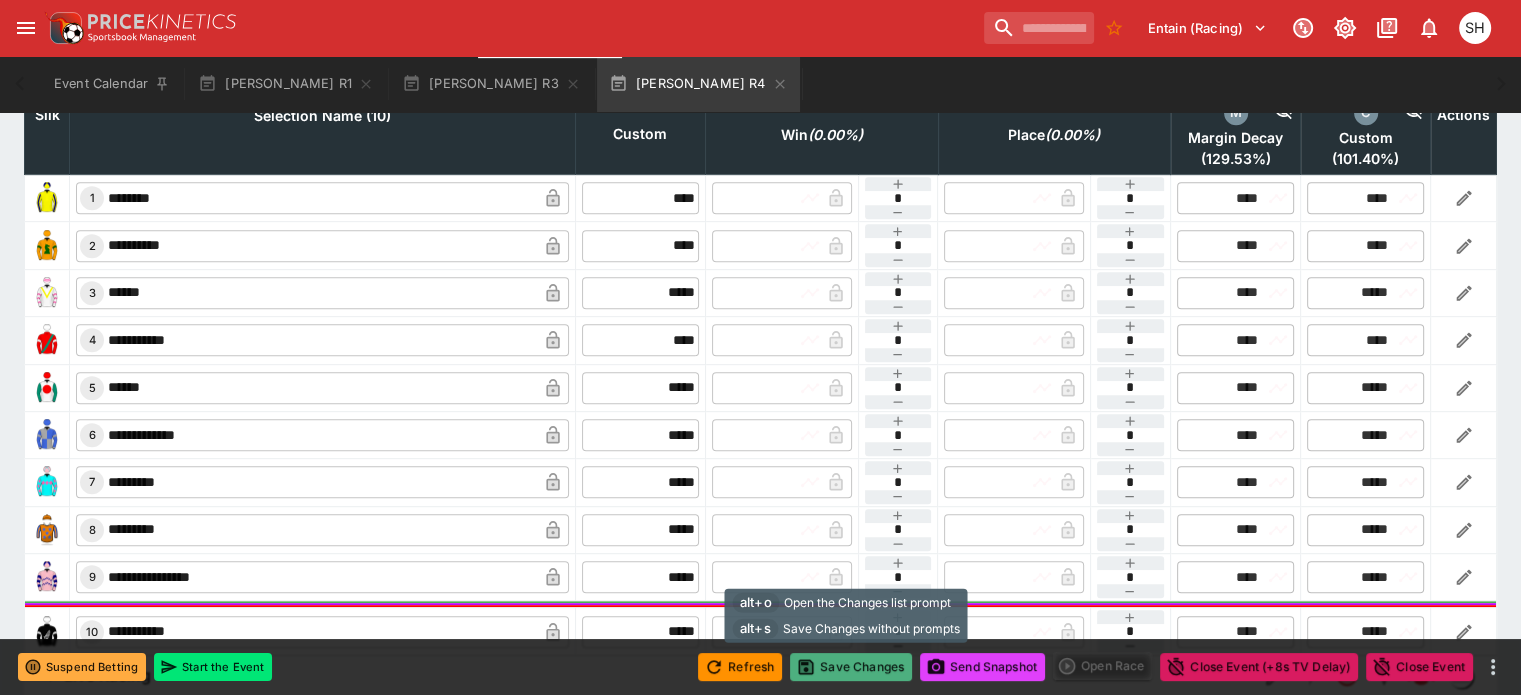 click on "Save Changes" at bounding box center [851, 667] 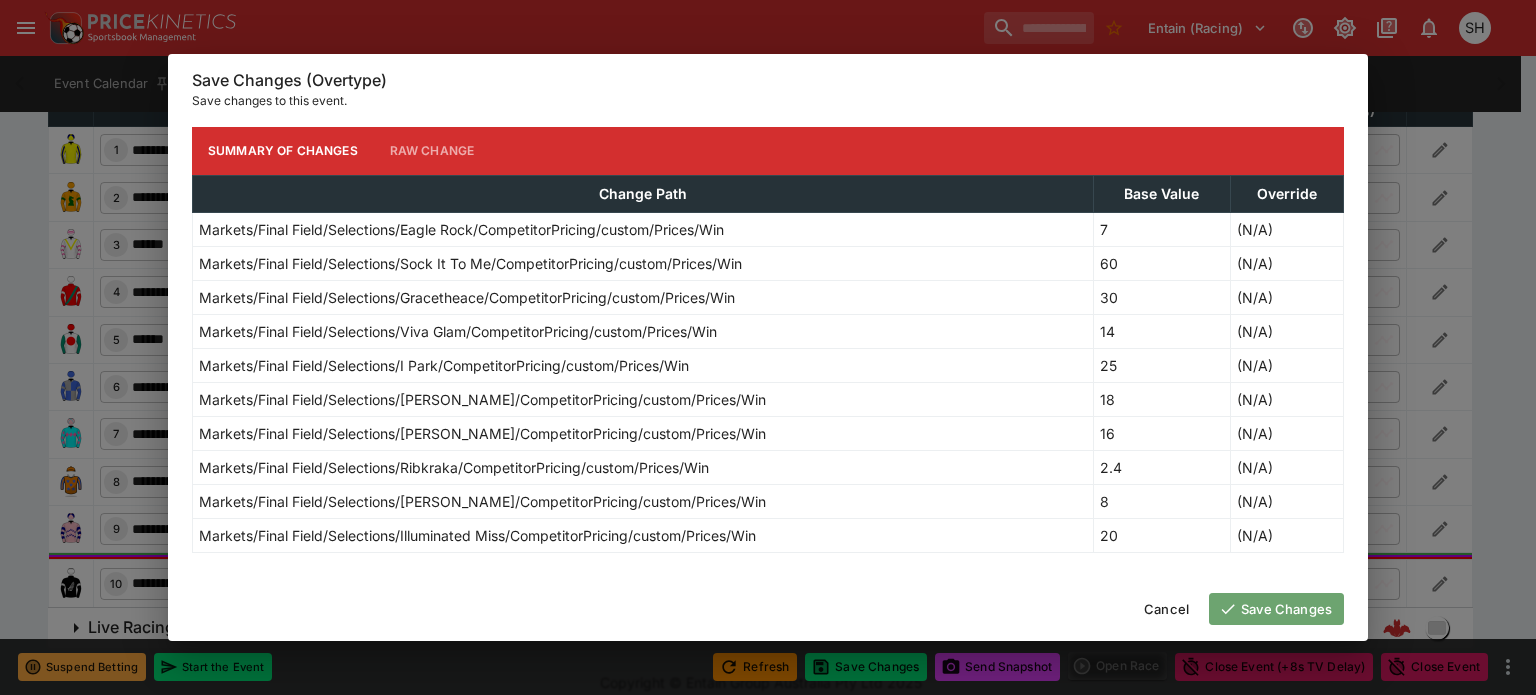 click on "Save Changes" at bounding box center [1276, 609] 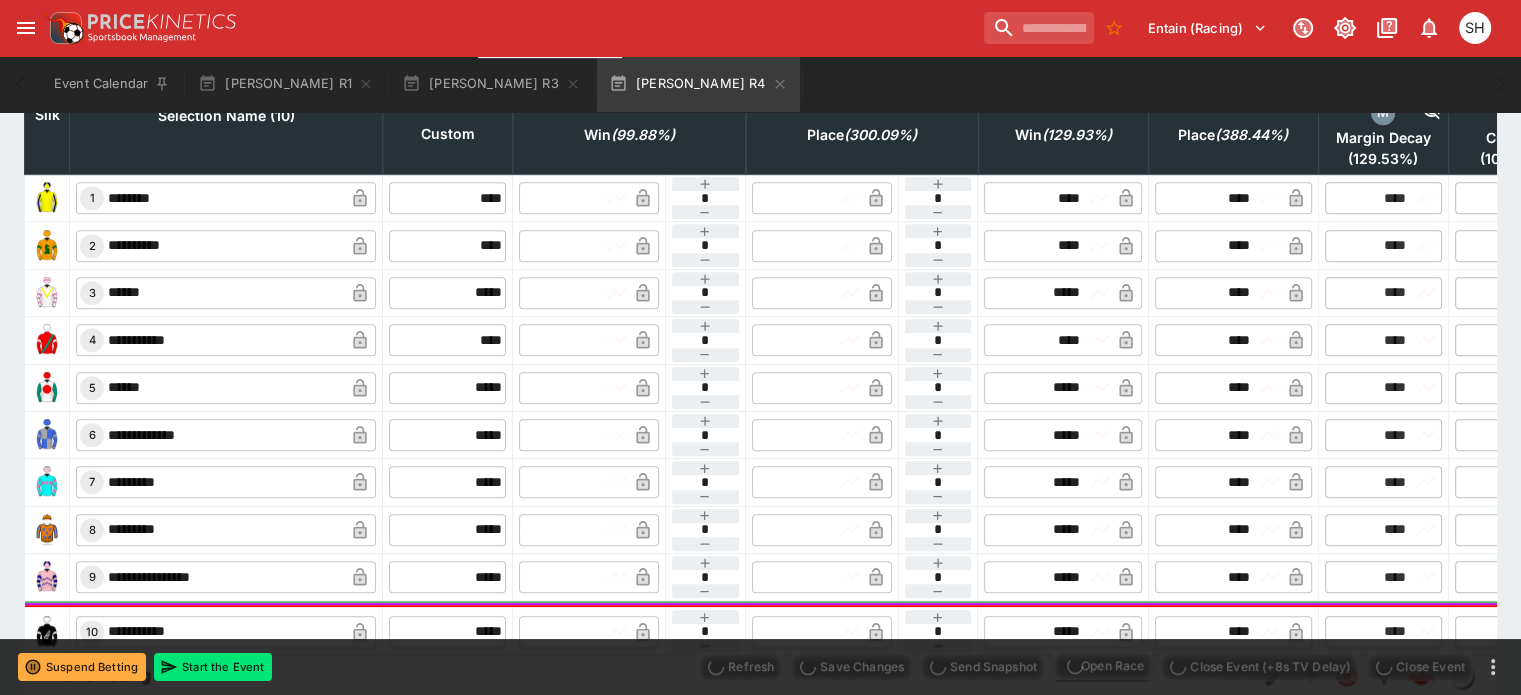 type on "**********" 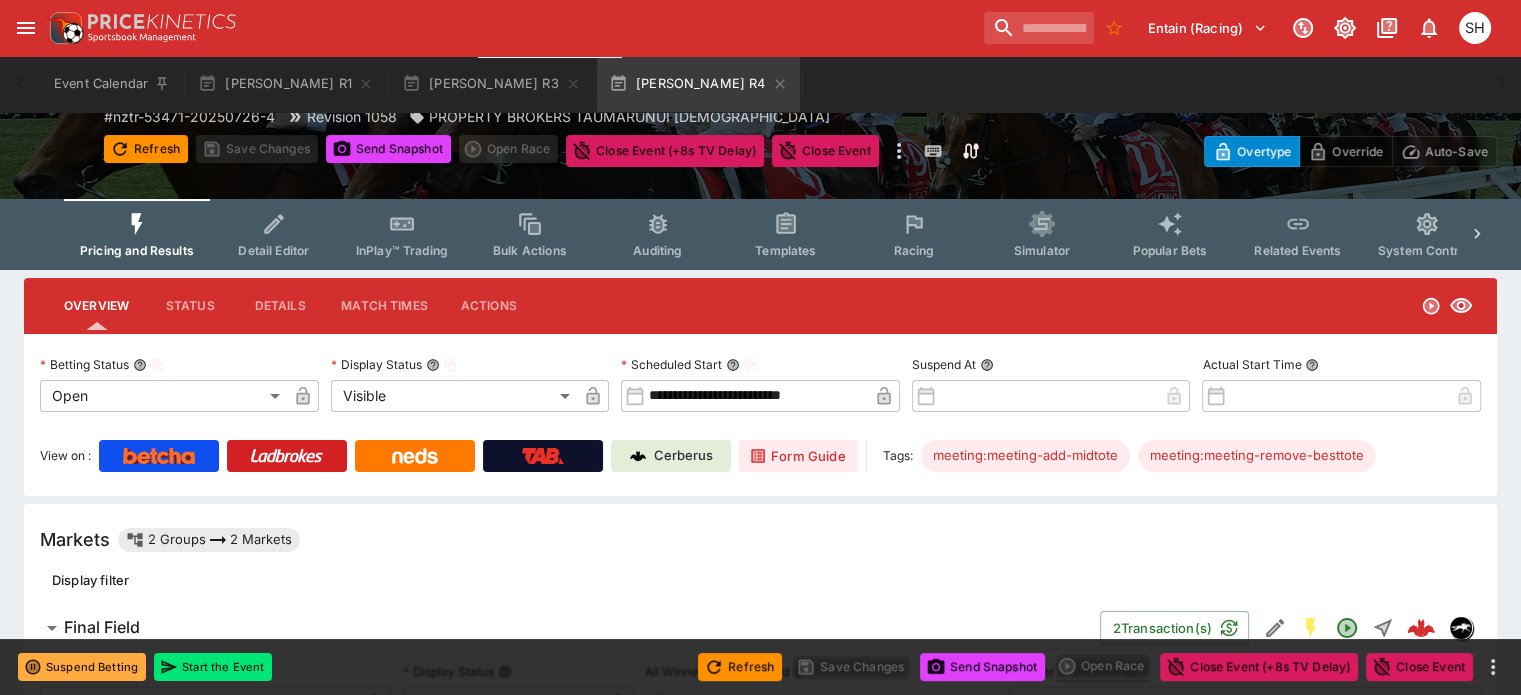 scroll, scrollTop: 0, scrollLeft: 0, axis: both 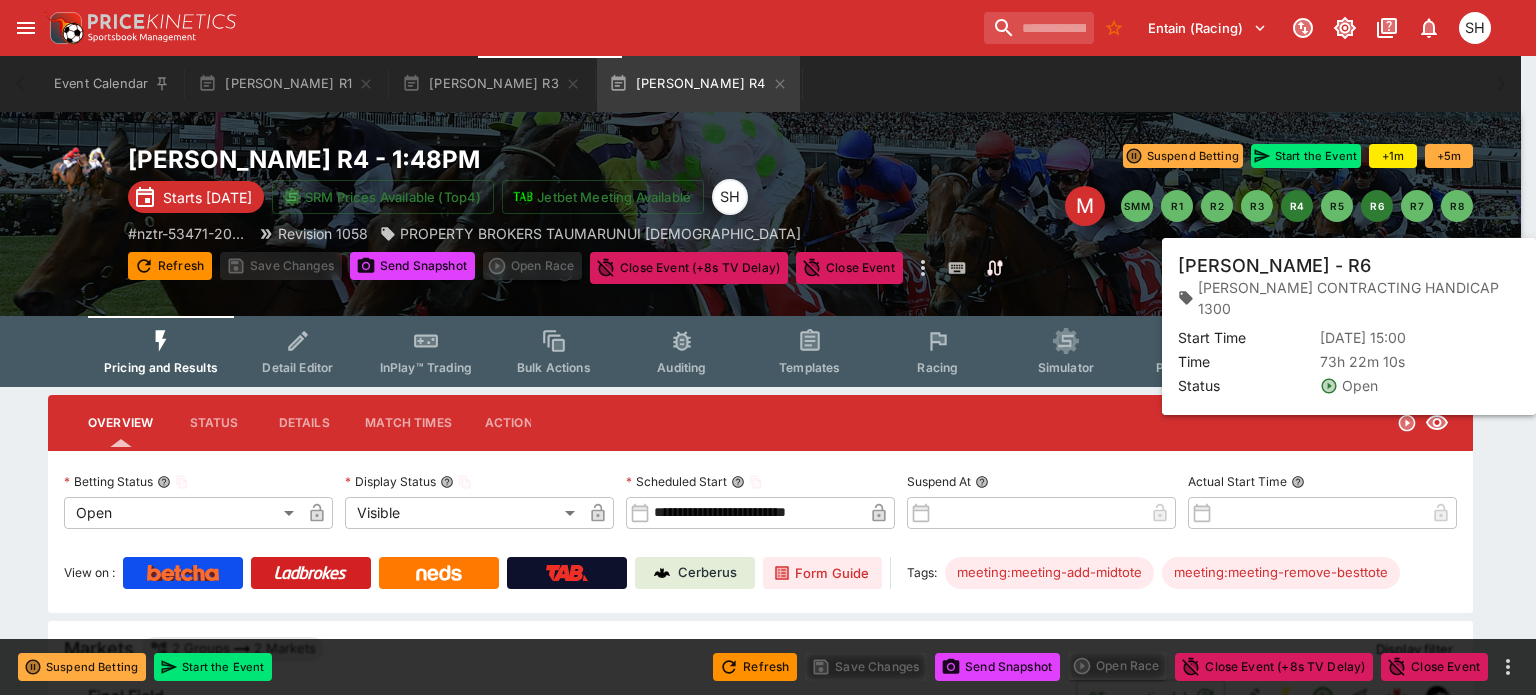 click on "R6" at bounding box center [1377, 206] 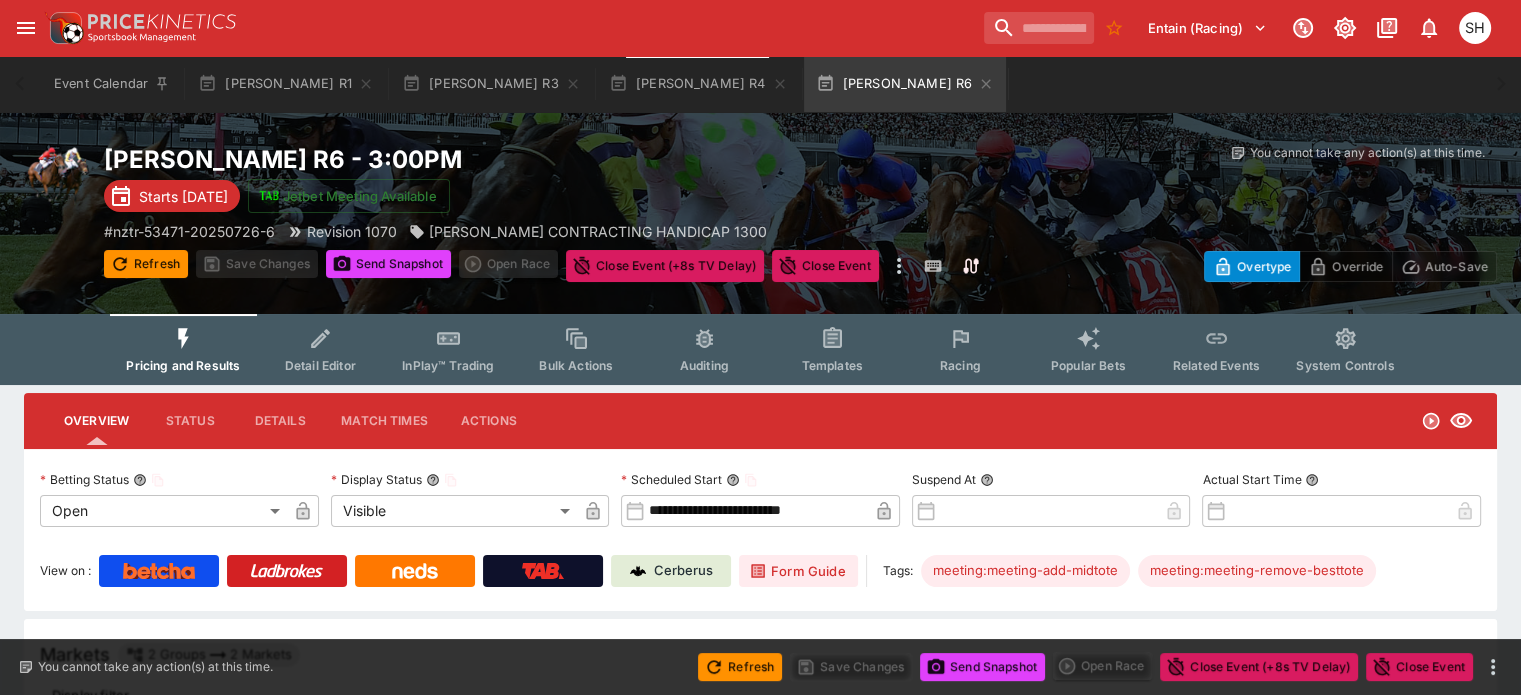 type on "**********" 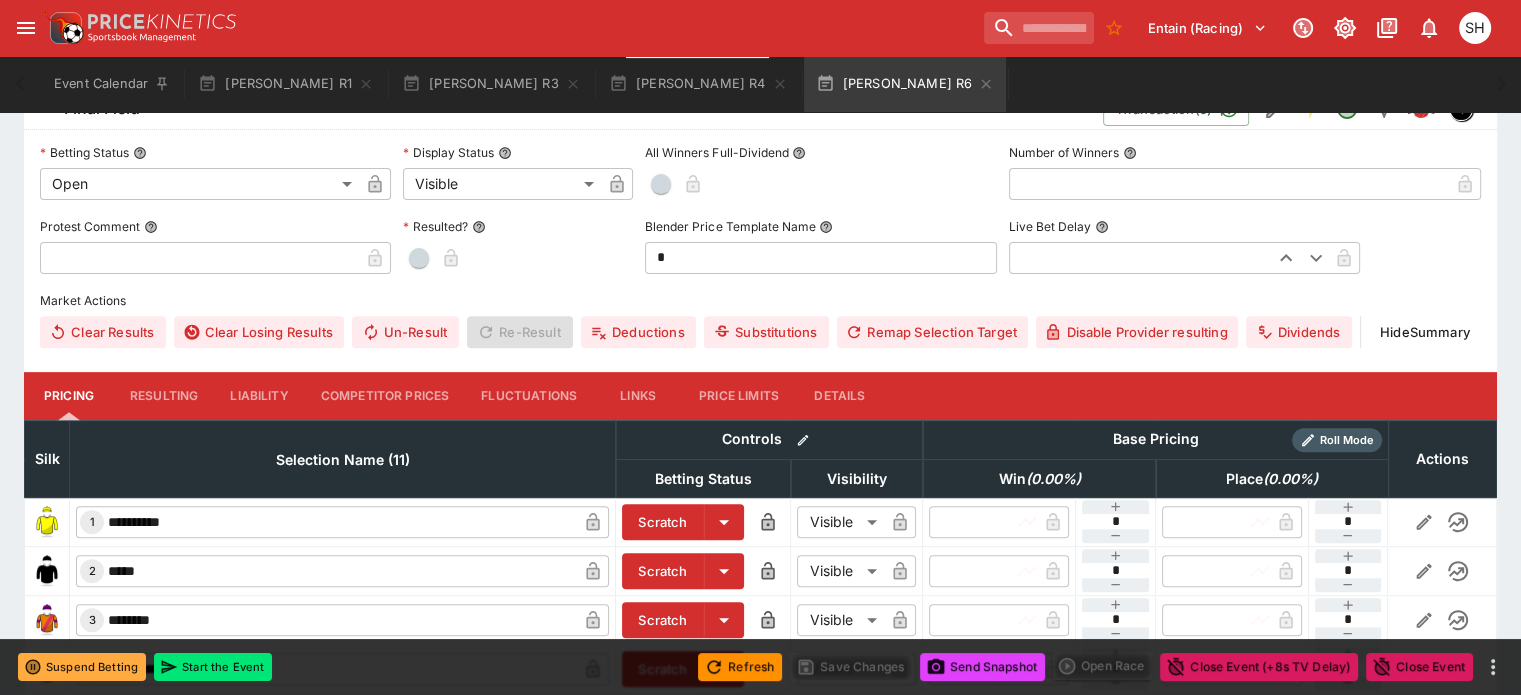 scroll, scrollTop: 601, scrollLeft: 0, axis: vertical 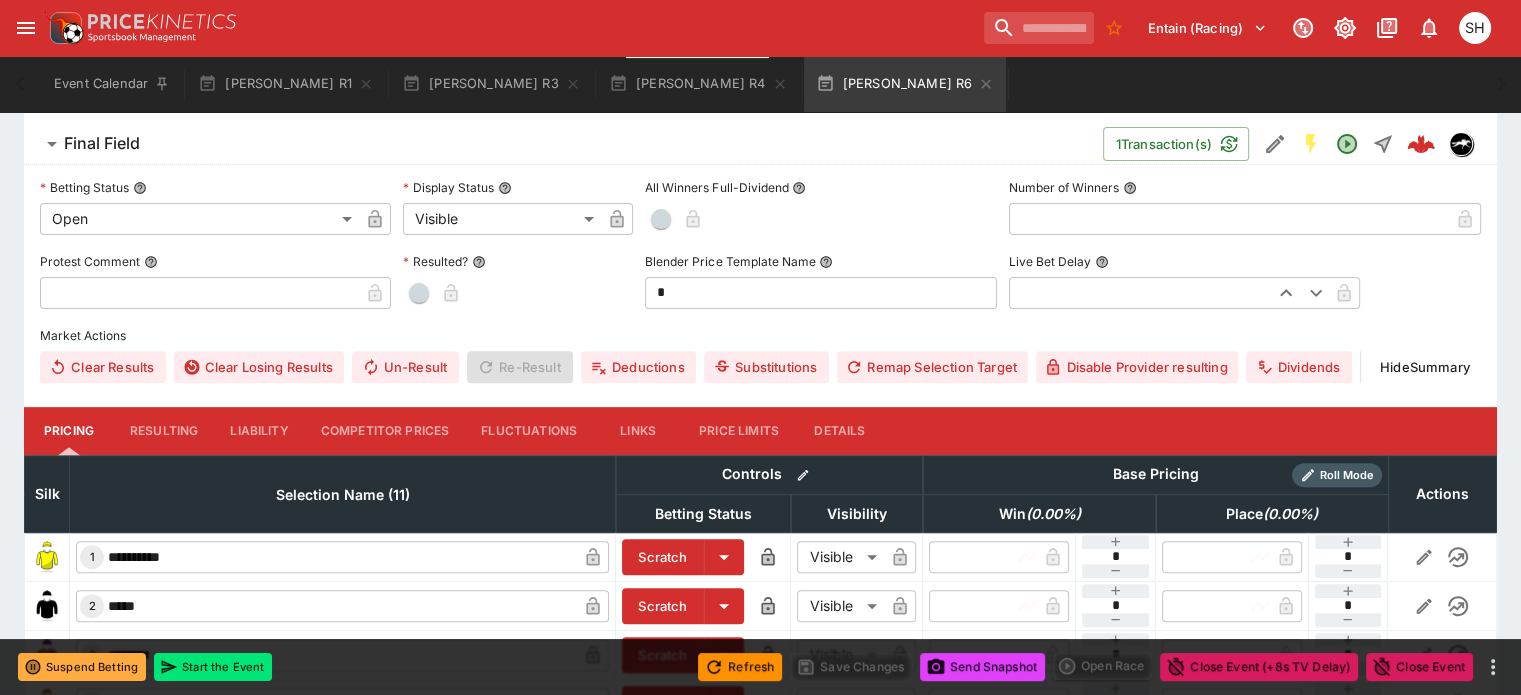 click on "Competitor Prices" at bounding box center [385, 431] 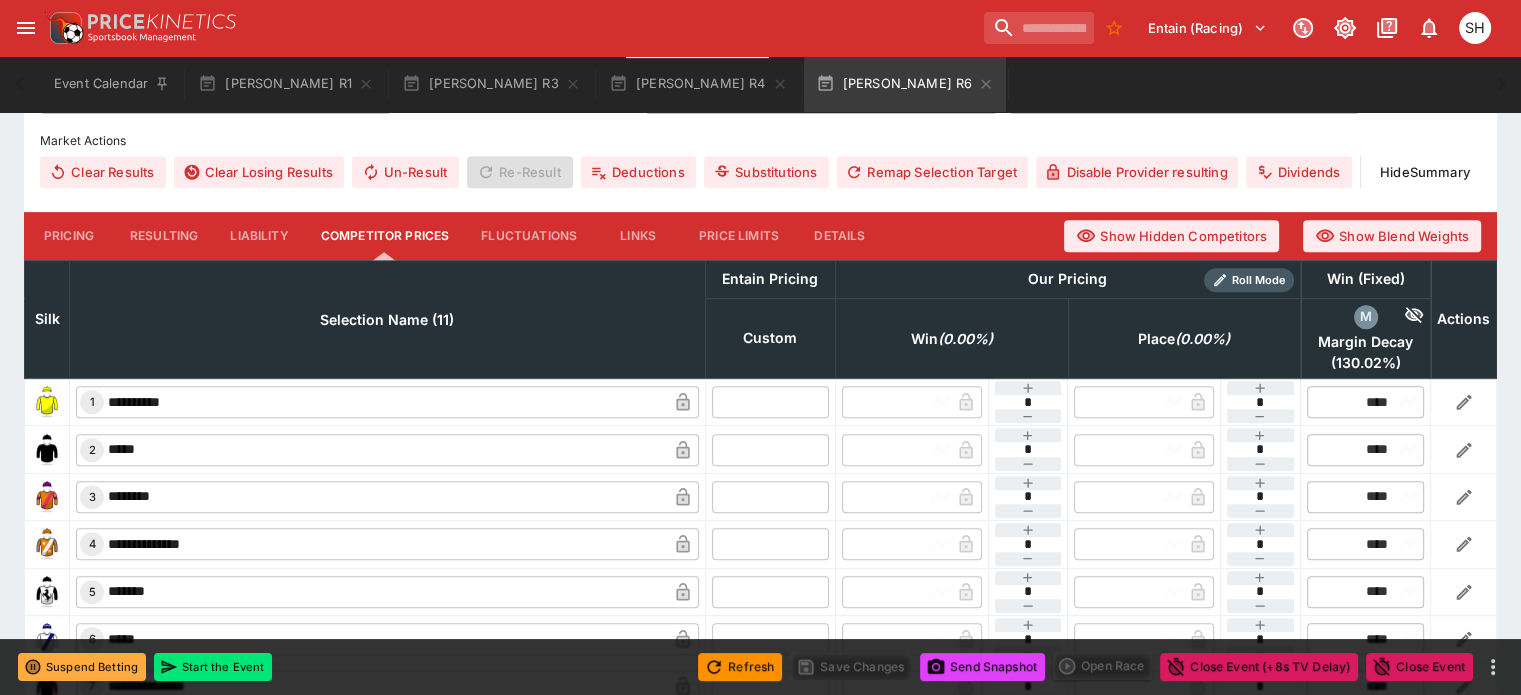 scroll, scrollTop: 801, scrollLeft: 0, axis: vertical 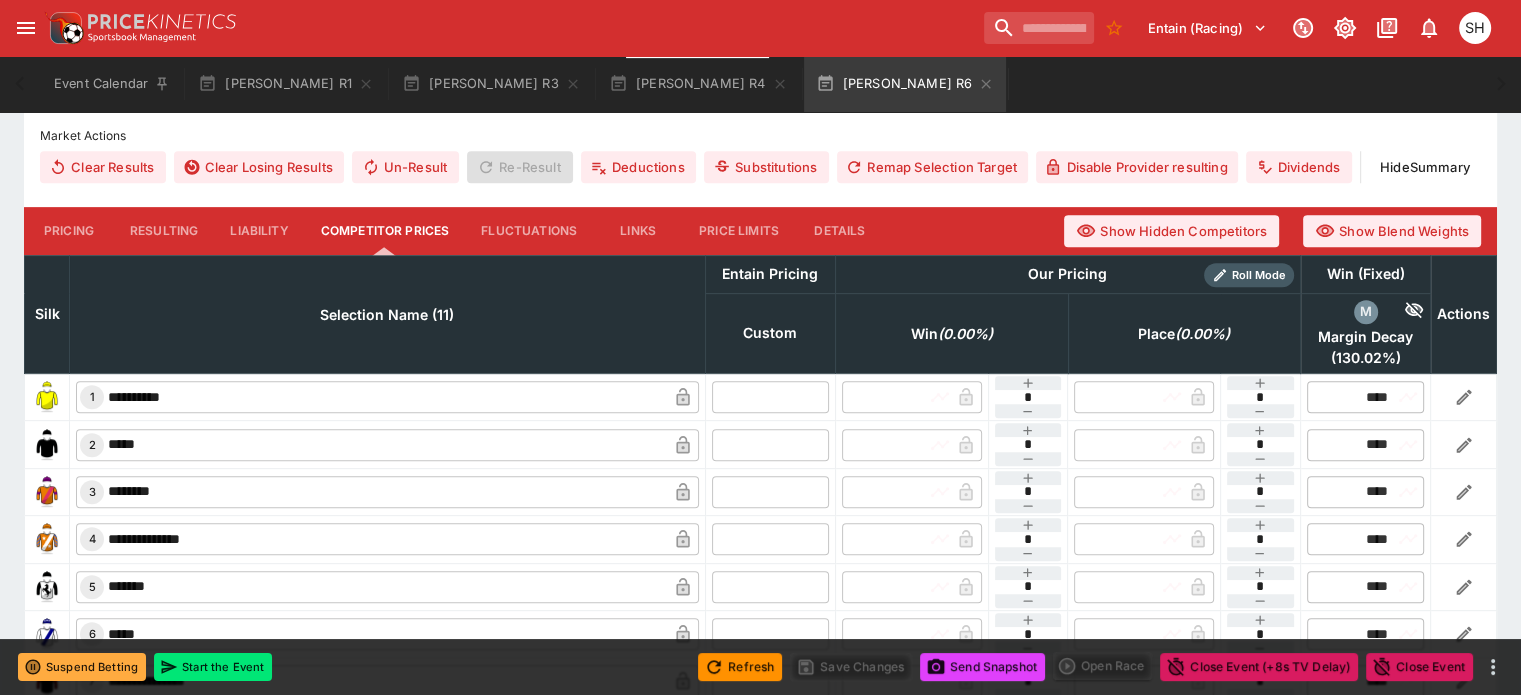 click at bounding box center [770, 397] 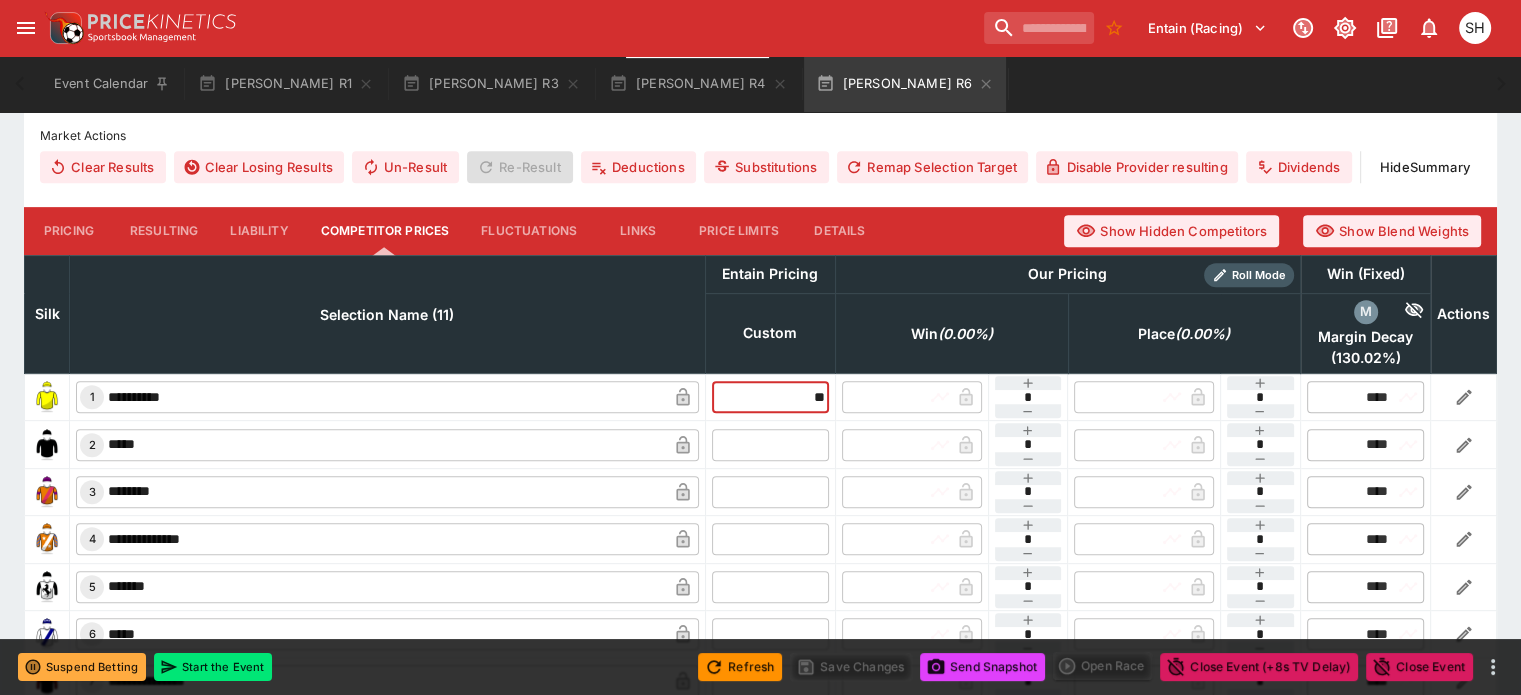 click at bounding box center (770, 444) 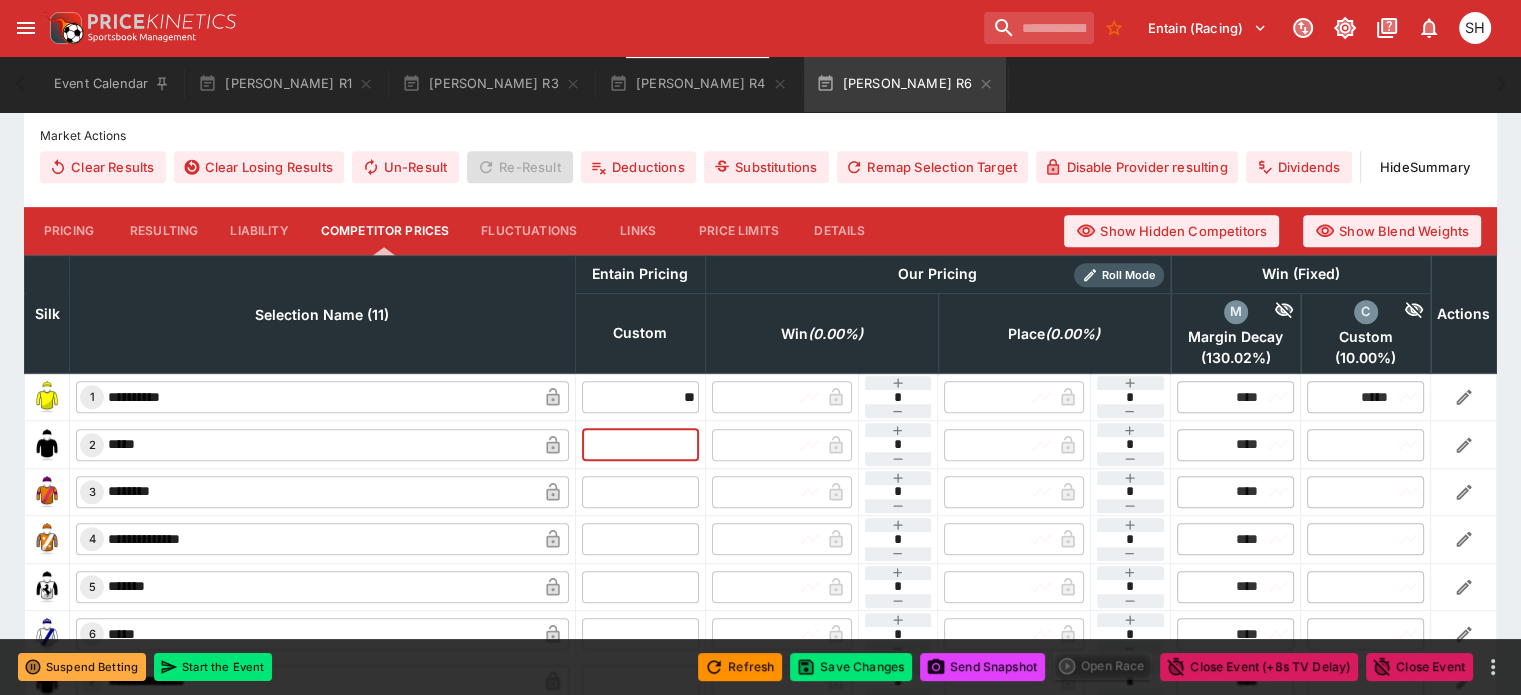 type on "*****" 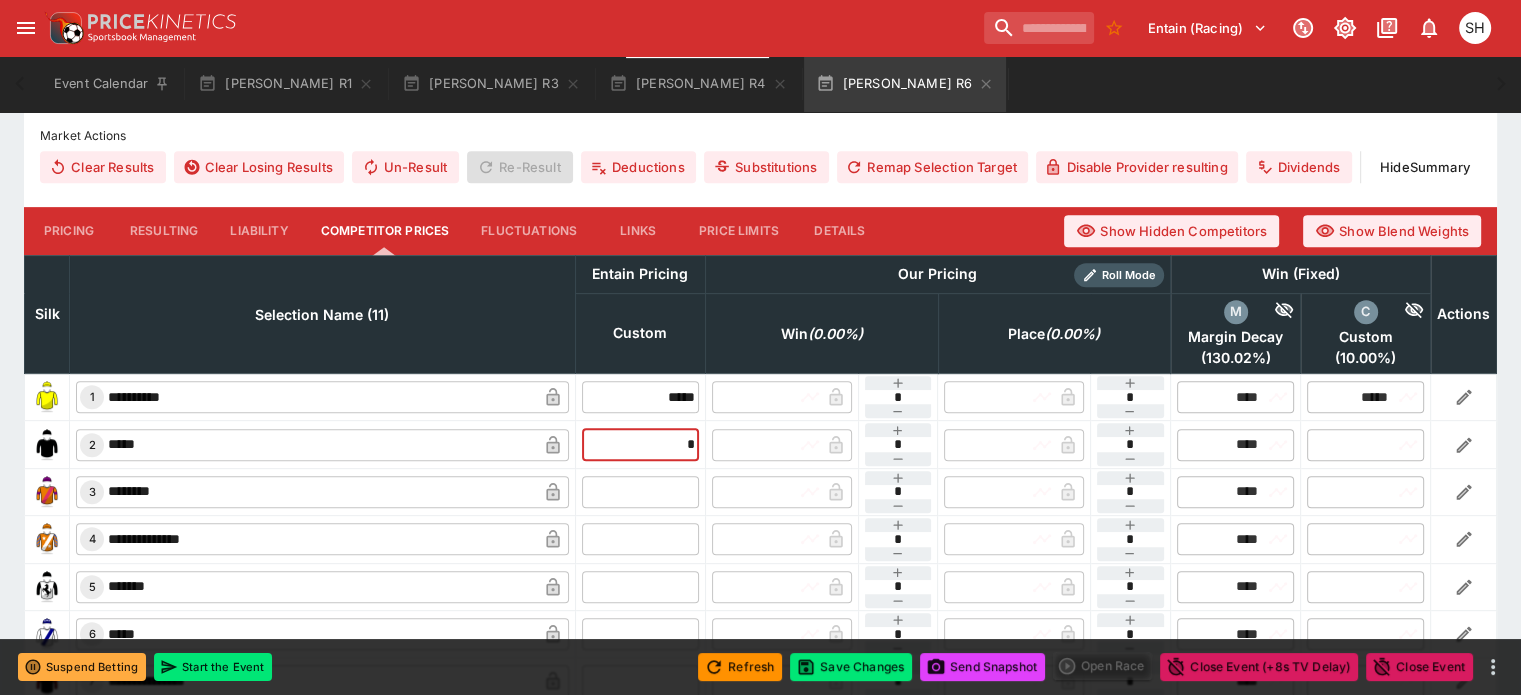 type on "*" 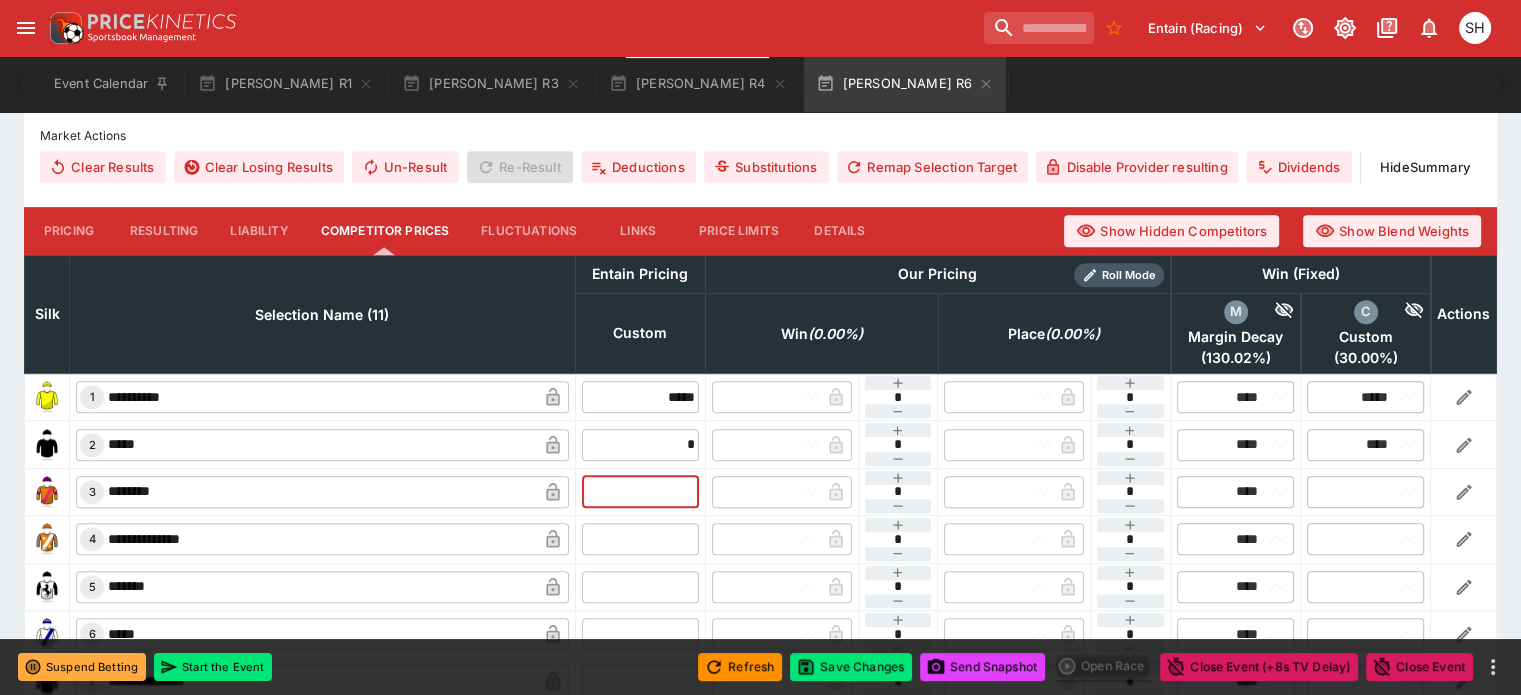 type on "****" 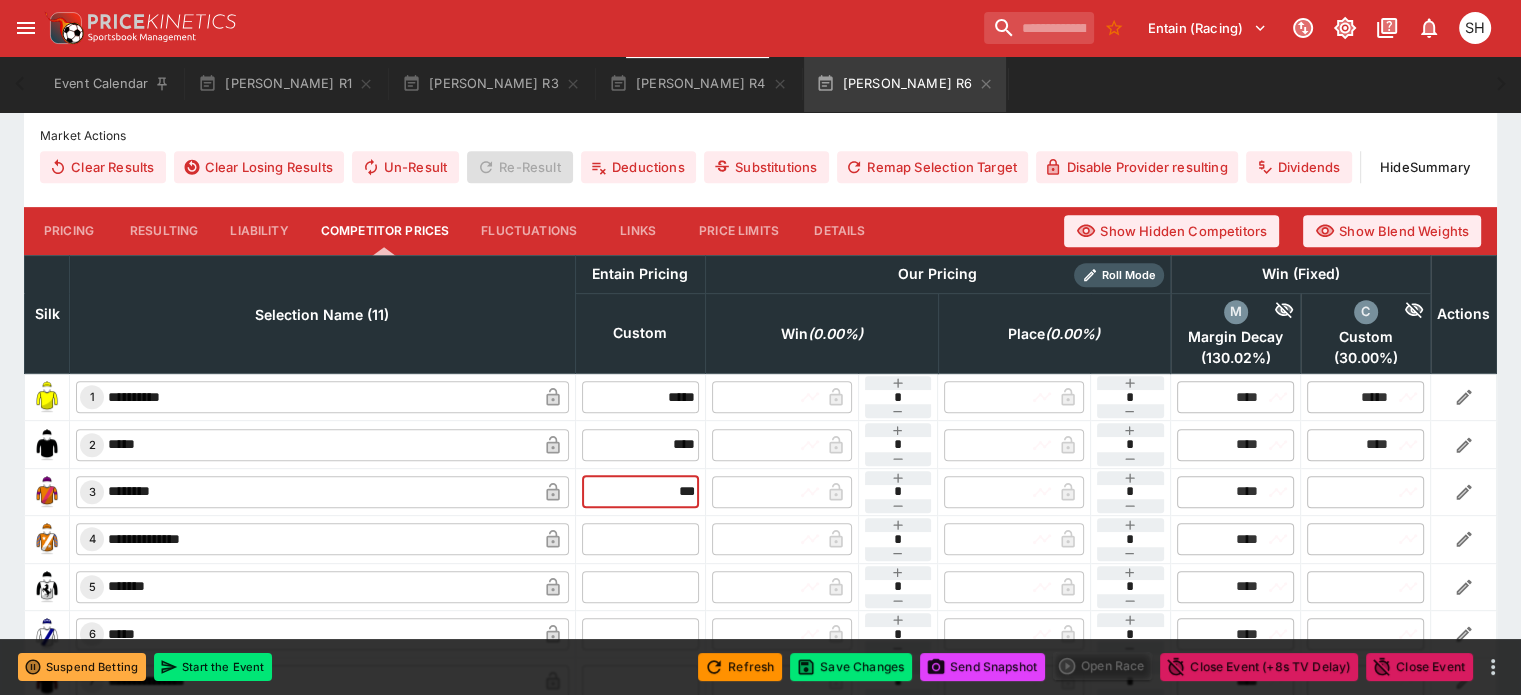 type on "***" 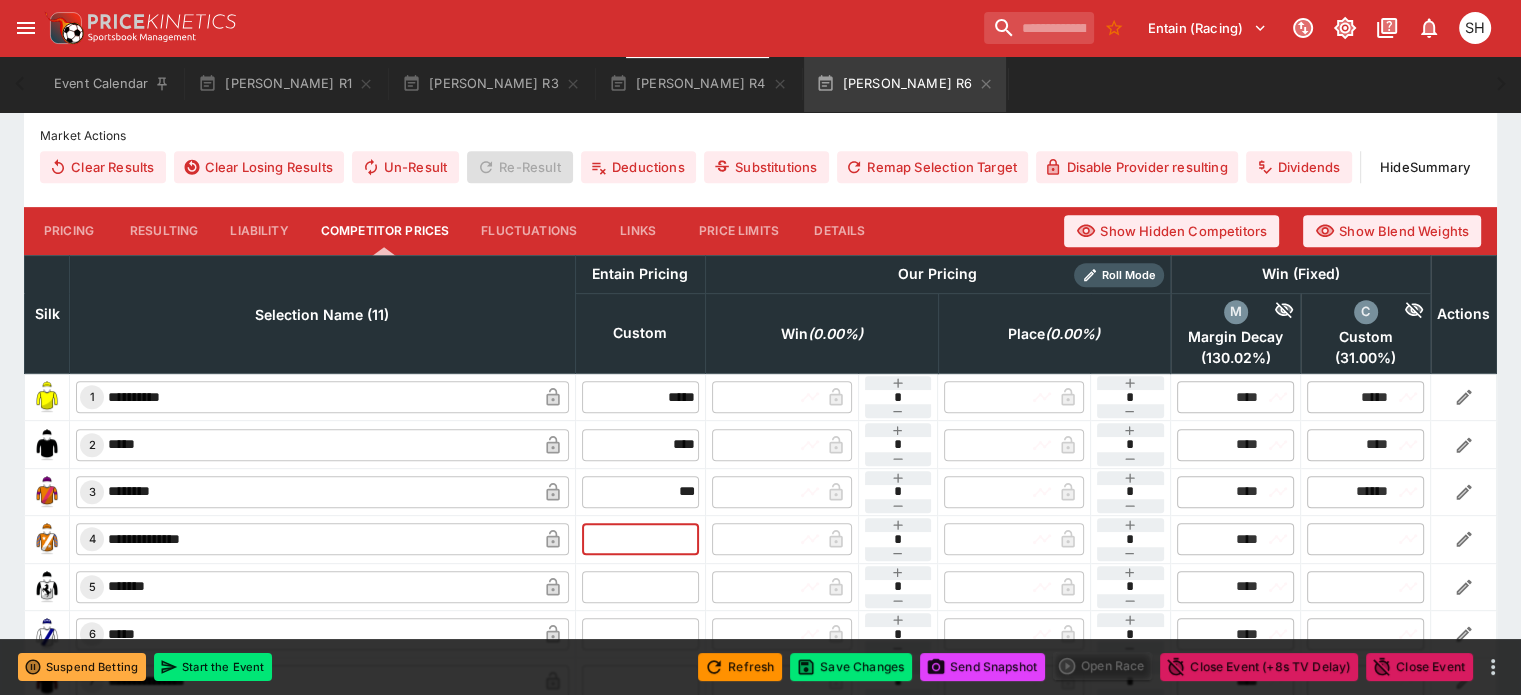 type on "******" 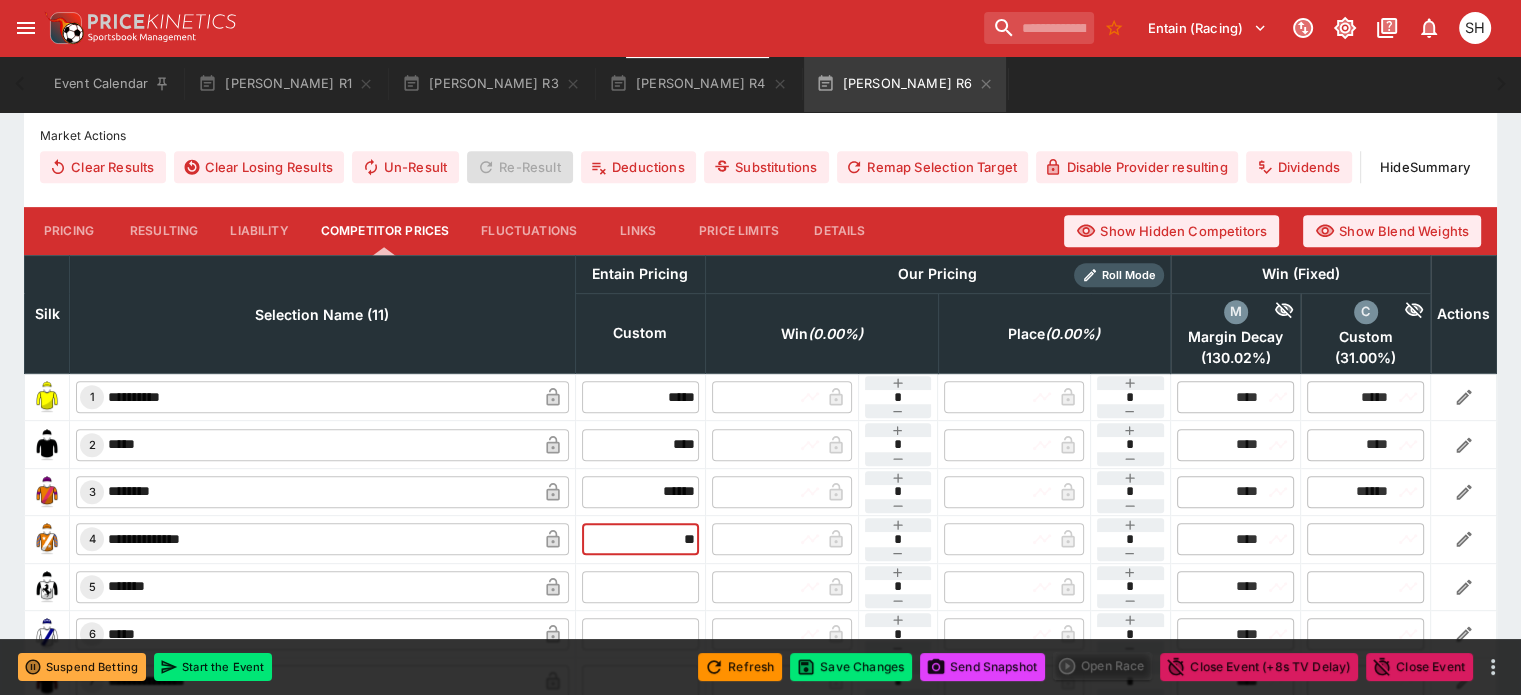 type on "***" 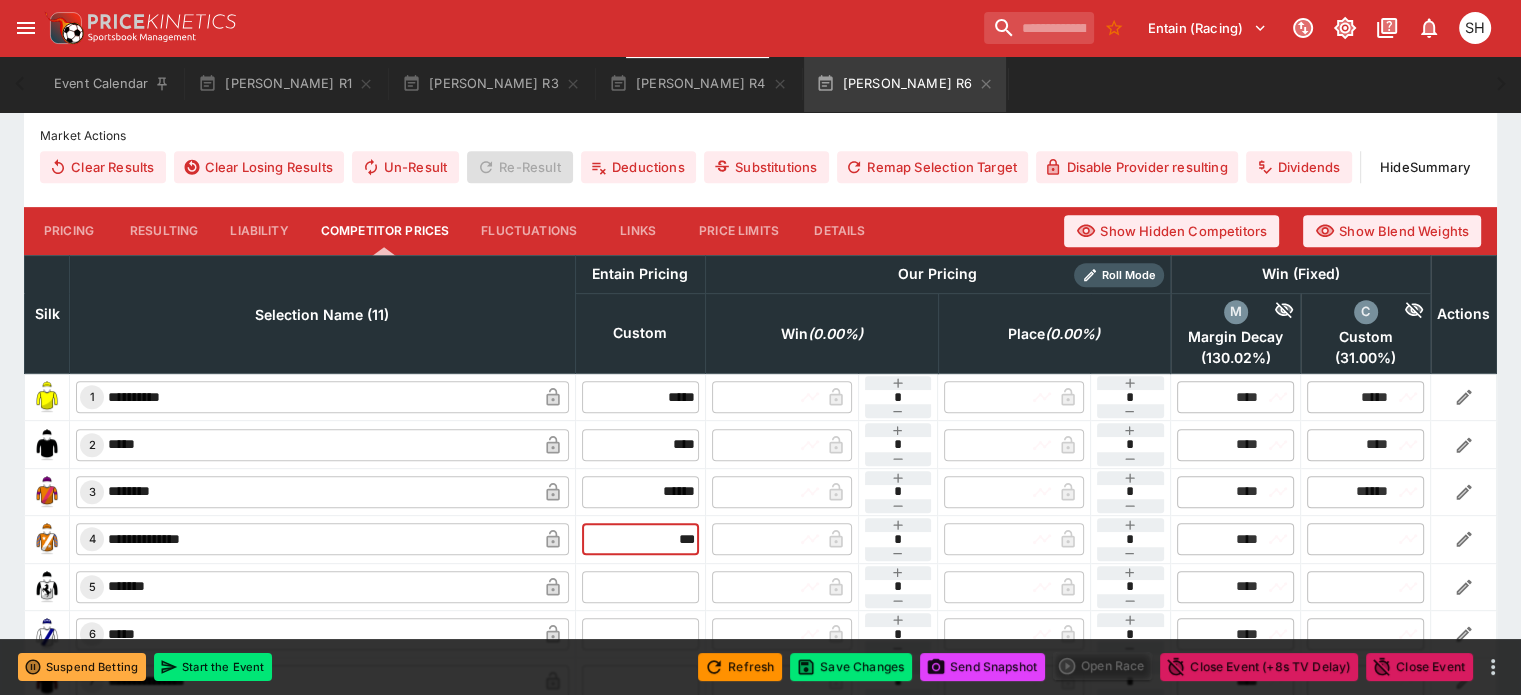 type on "****" 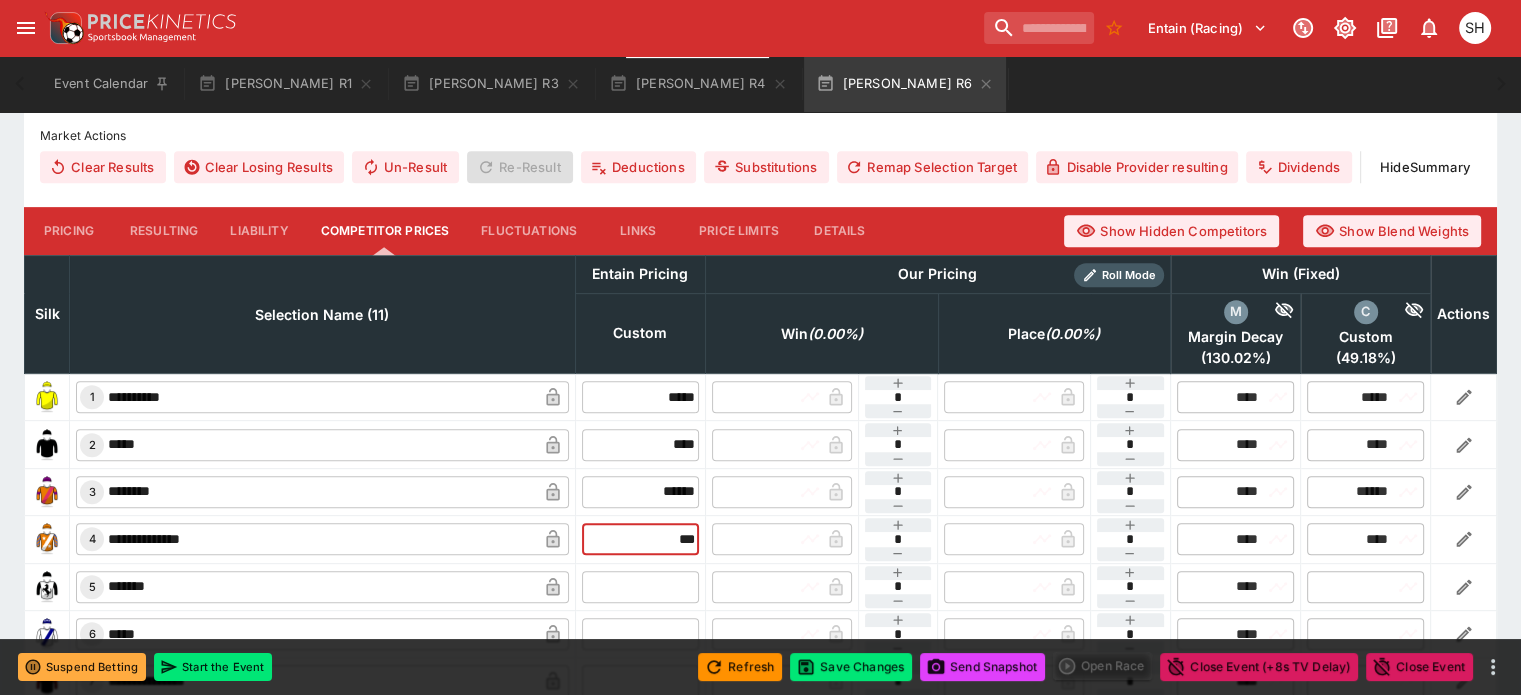click at bounding box center (640, 587) 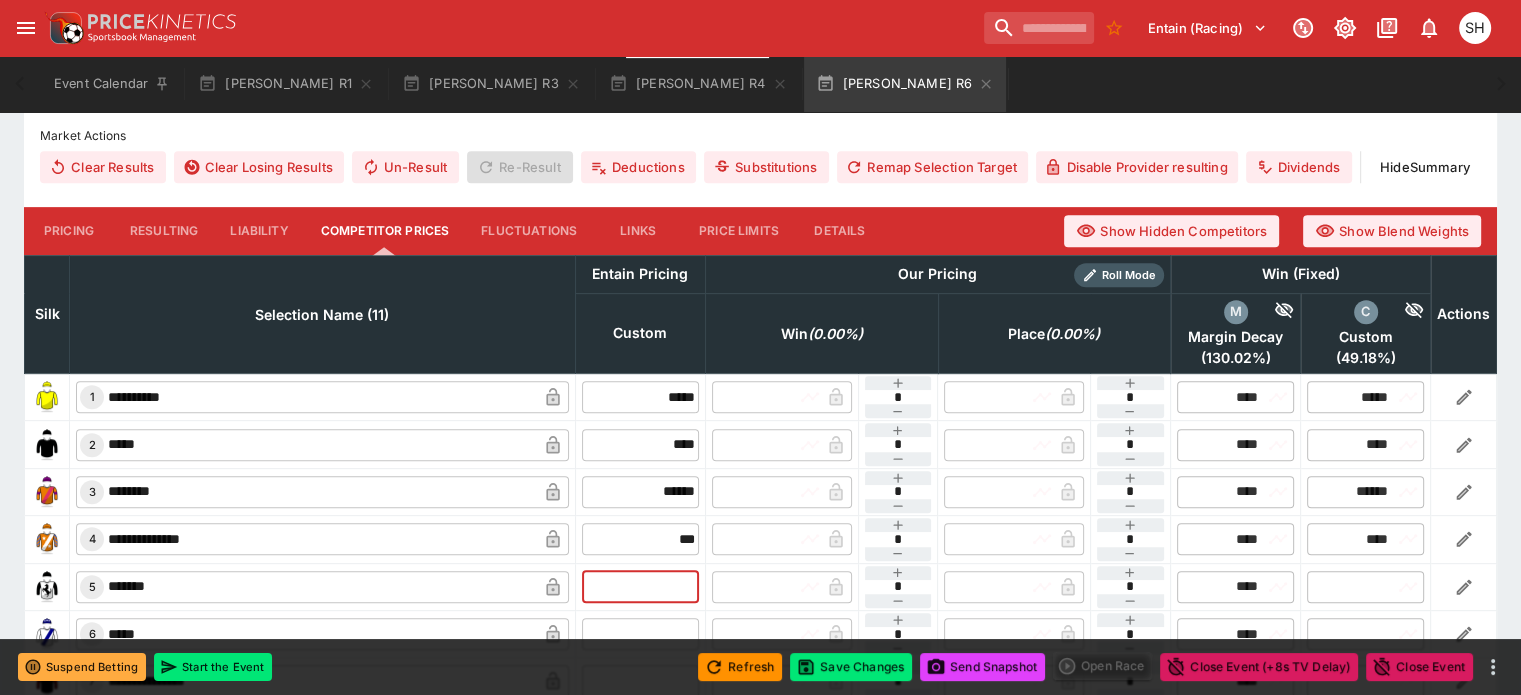 type on "****" 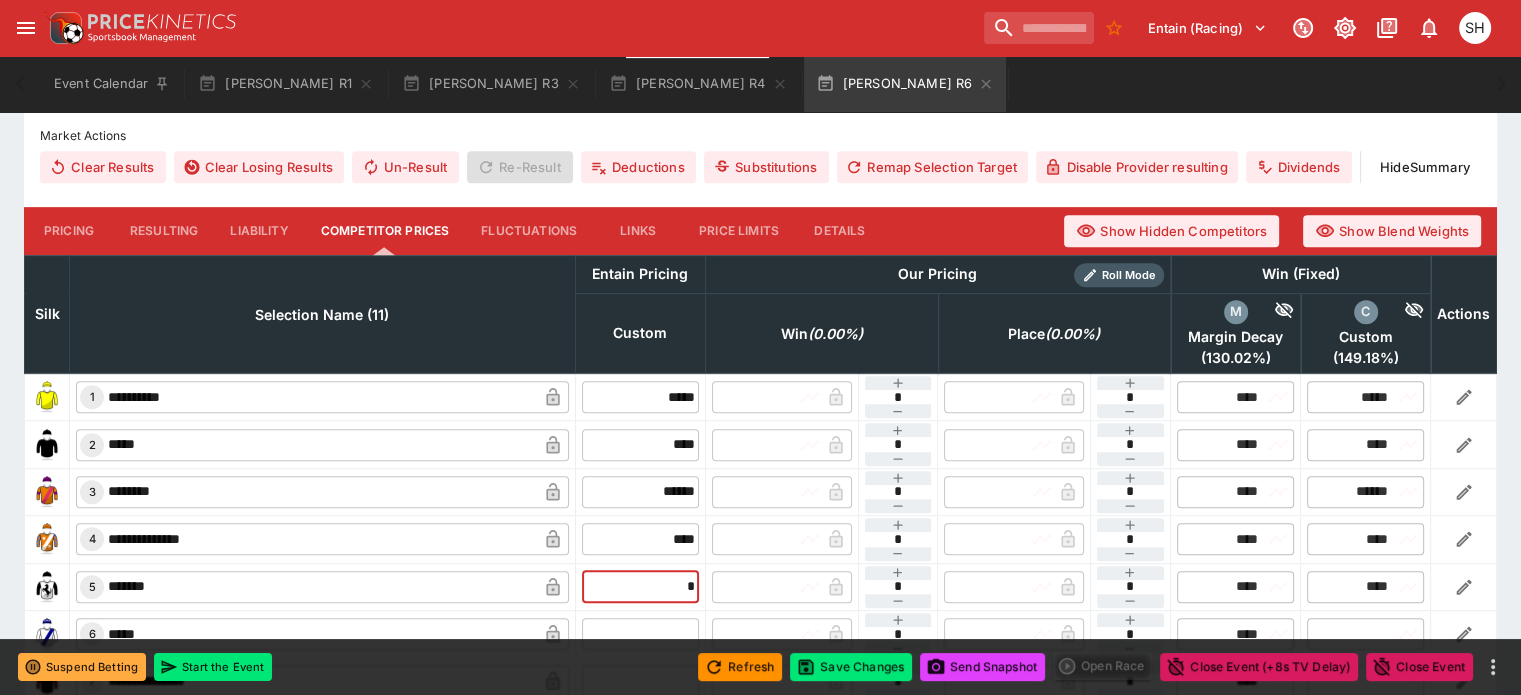 type on "**" 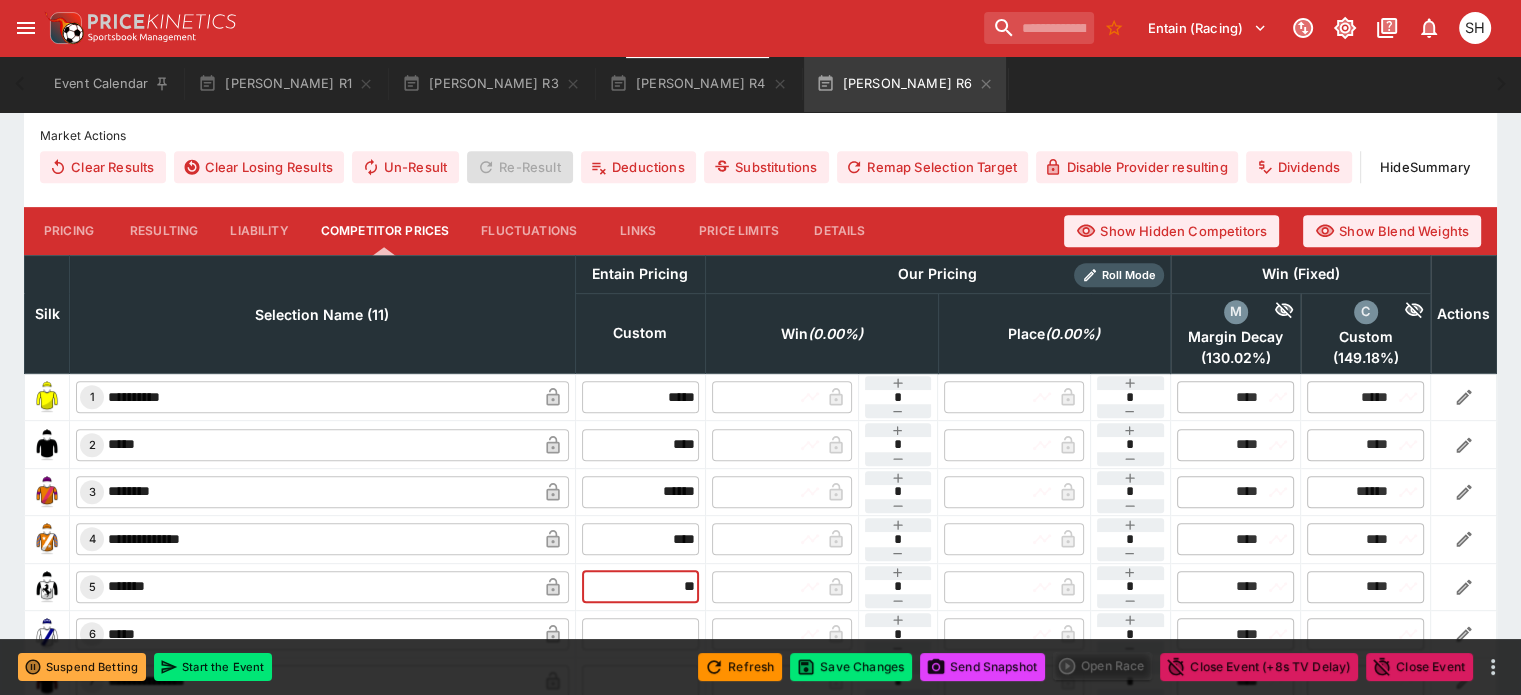 type on "****" 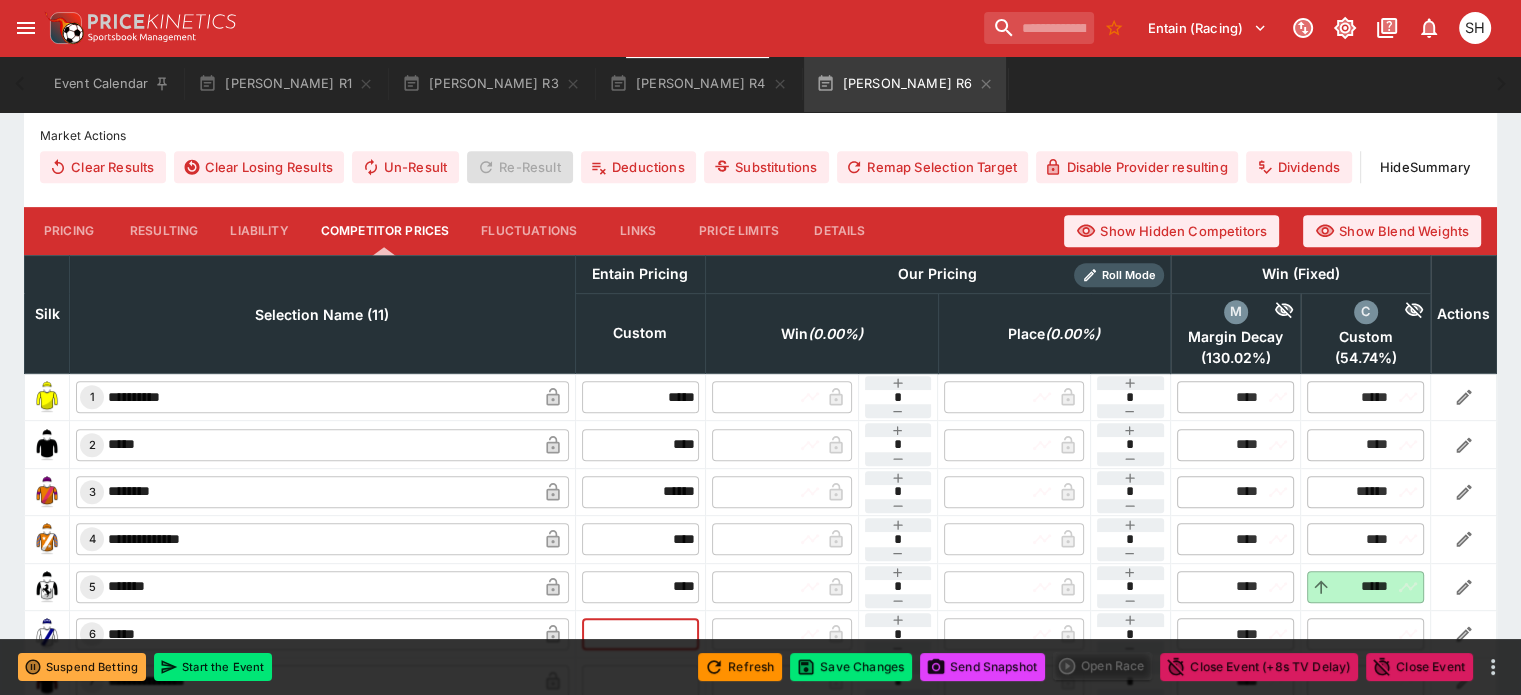 type on "*****" 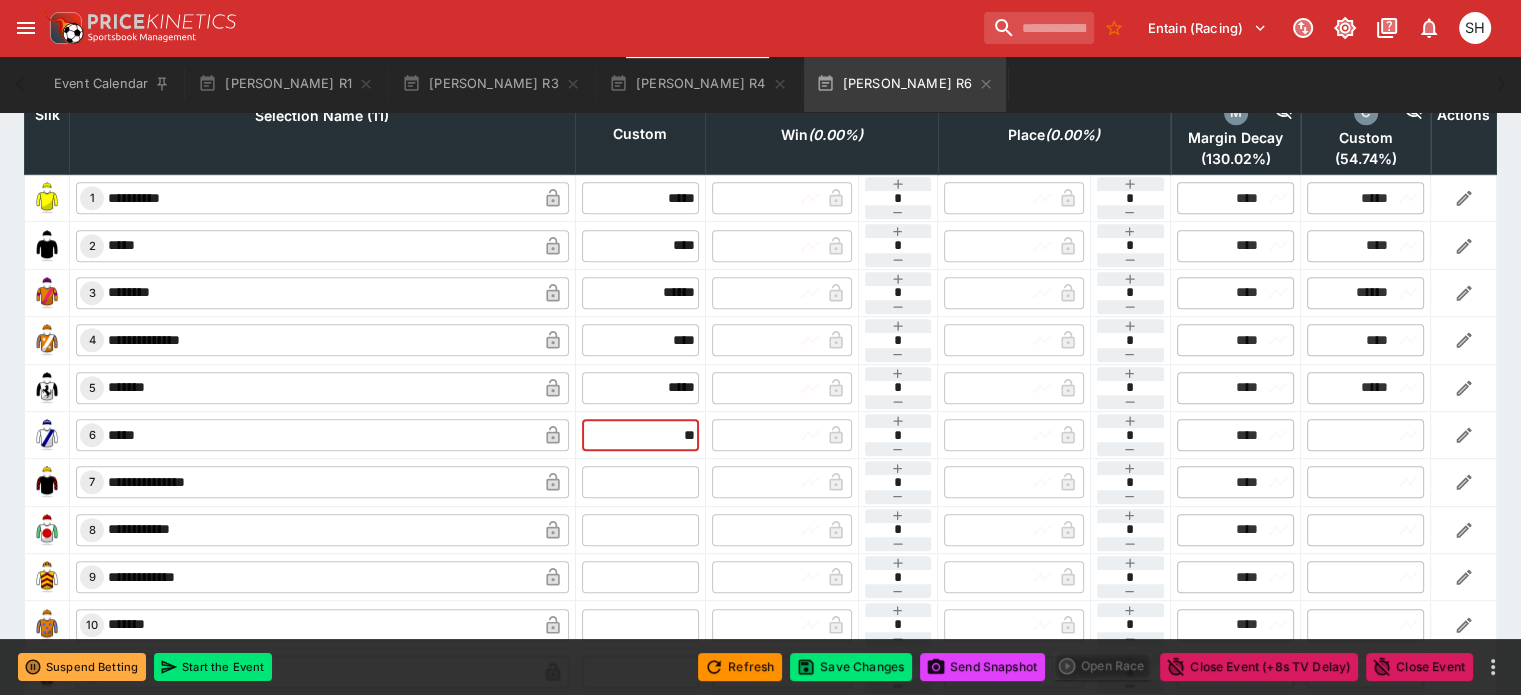 scroll, scrollTop: 1001, scrollLeft: 0, axis: vertical 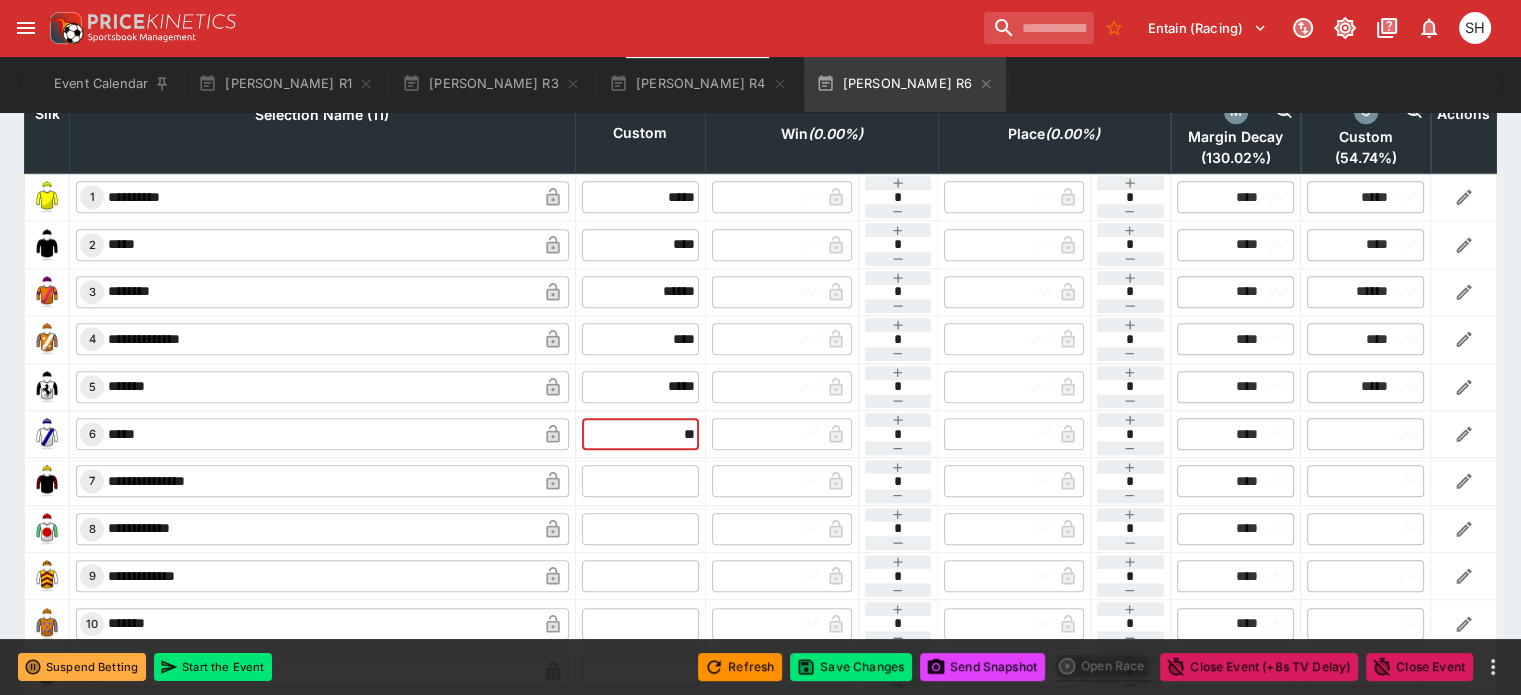 type on "**" 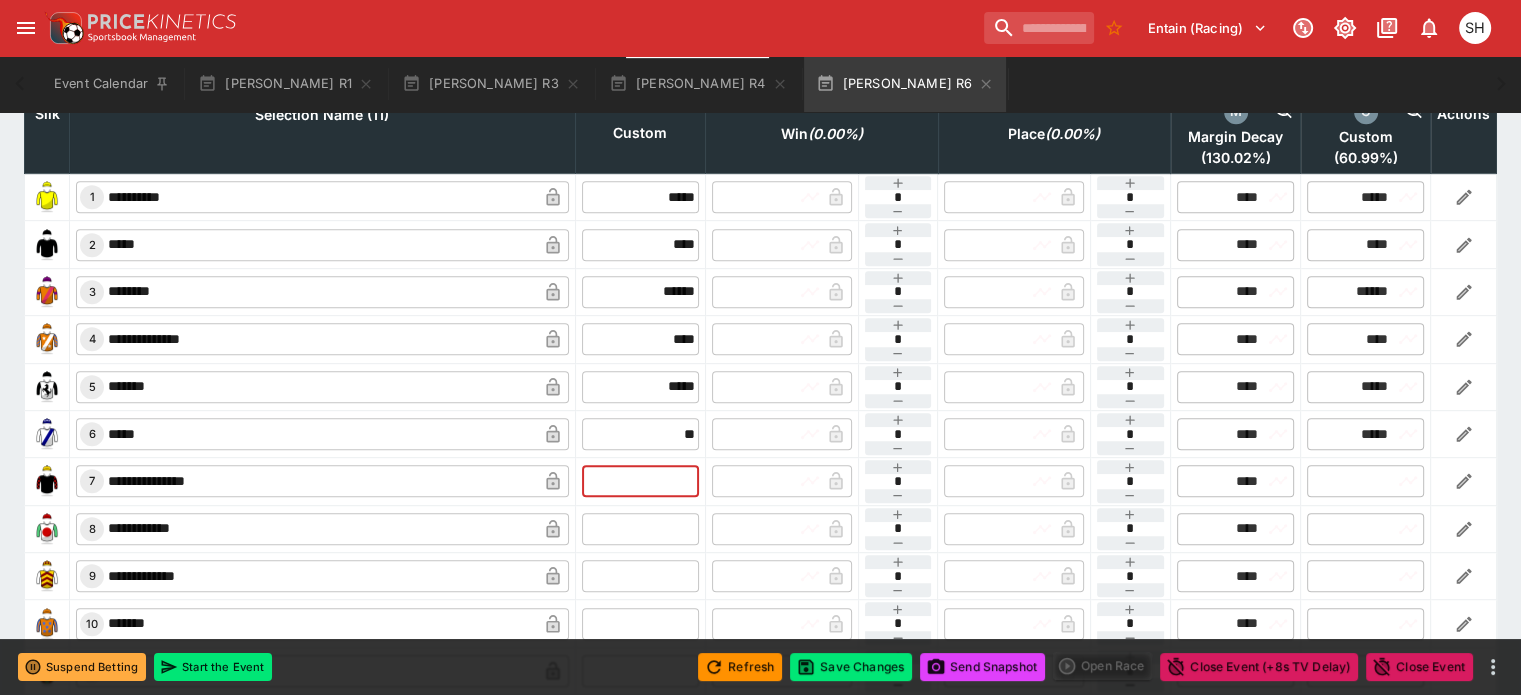 type on "*****" 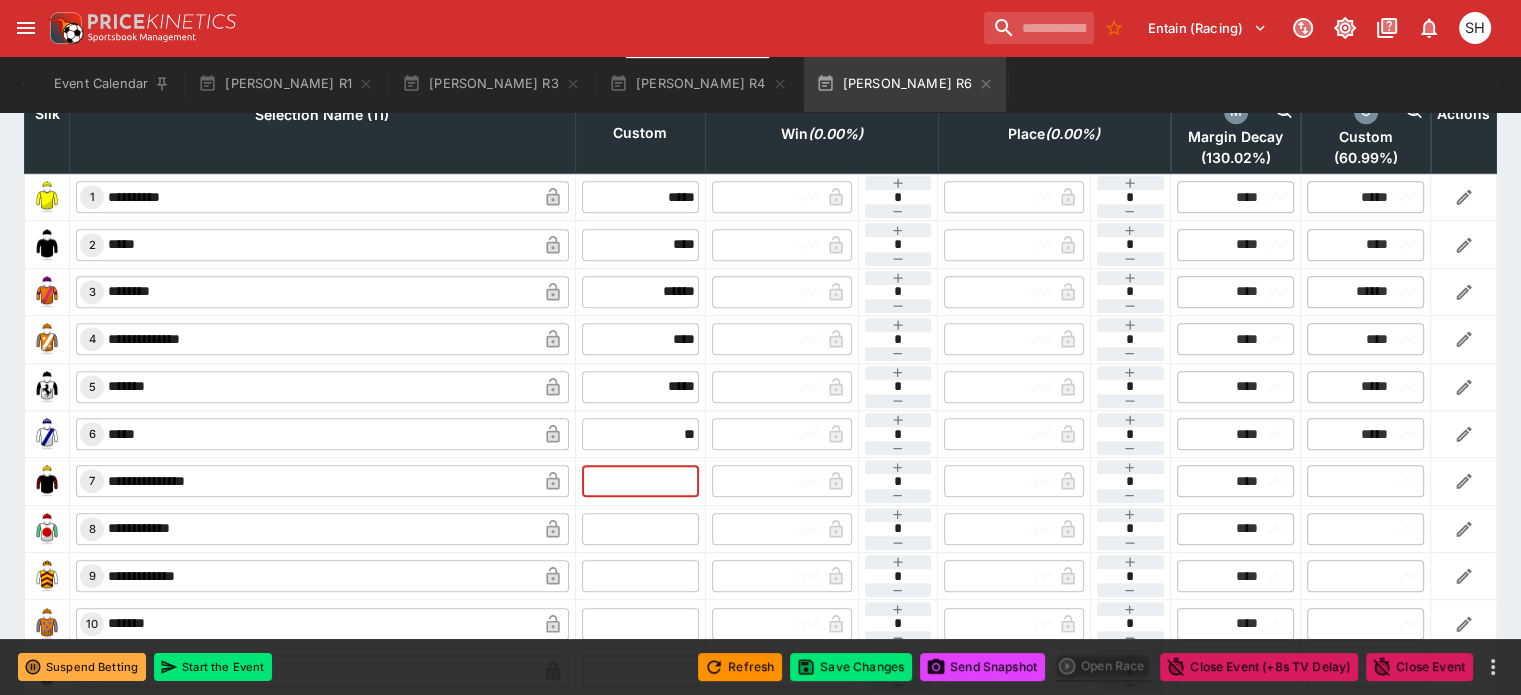 type on "*****" 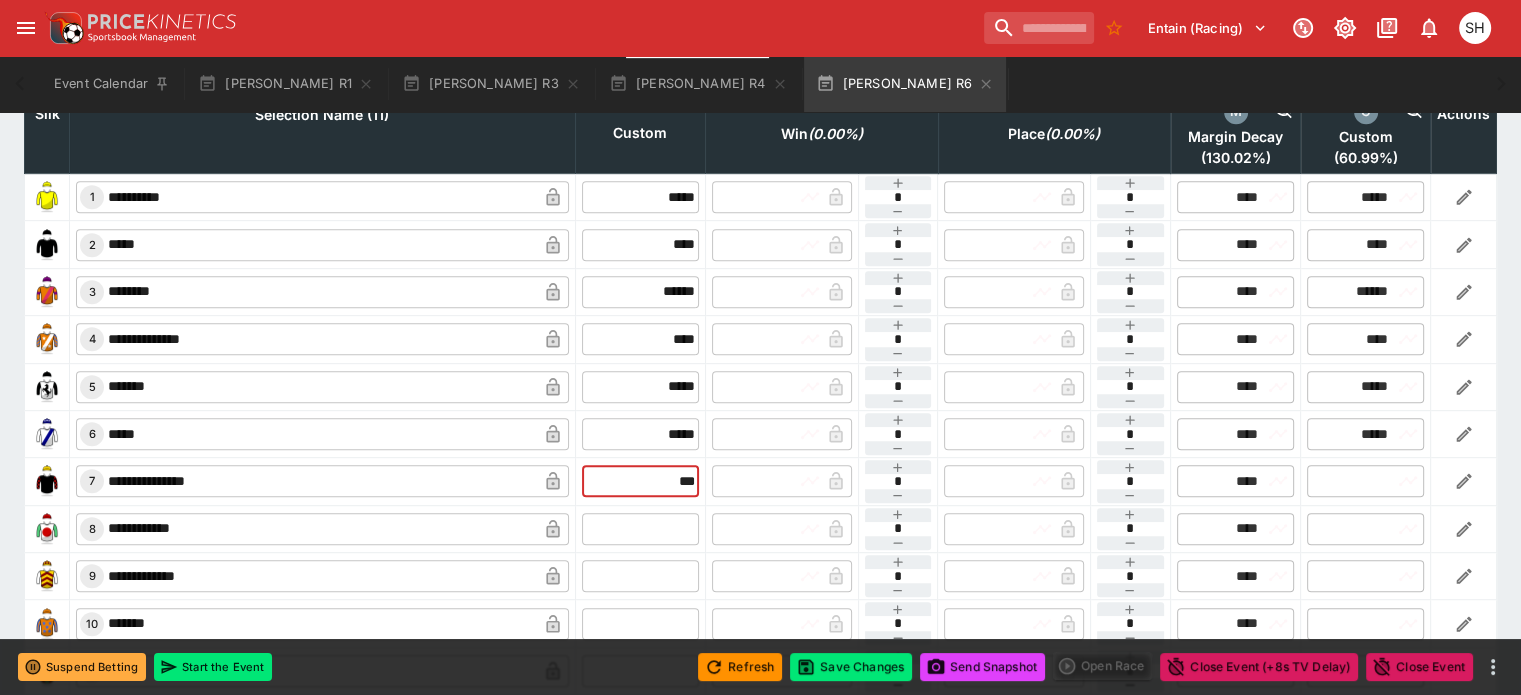 type on "***" 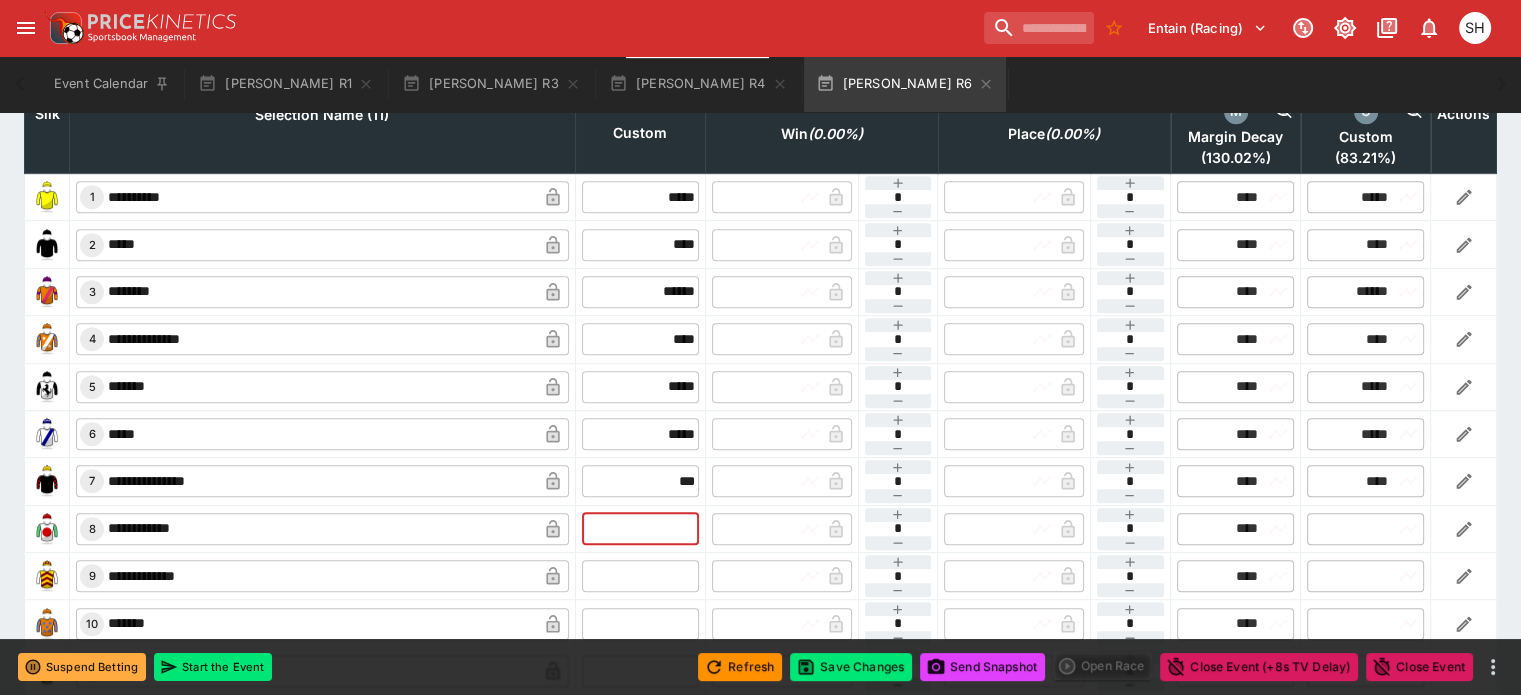 type on "****" 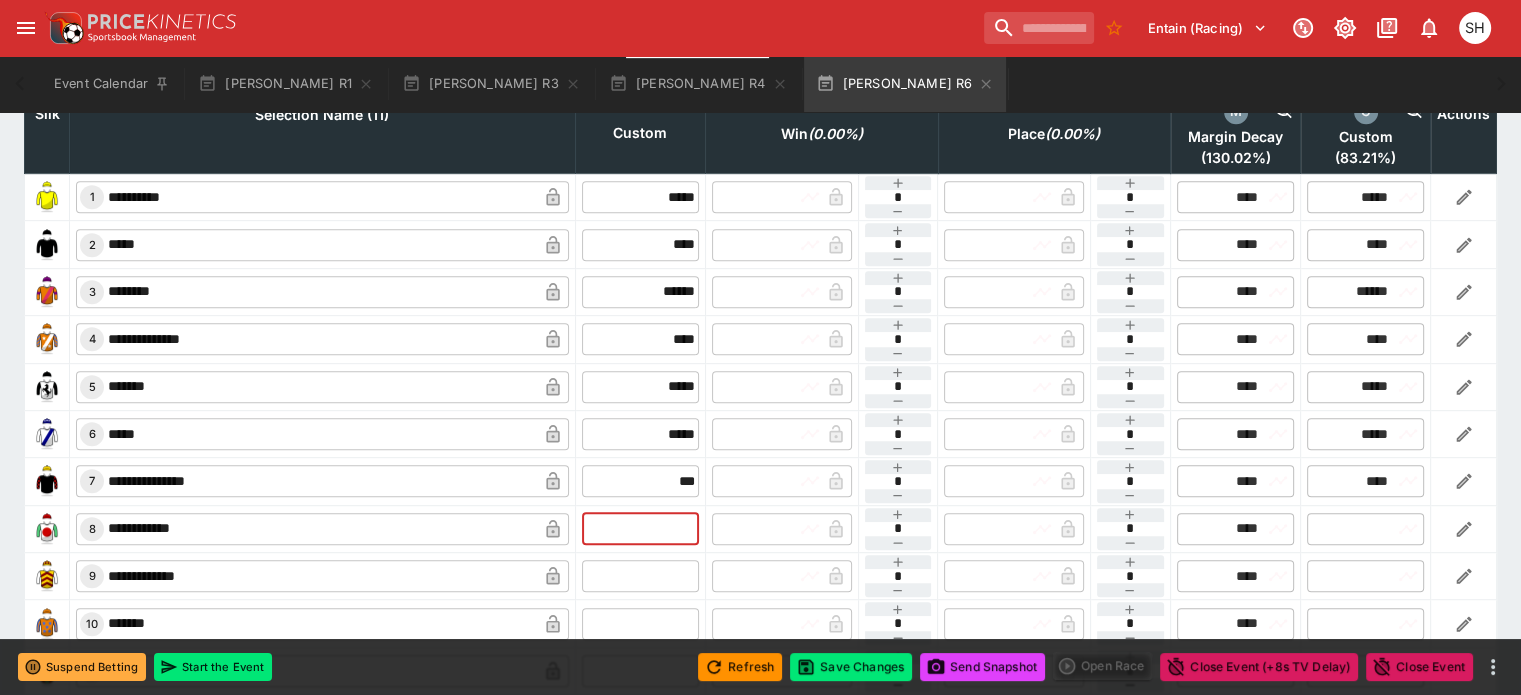 type on "****" 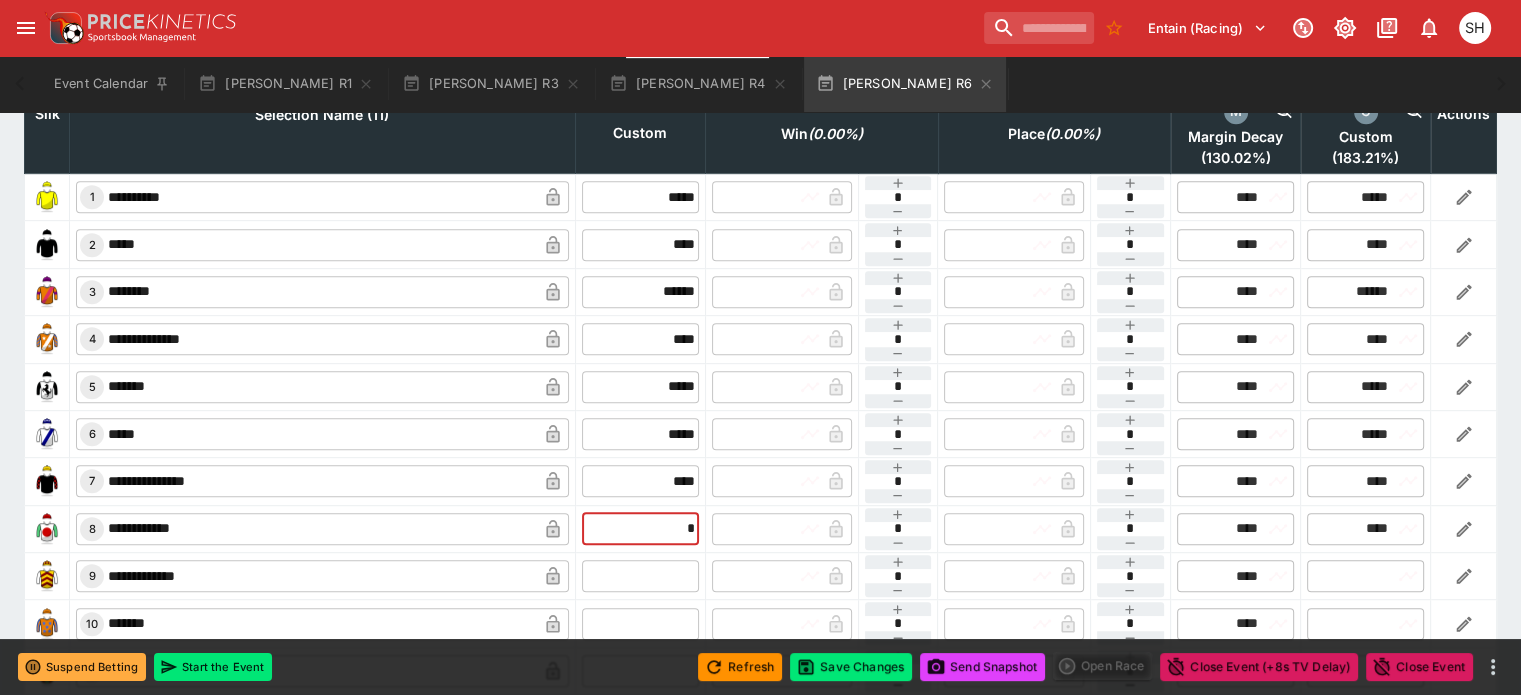 type on "**" 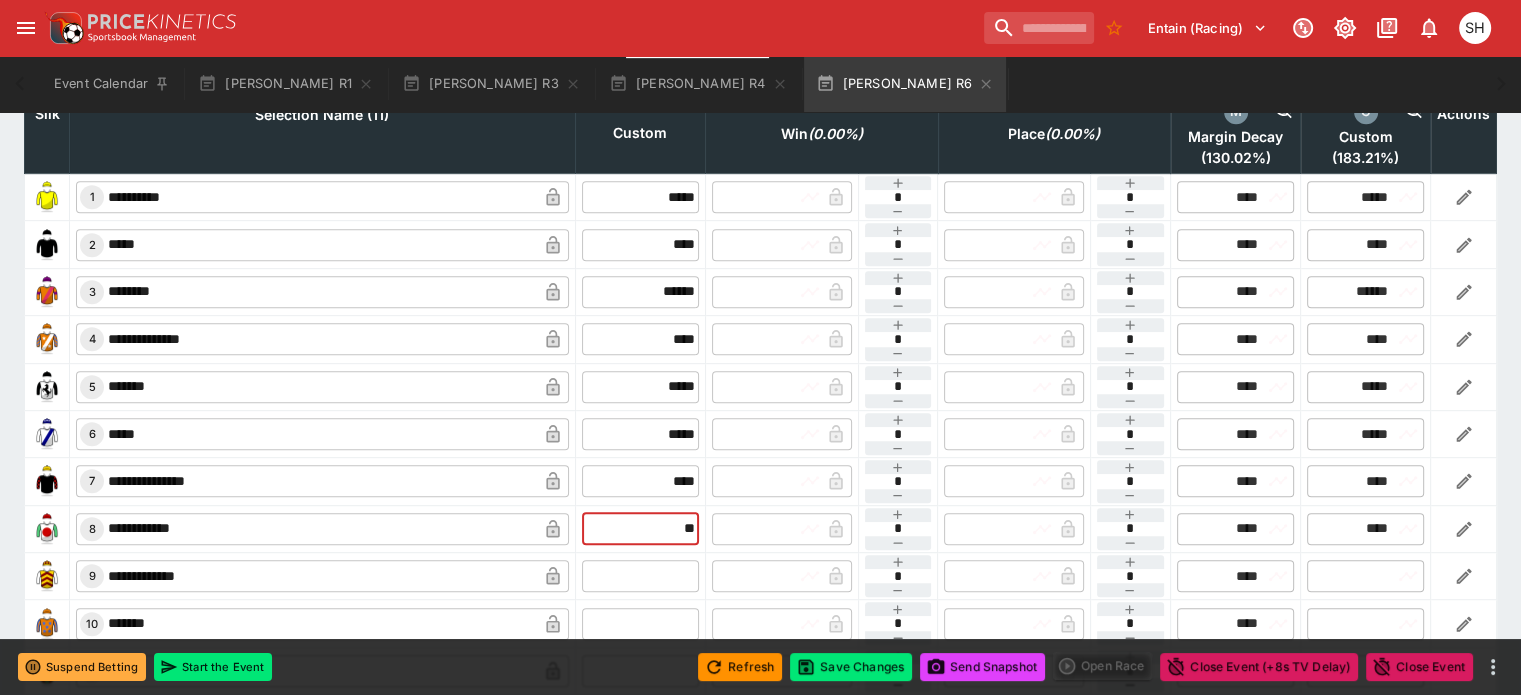 type on "****" 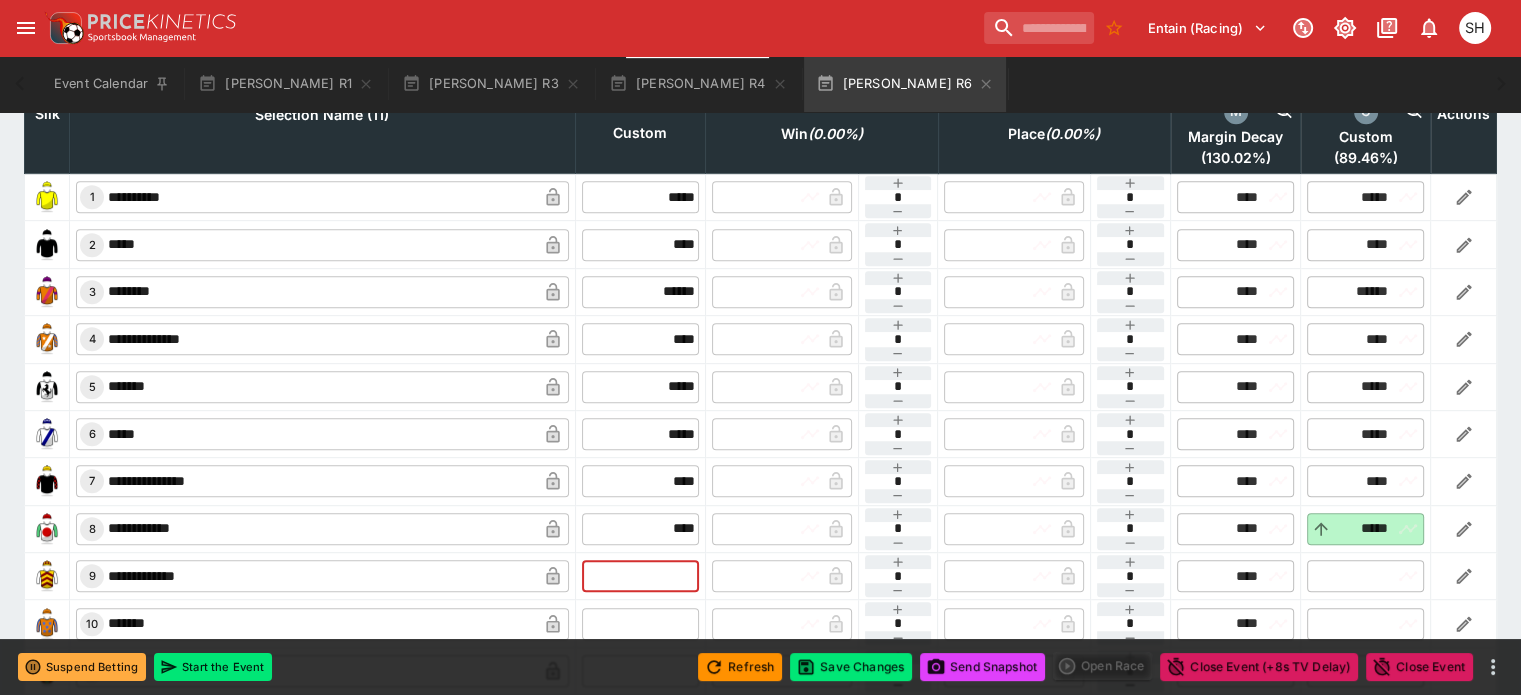 type on "*****" 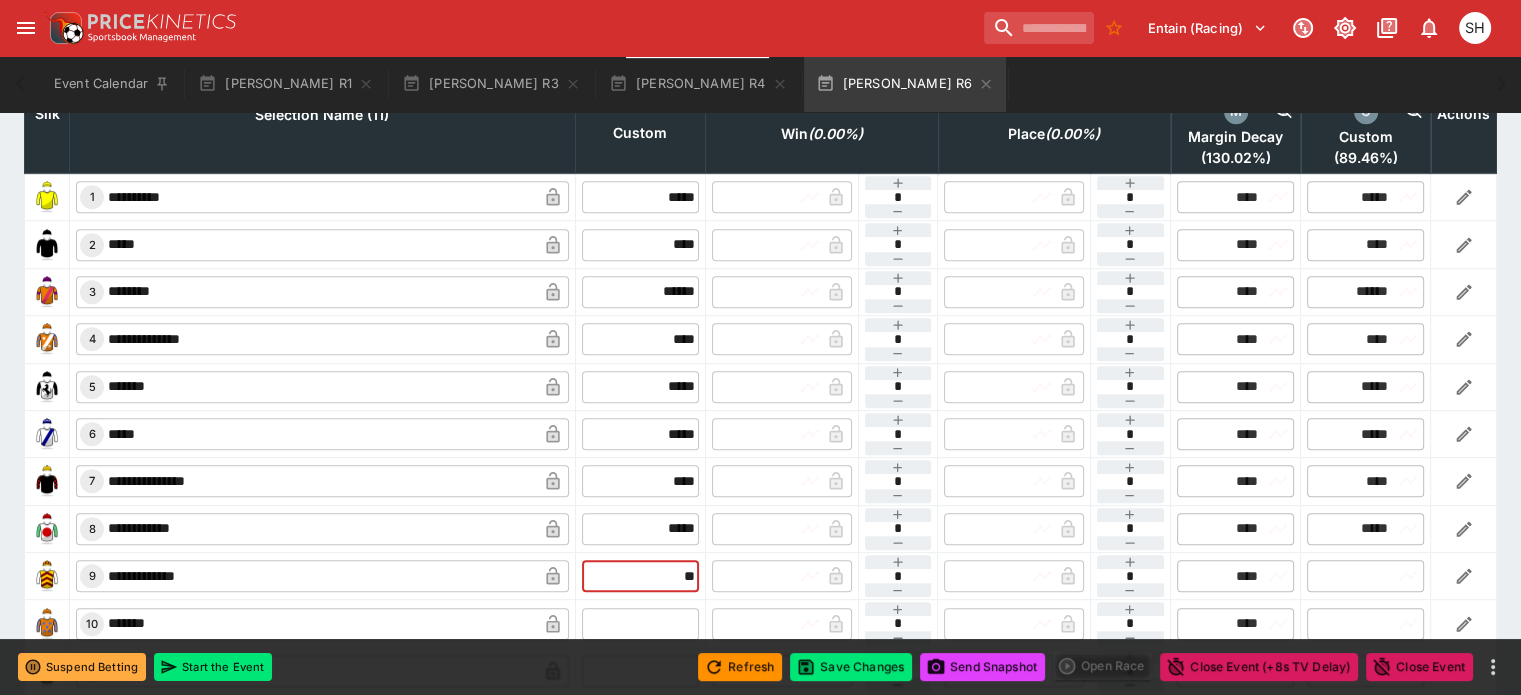 type on "**" 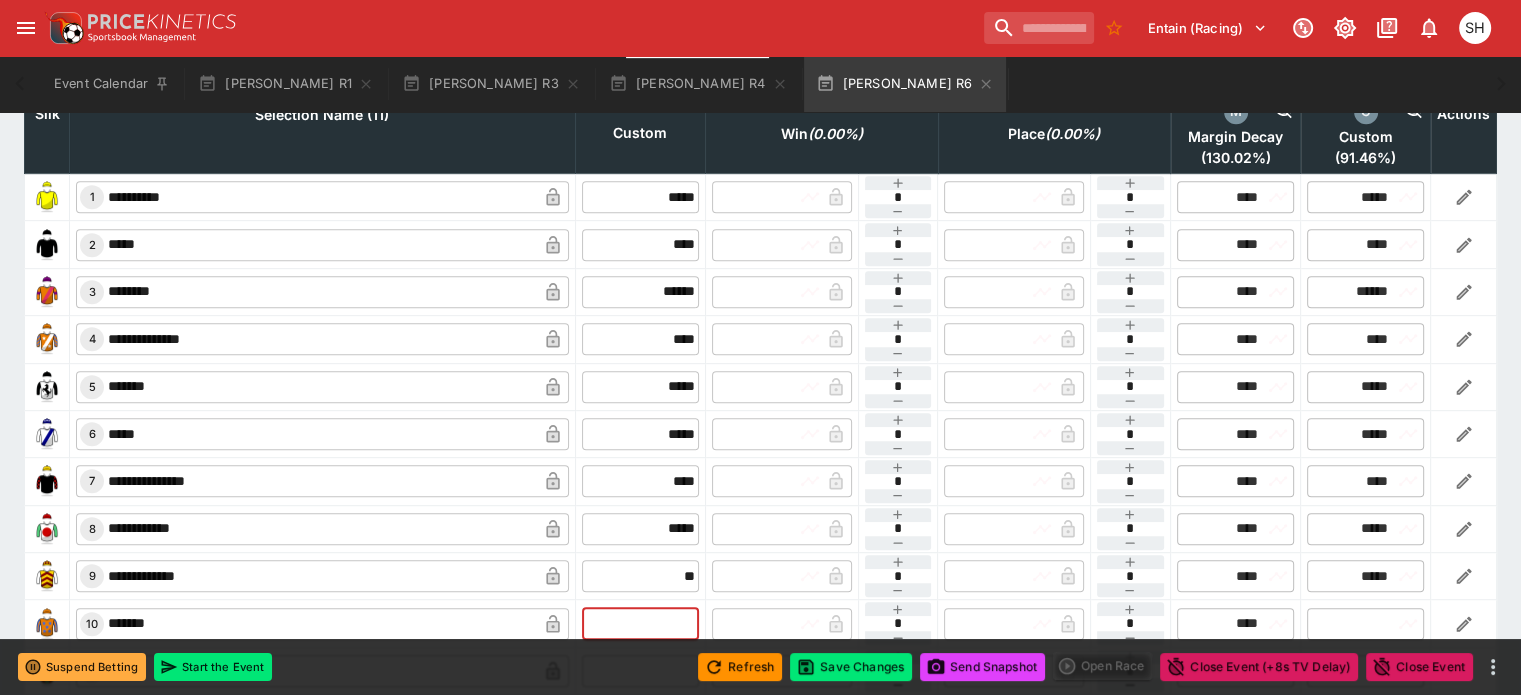 type on "*****" 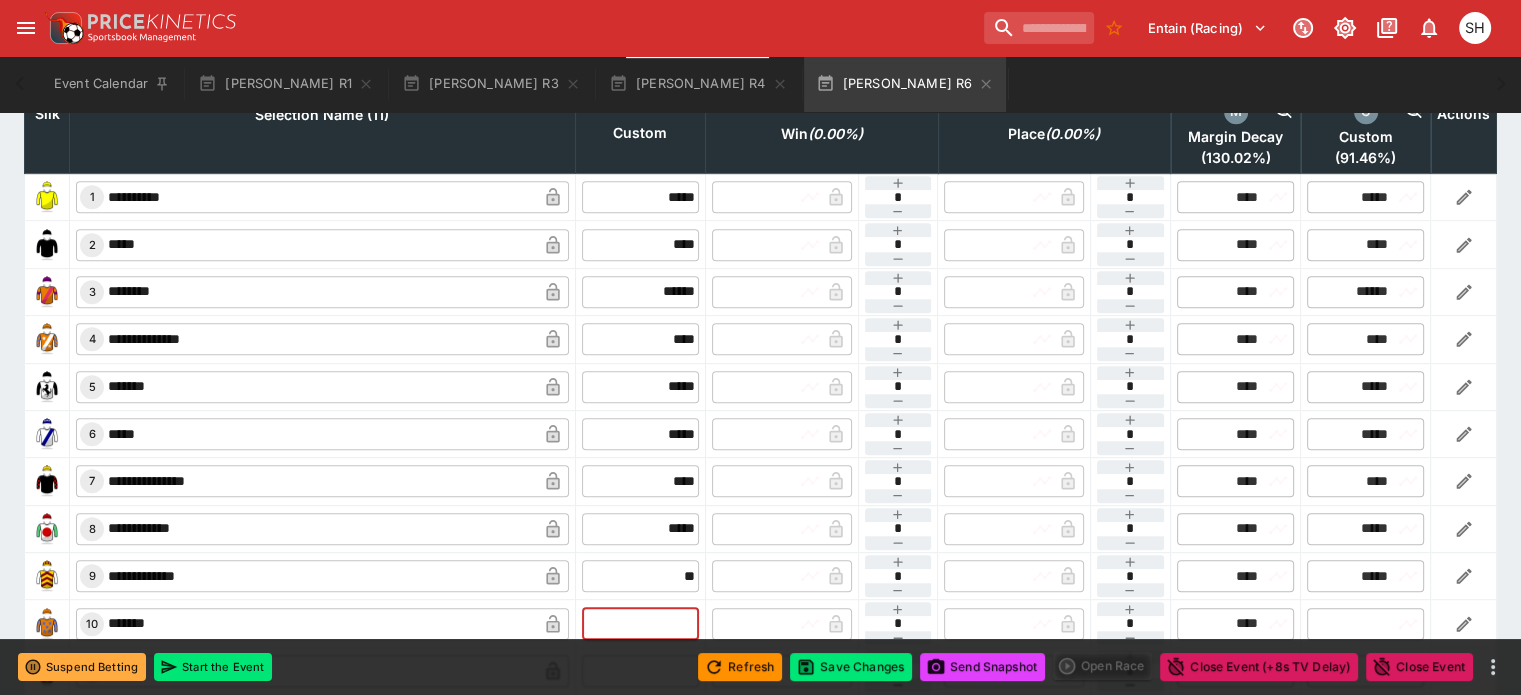 type on "*****" 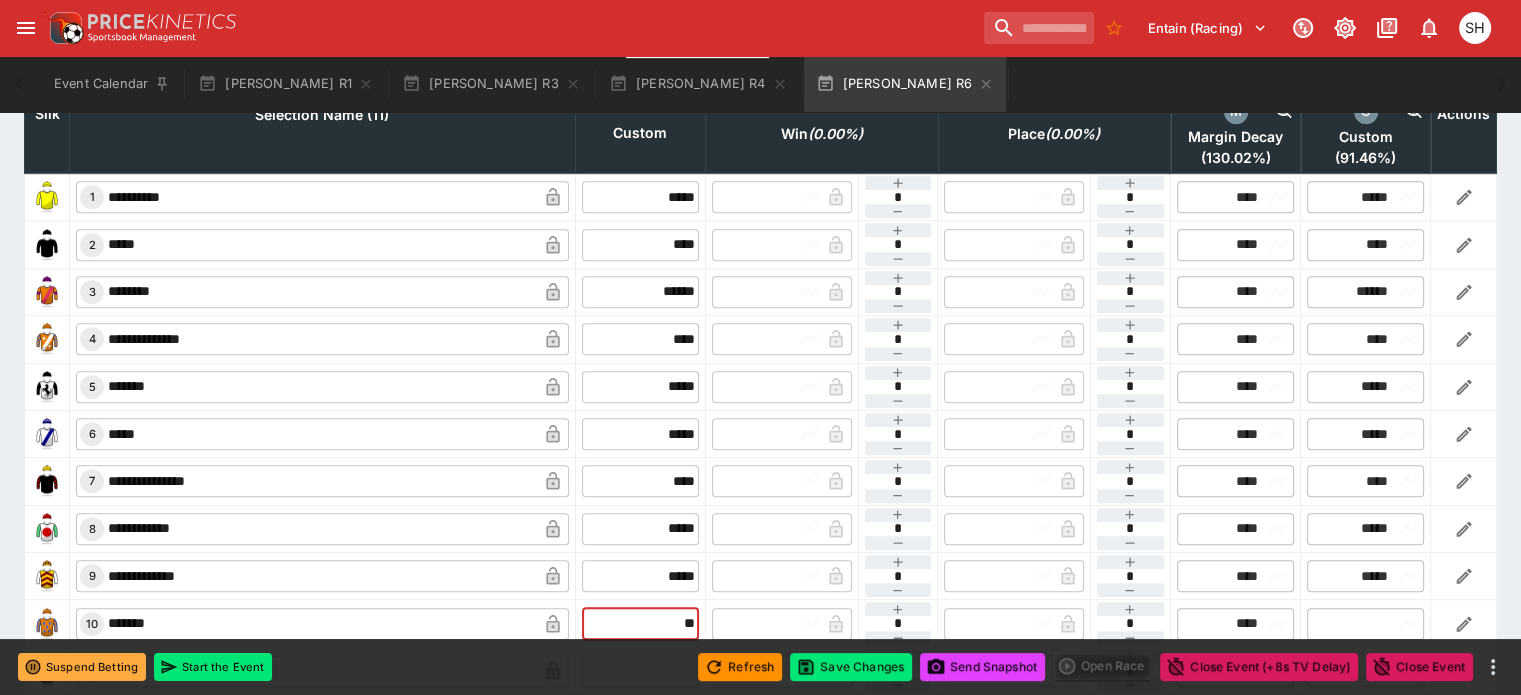scroll, scrollTop: 1064, scrollLeft: 0, axis: vertical 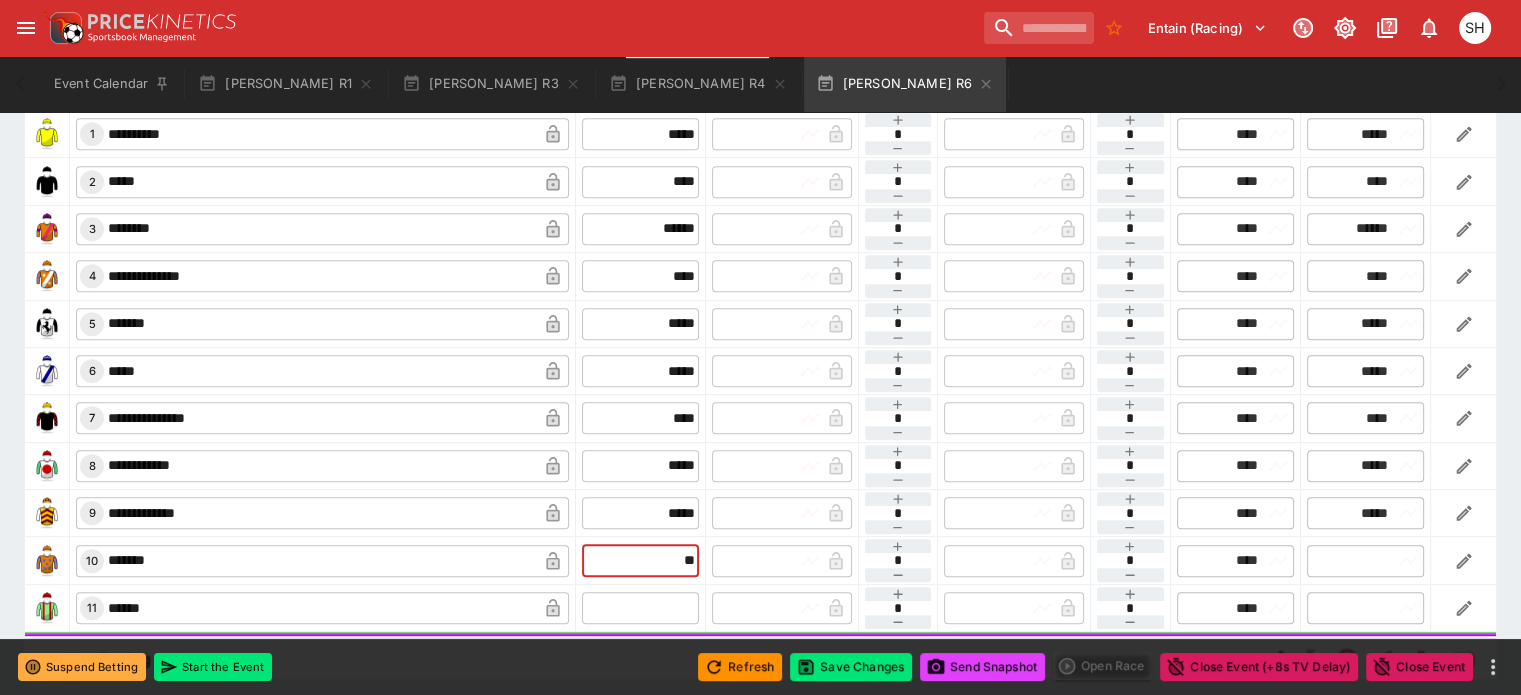 type on "**" 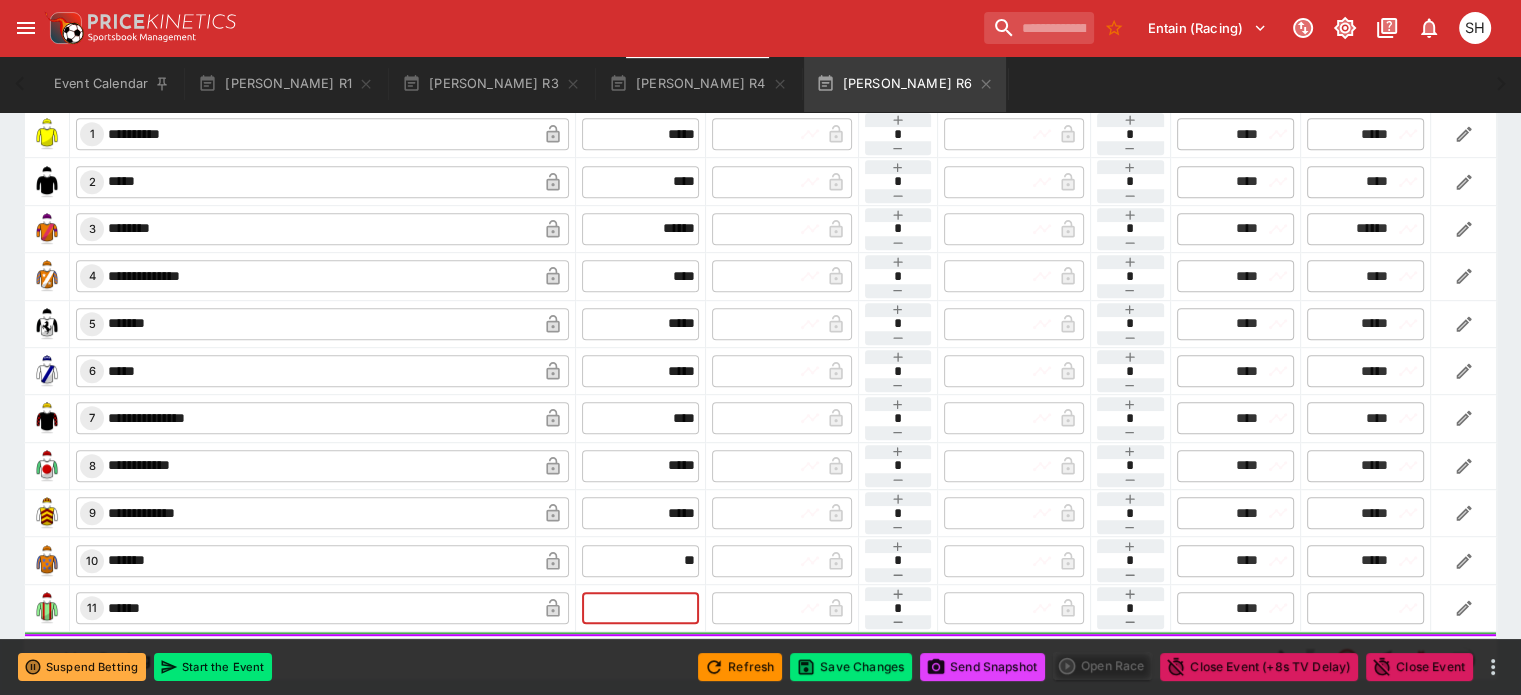 type on "*****" 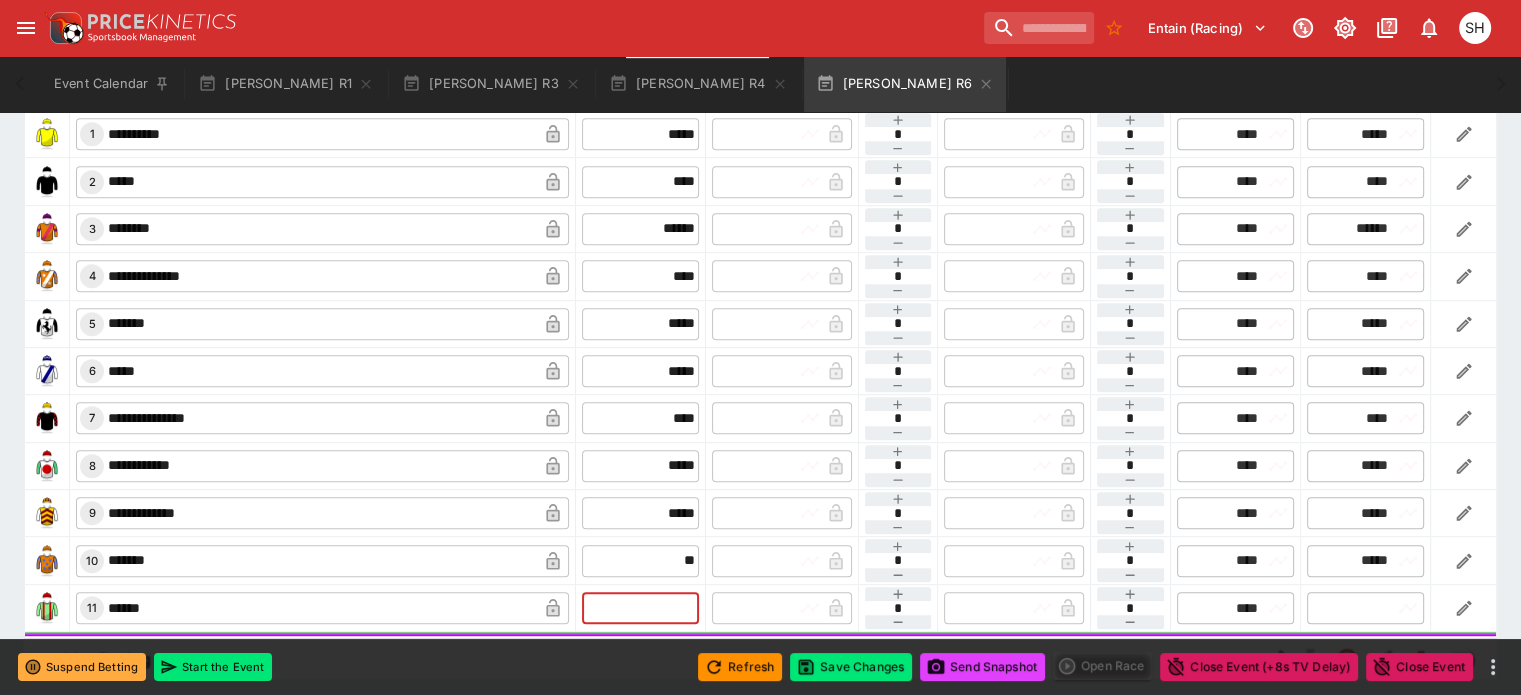 type on "*****" 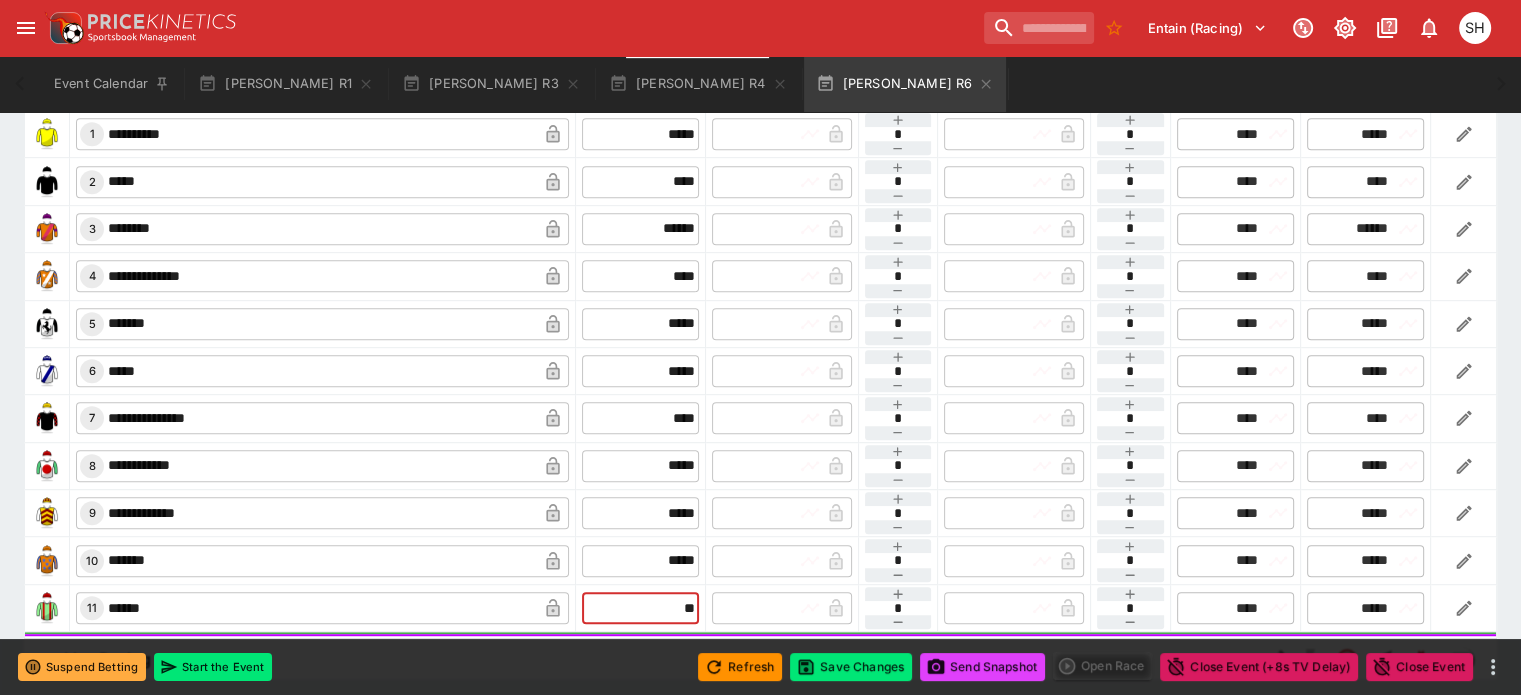 type on "*****" 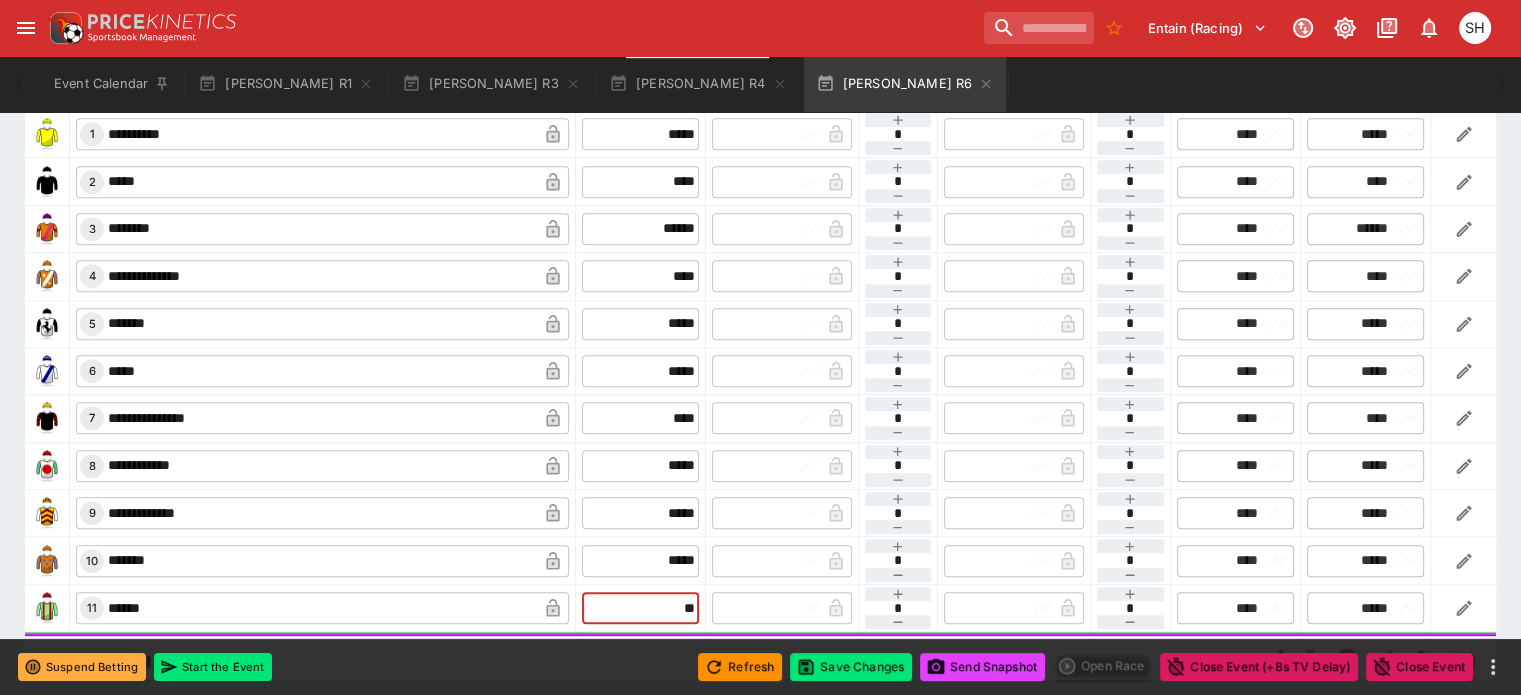 type on "*****" 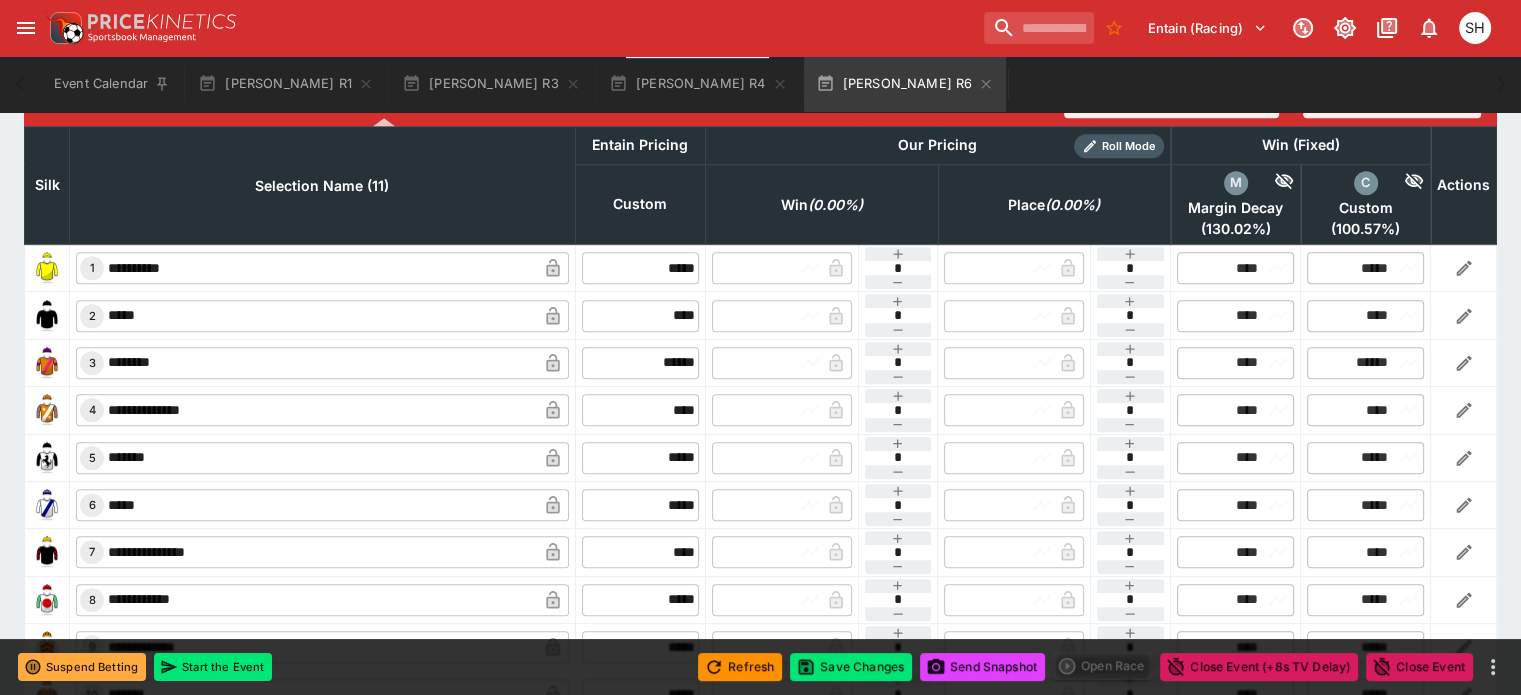 scroll, scrollTop: 1064, scrollLeft: 0, axis: vertical 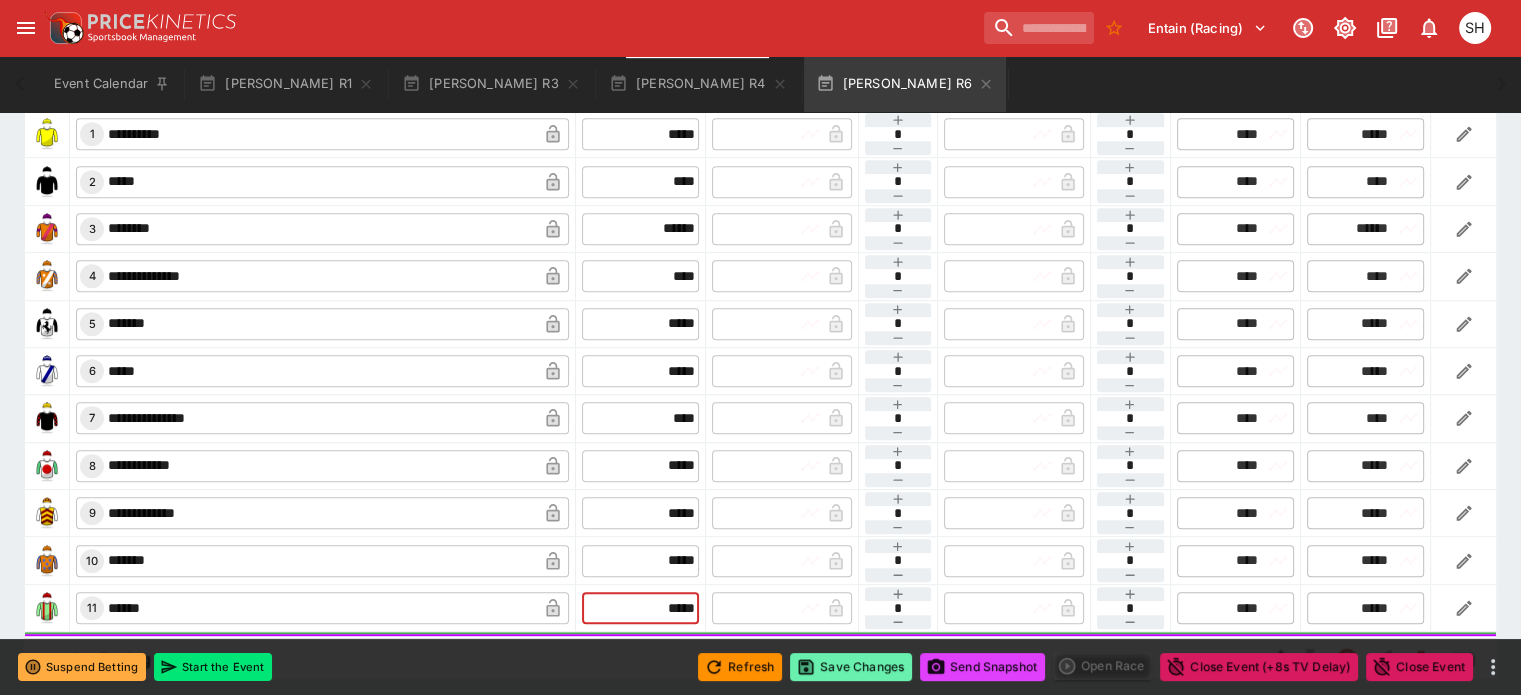 click on "Save Changes" at bounding box center (851, 667) 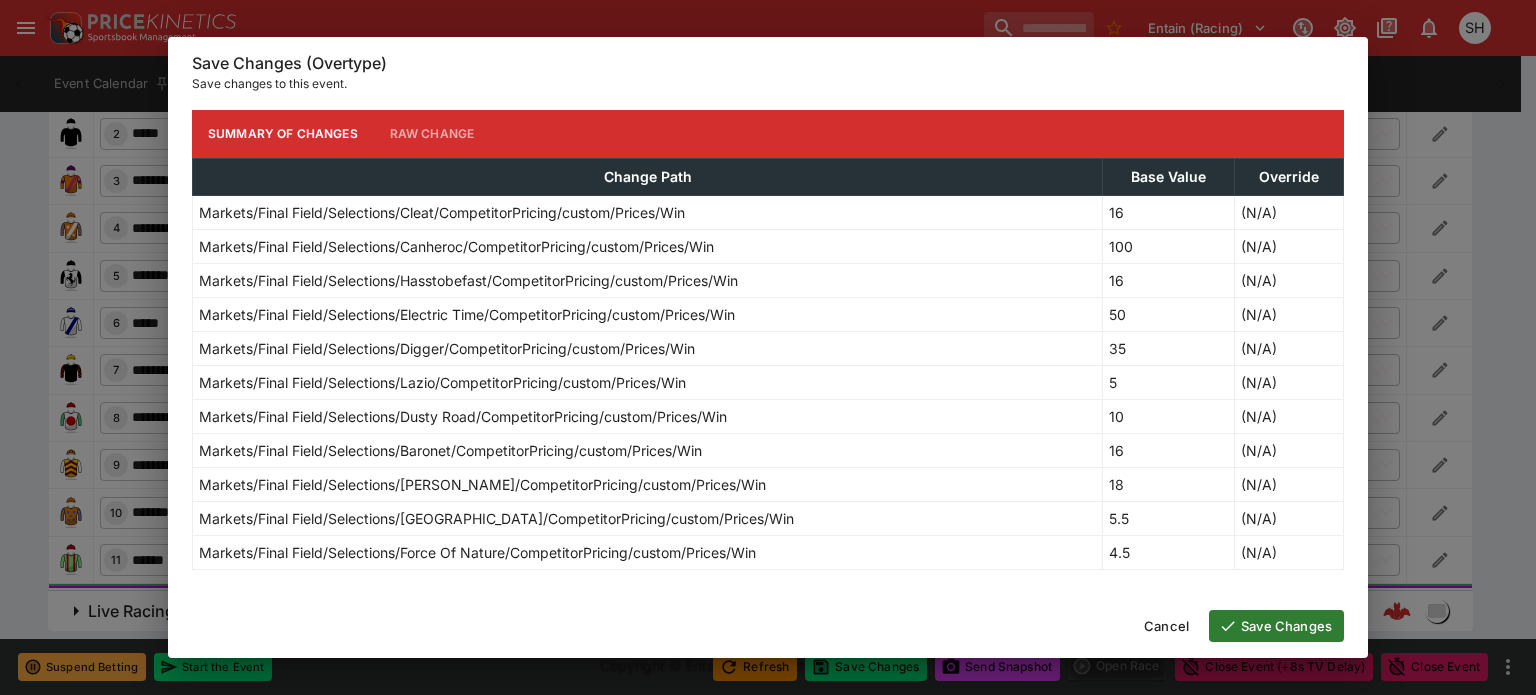 click 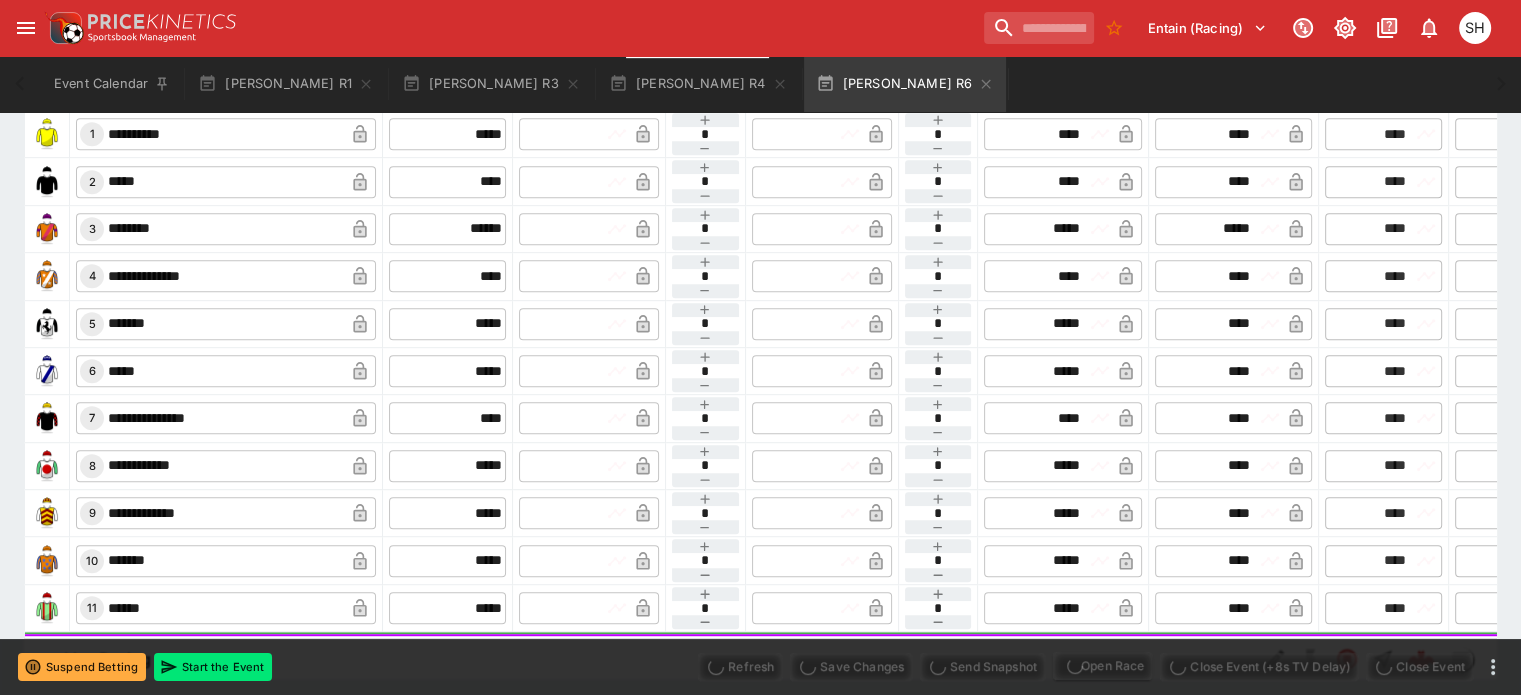 type on "**********" 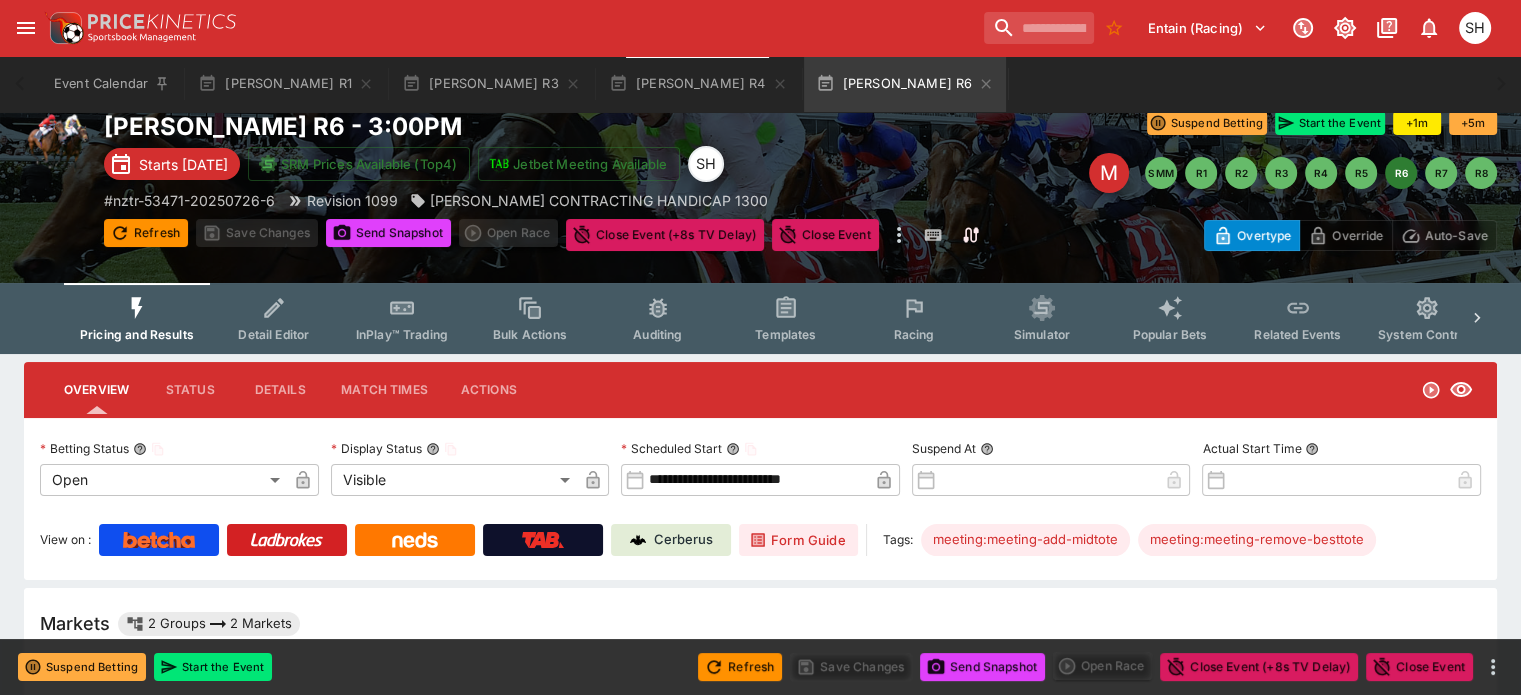 scroll, scrollTop: 0, scrollLeft: 0, axis: both 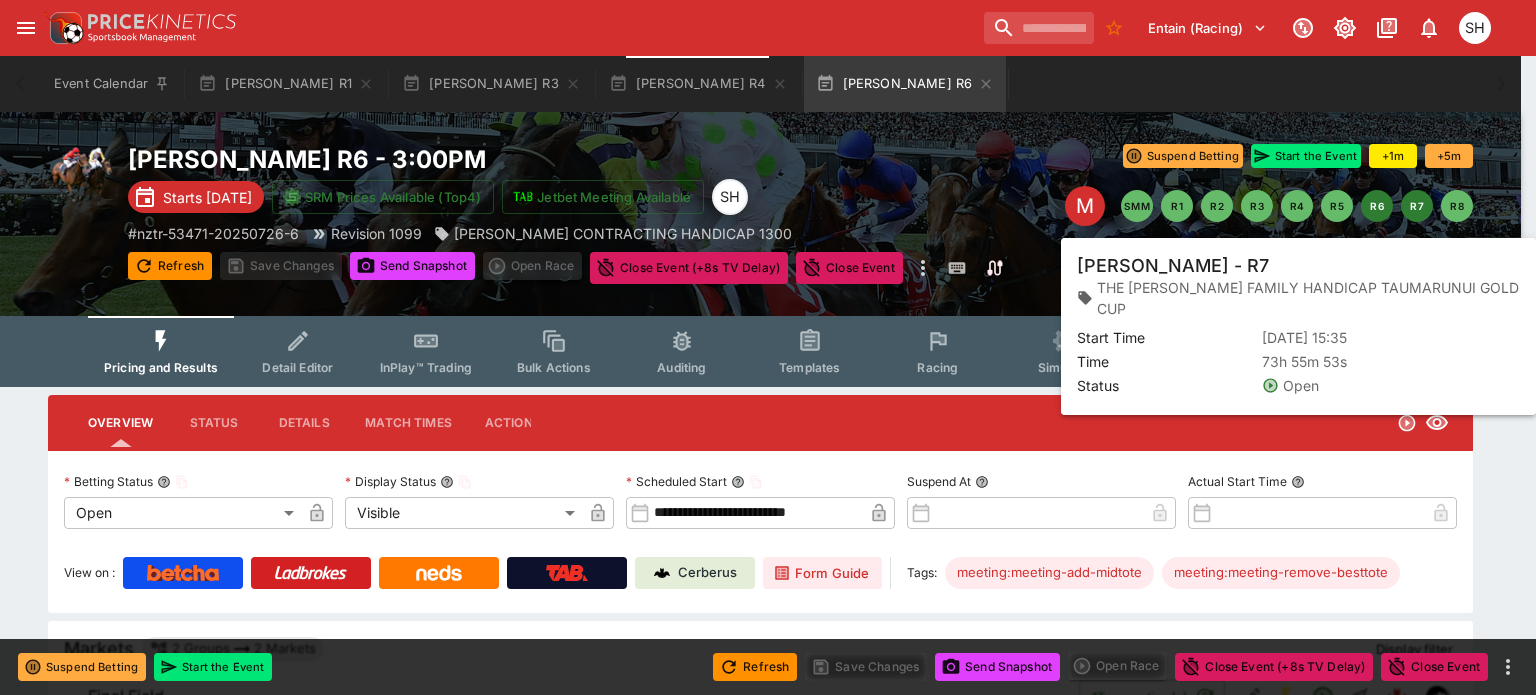 click on "R7" at bounding box center (1417, 206) 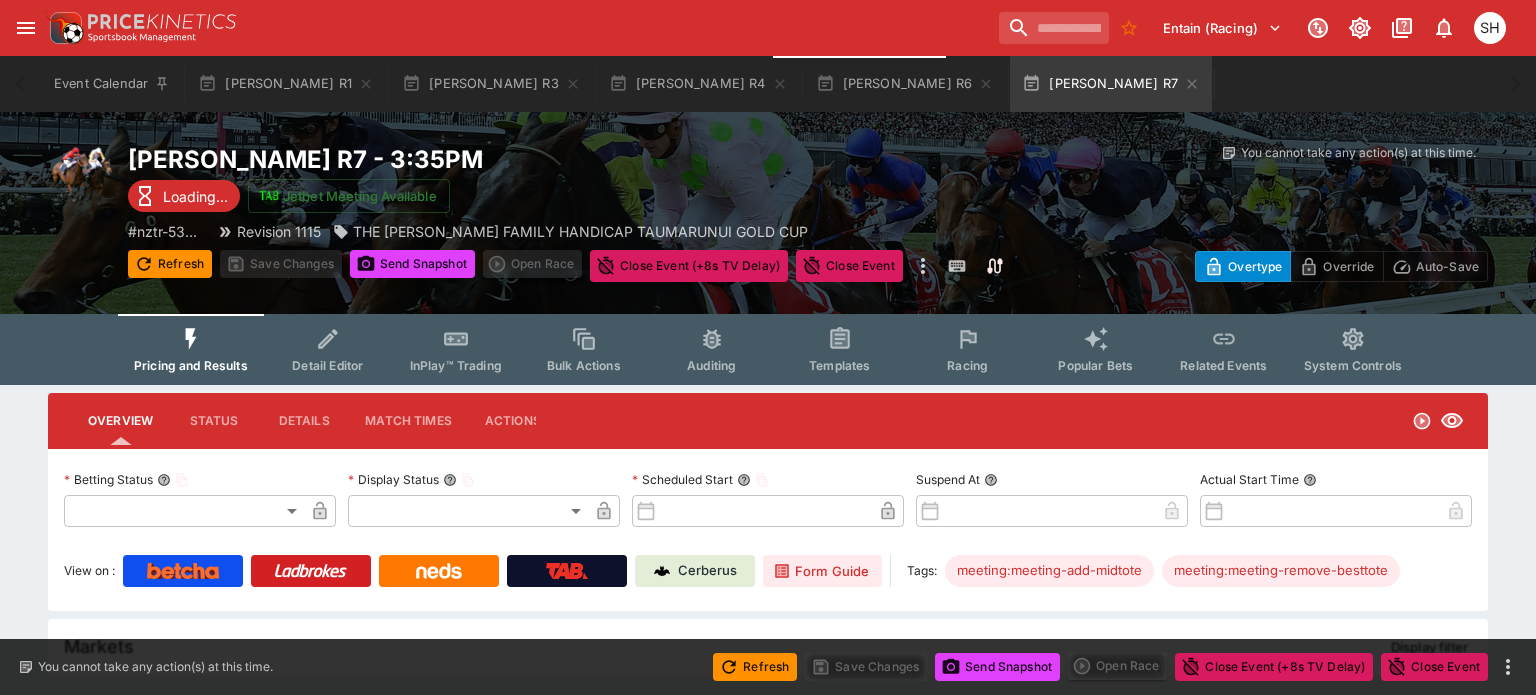type on "**********" 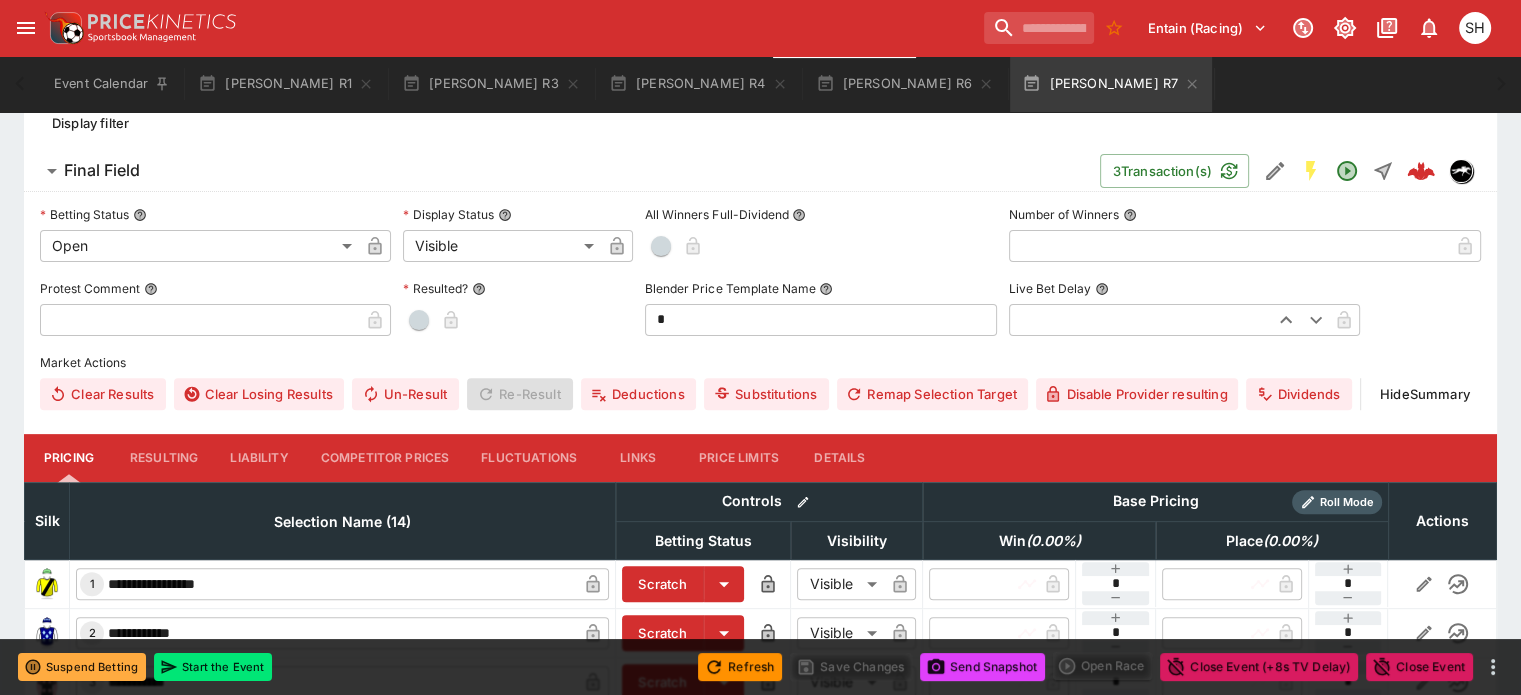 scroll, scrollTop: 600, scrollLeft: 0, axis: vertical 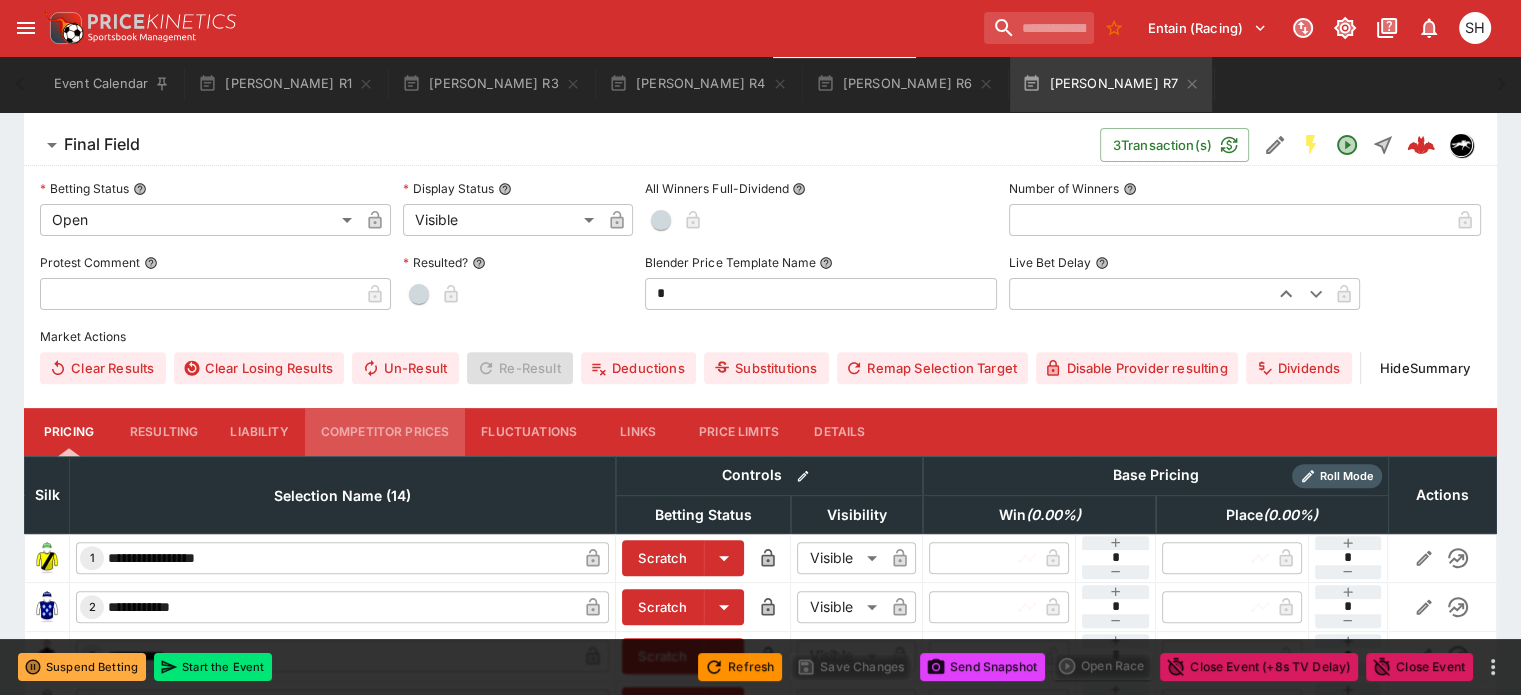 click on "Competitor Prices" at bounding box center [385, 432] 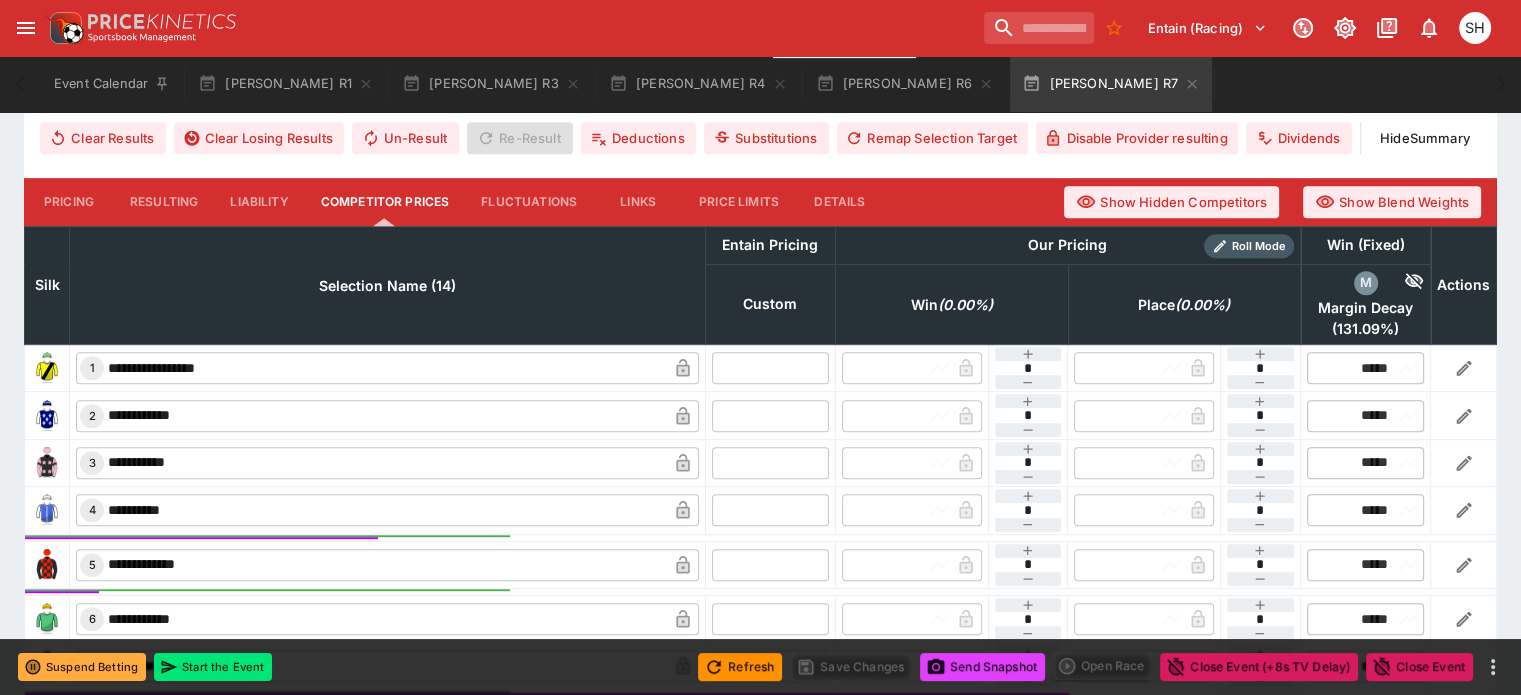 scroll, scrollTop: 900, scrollLeft: 0, axis: vertical 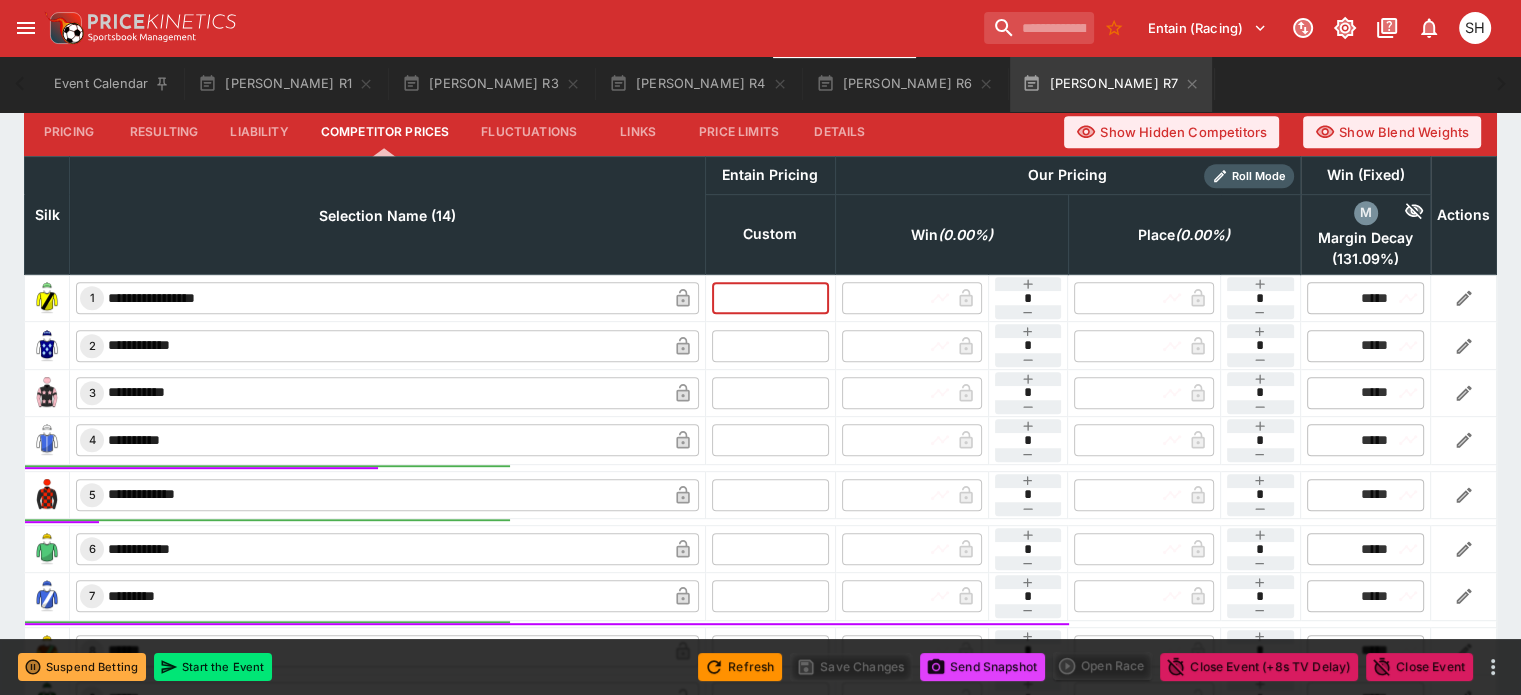click at bounding box center [770, 298] 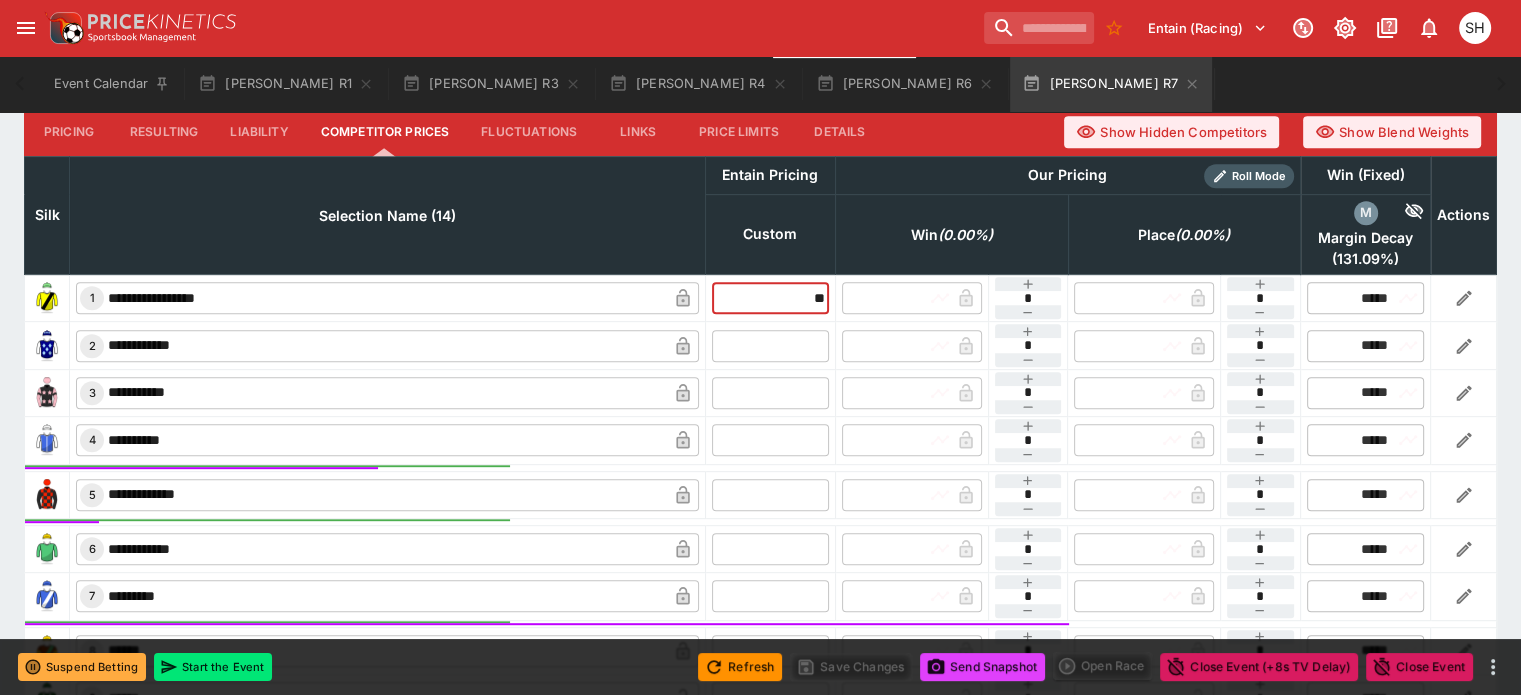 click at bounding box center [770, 345] 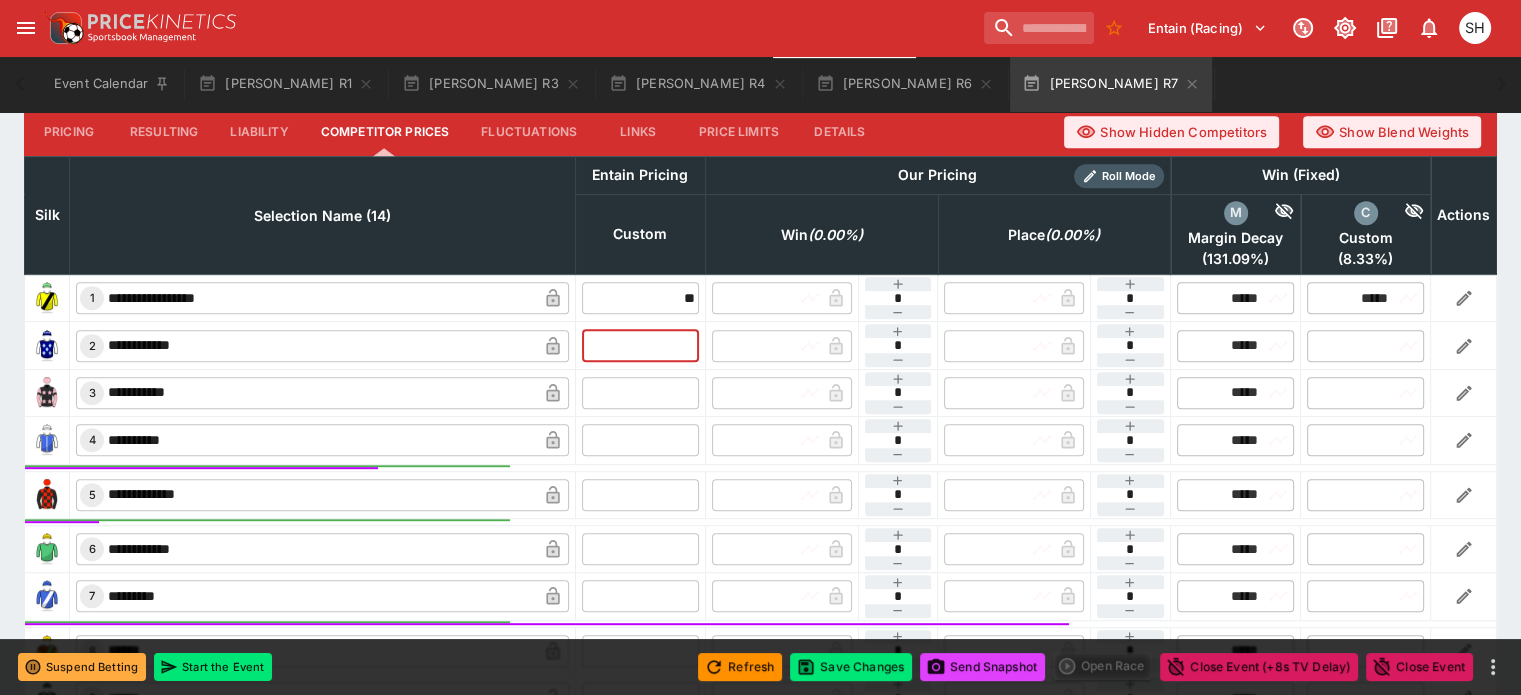 type on "*****" 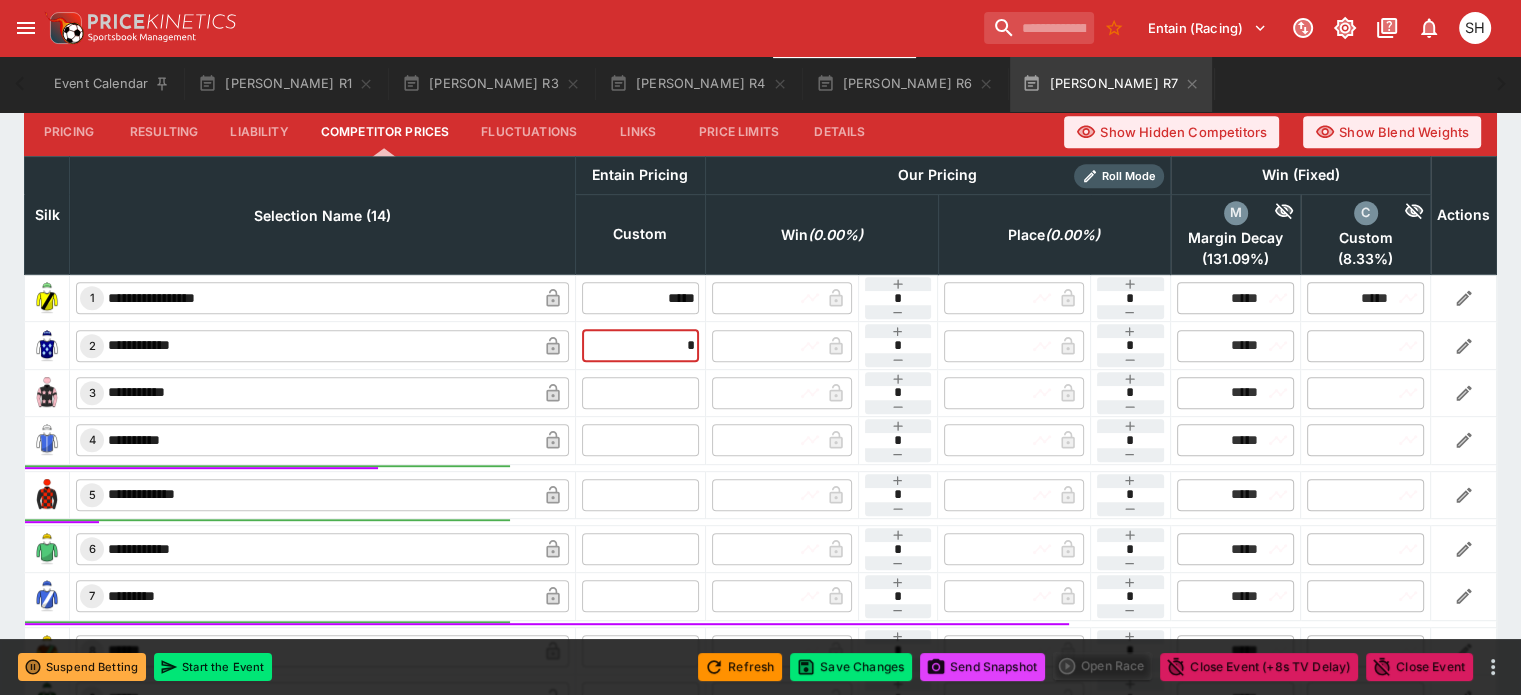 type on "*" 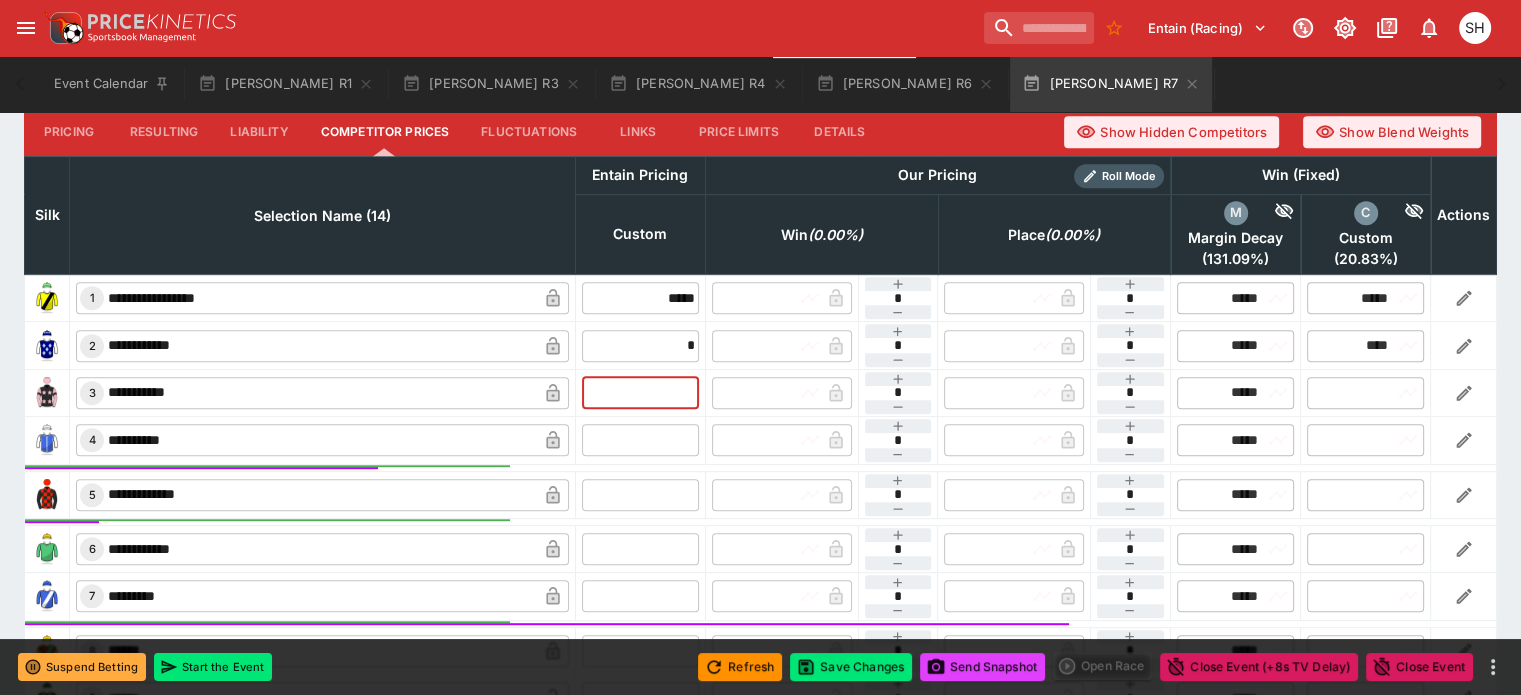 type on "****" 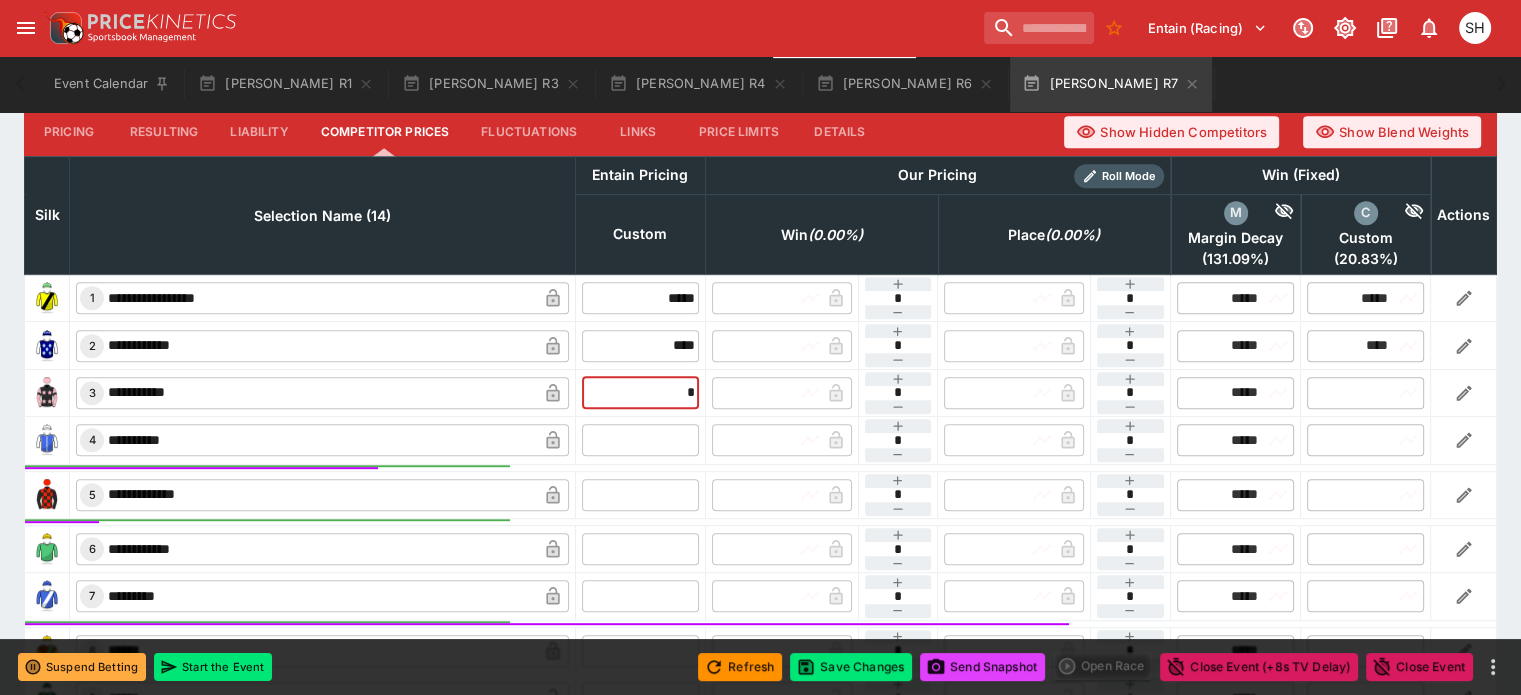 type on "*" 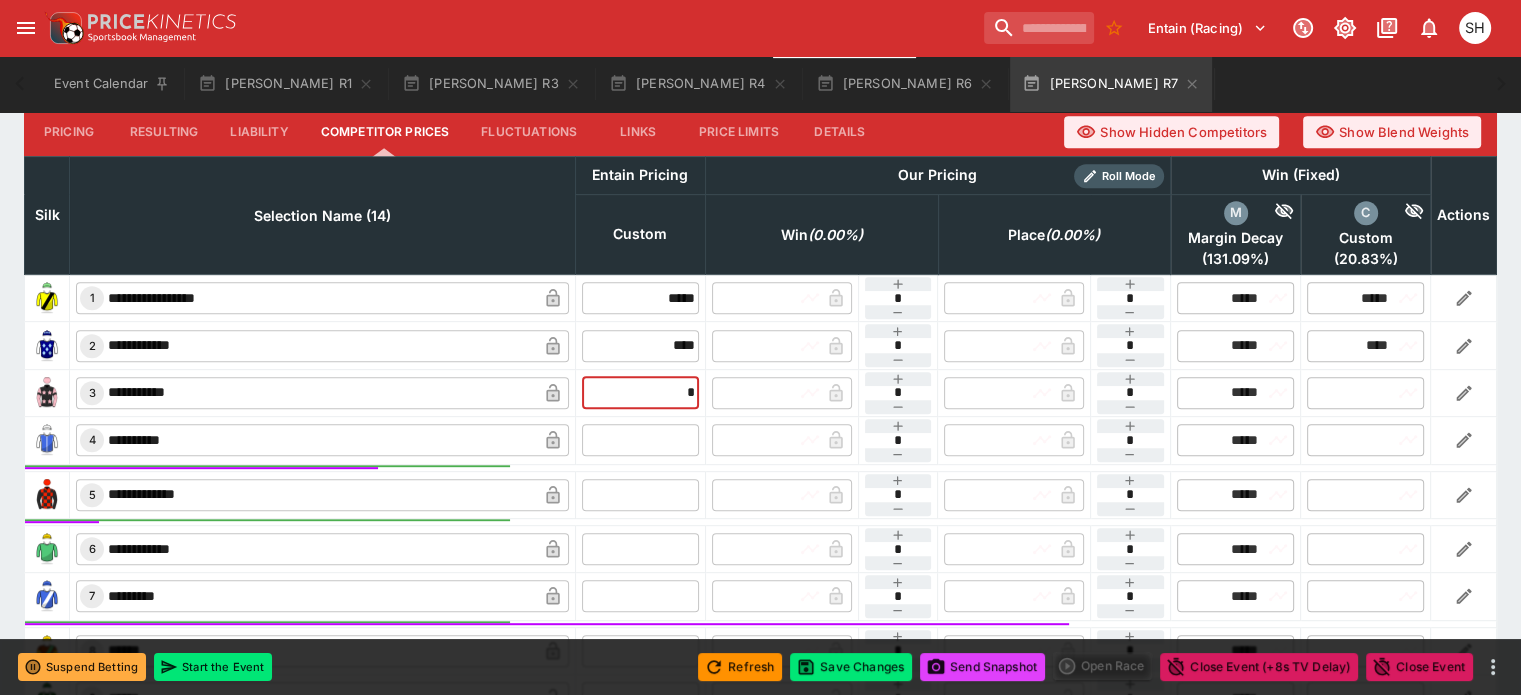 type on "****" 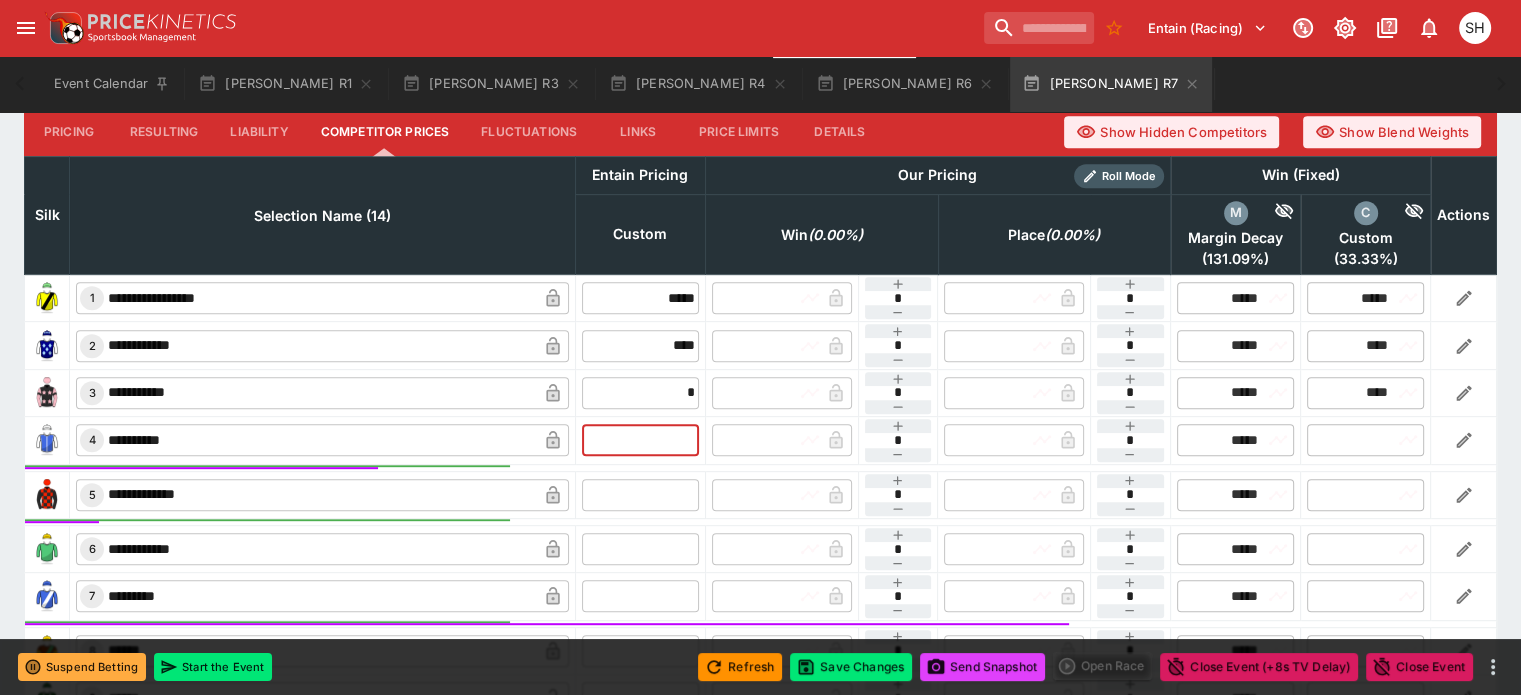 type on "****" 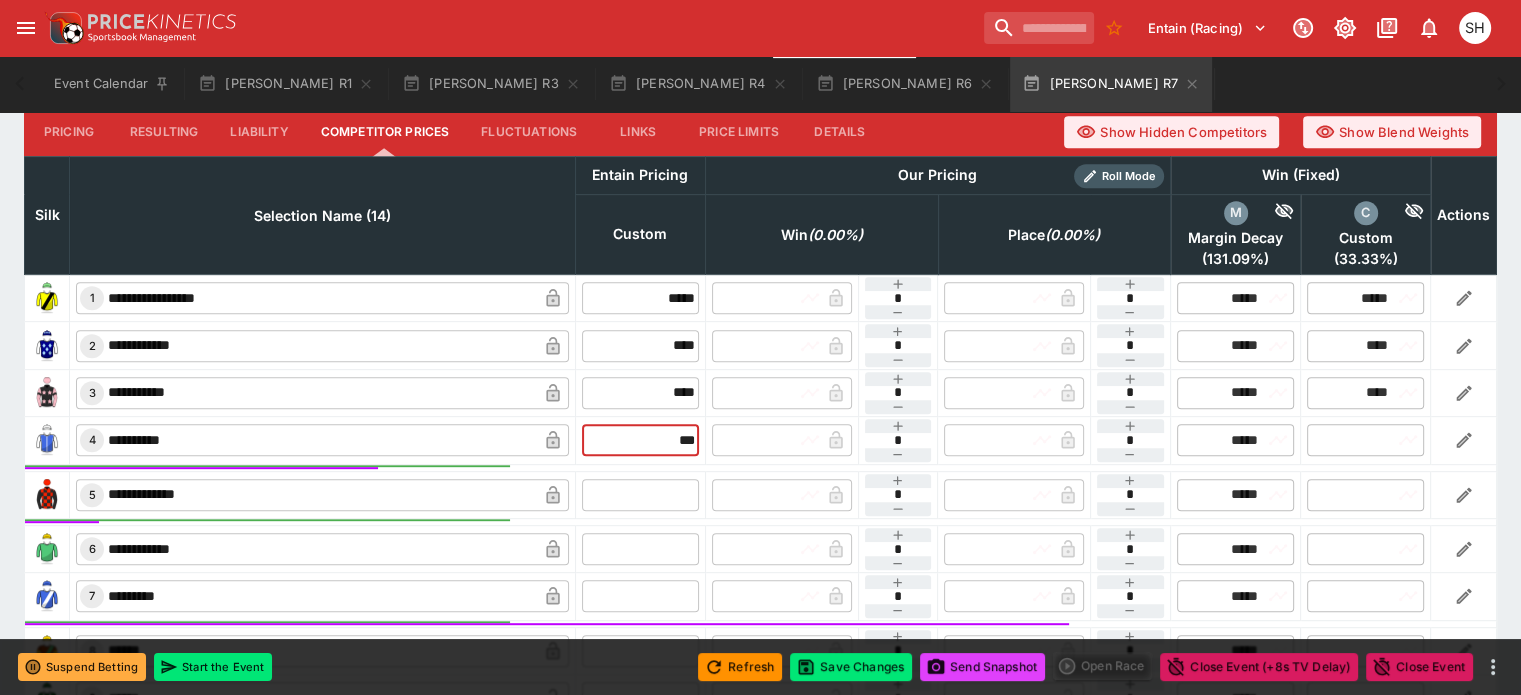 type on "***" 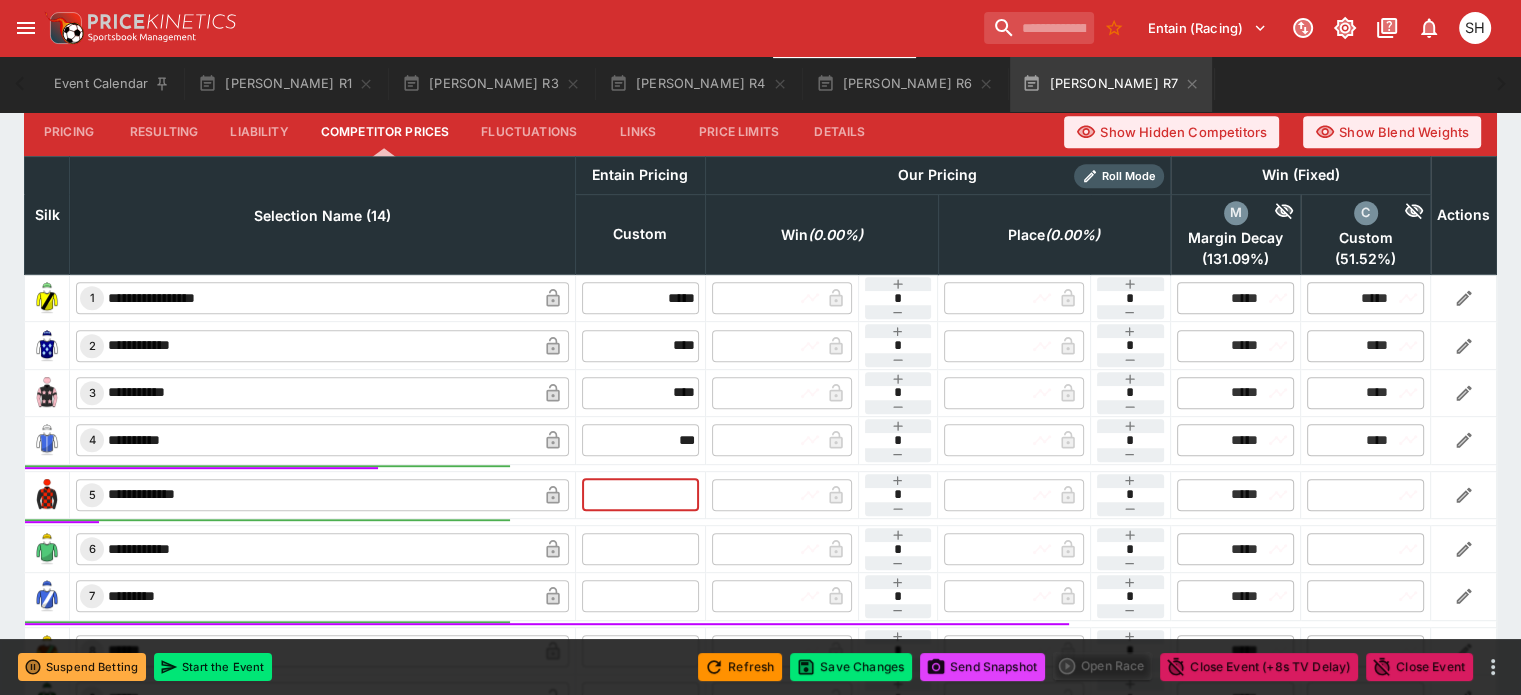 type on "****" 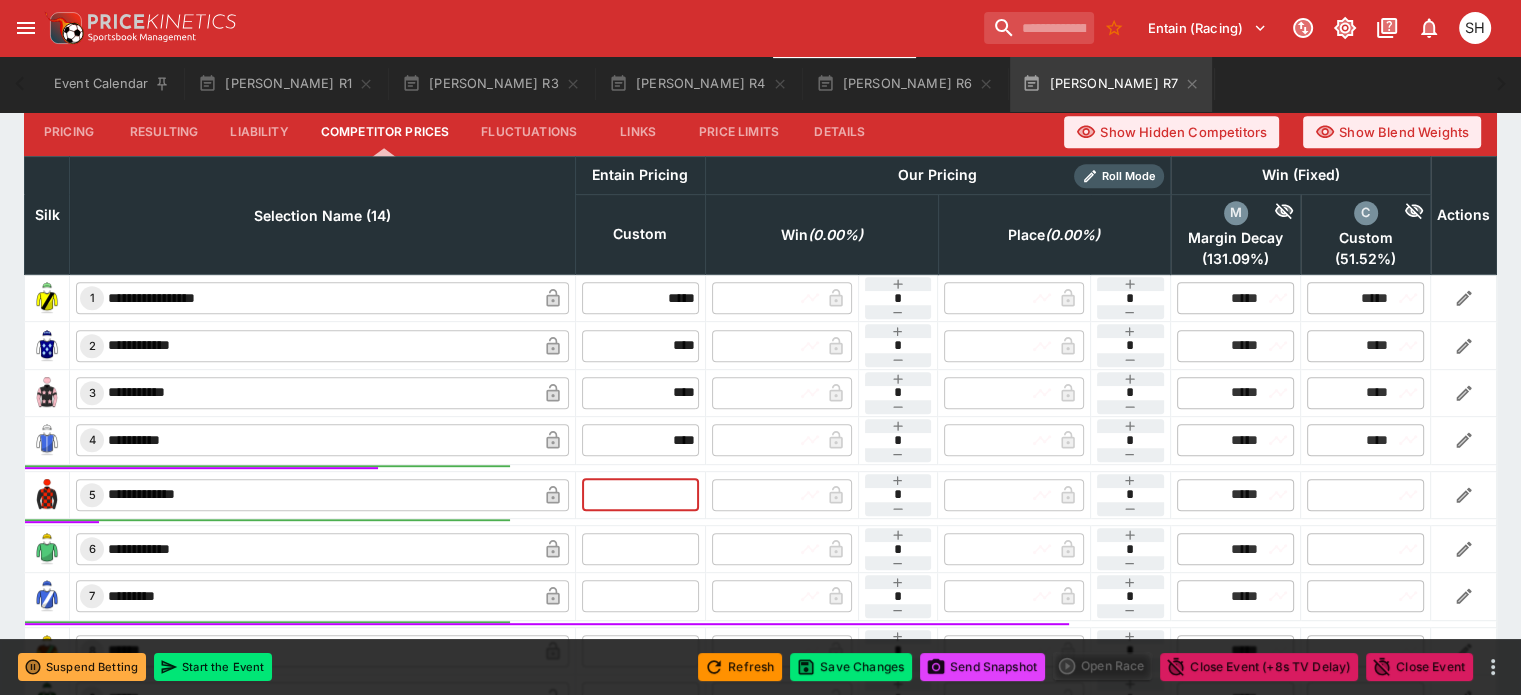 type on "*" 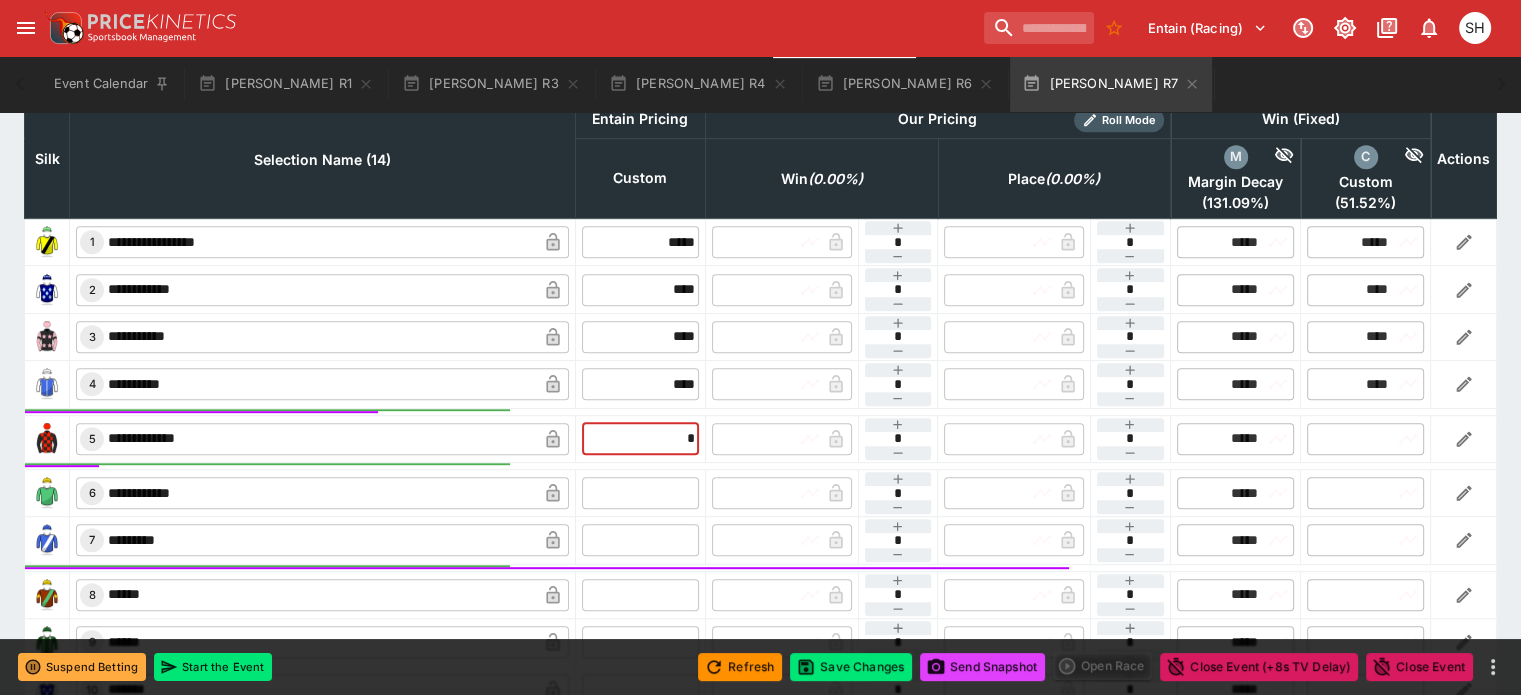scroll, scrollTop: 1100, scrollLeft: 0, axis: vertical 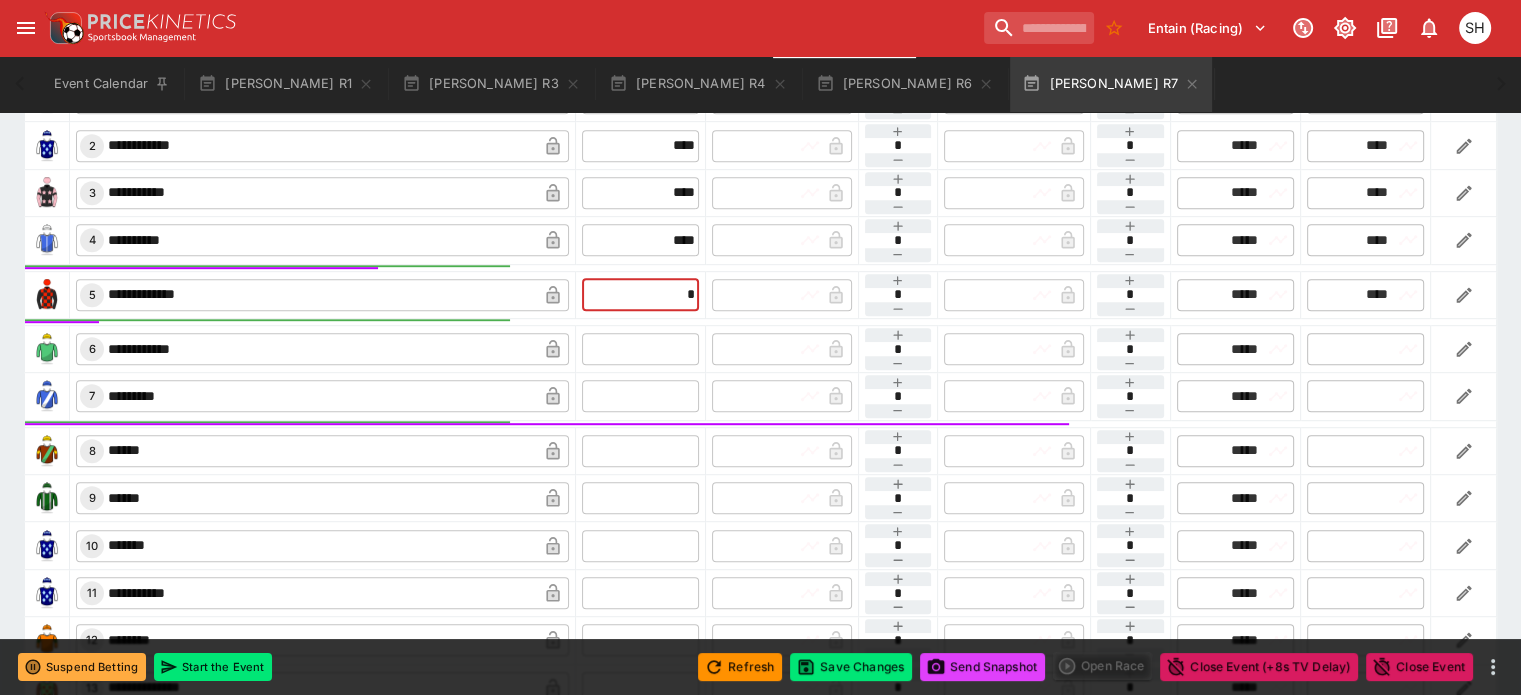 type on "****" 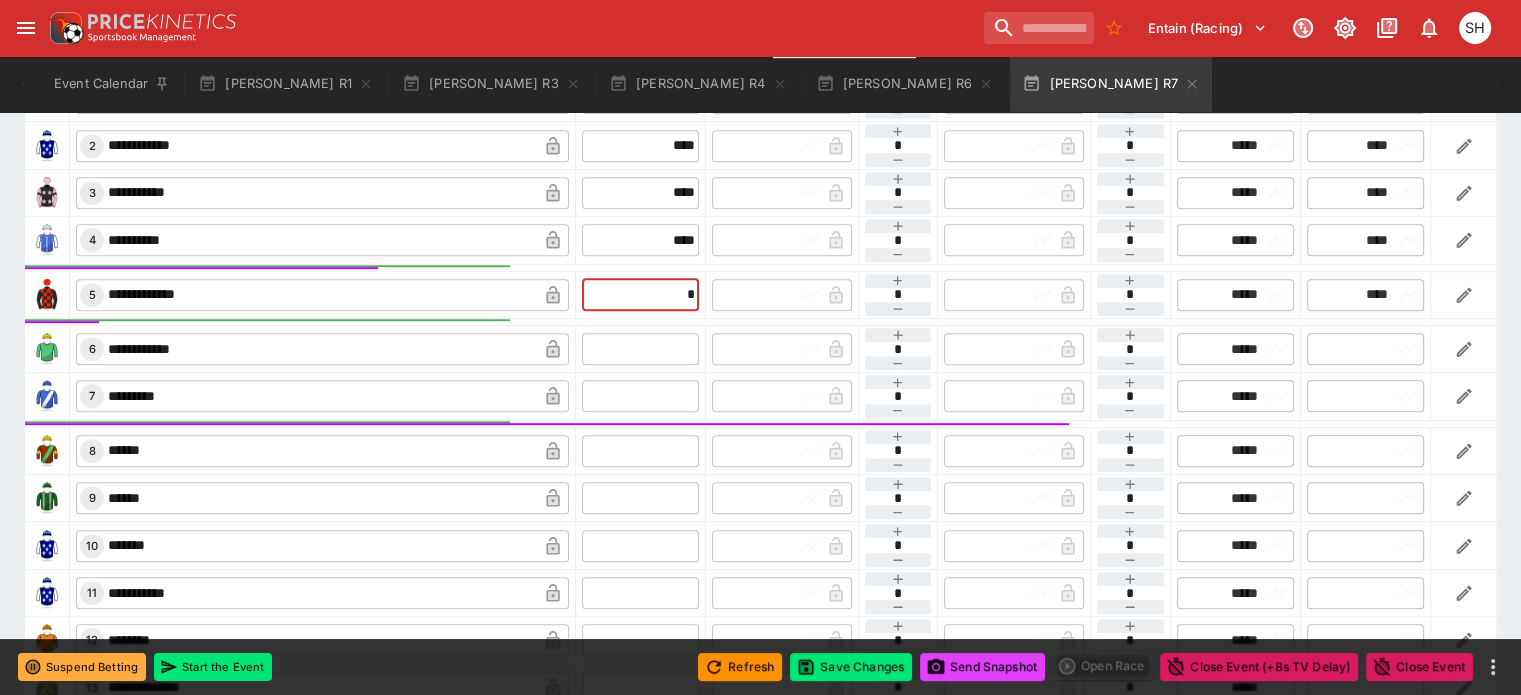 click at bounding box center [640, 349] 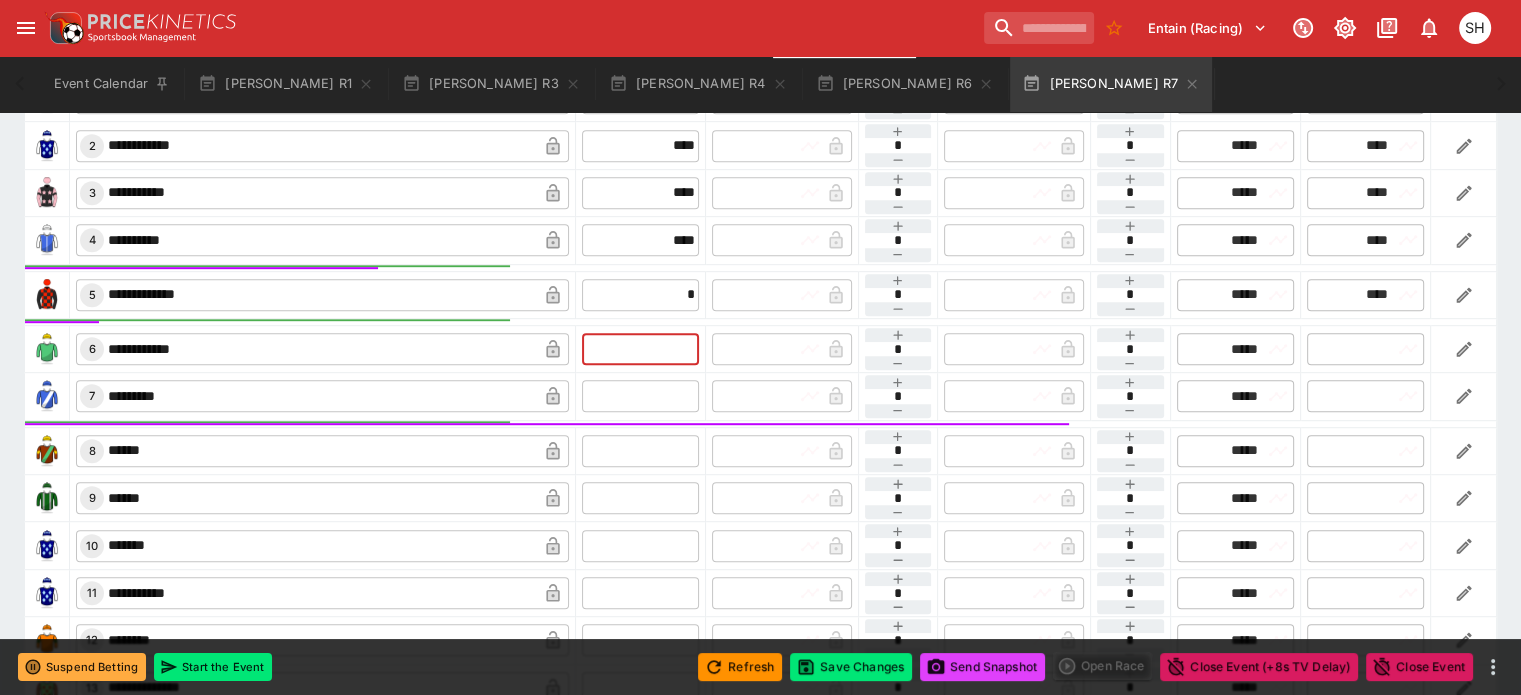 type on "****" 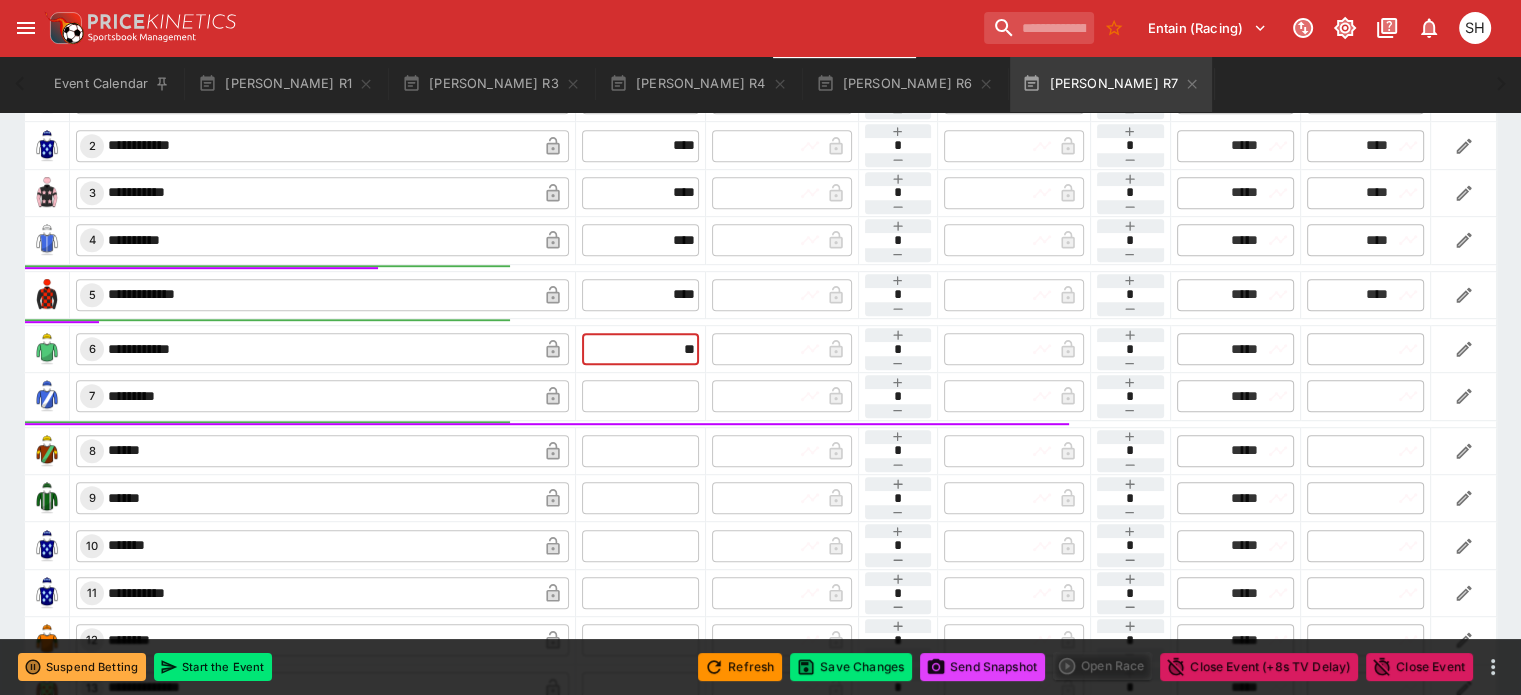 type on "**" 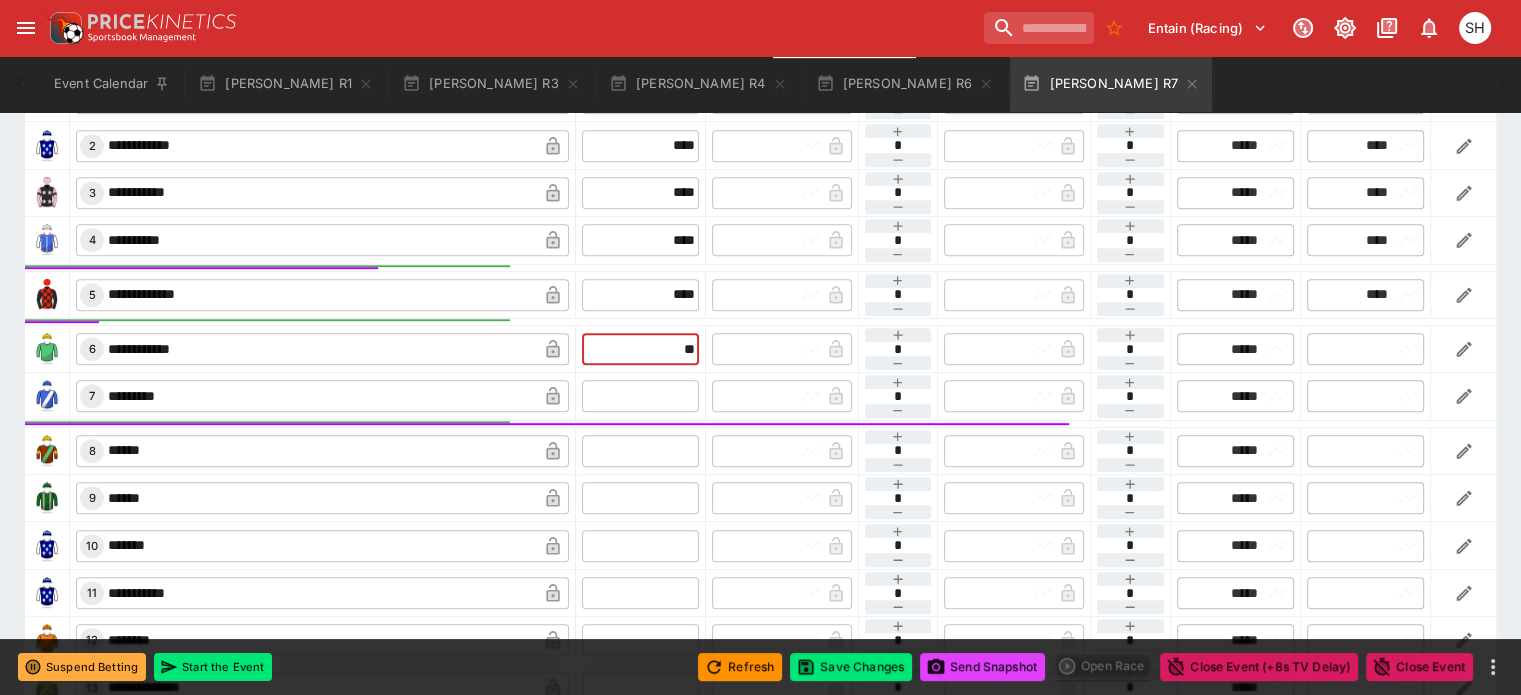 click at bounding box center (640, 396) 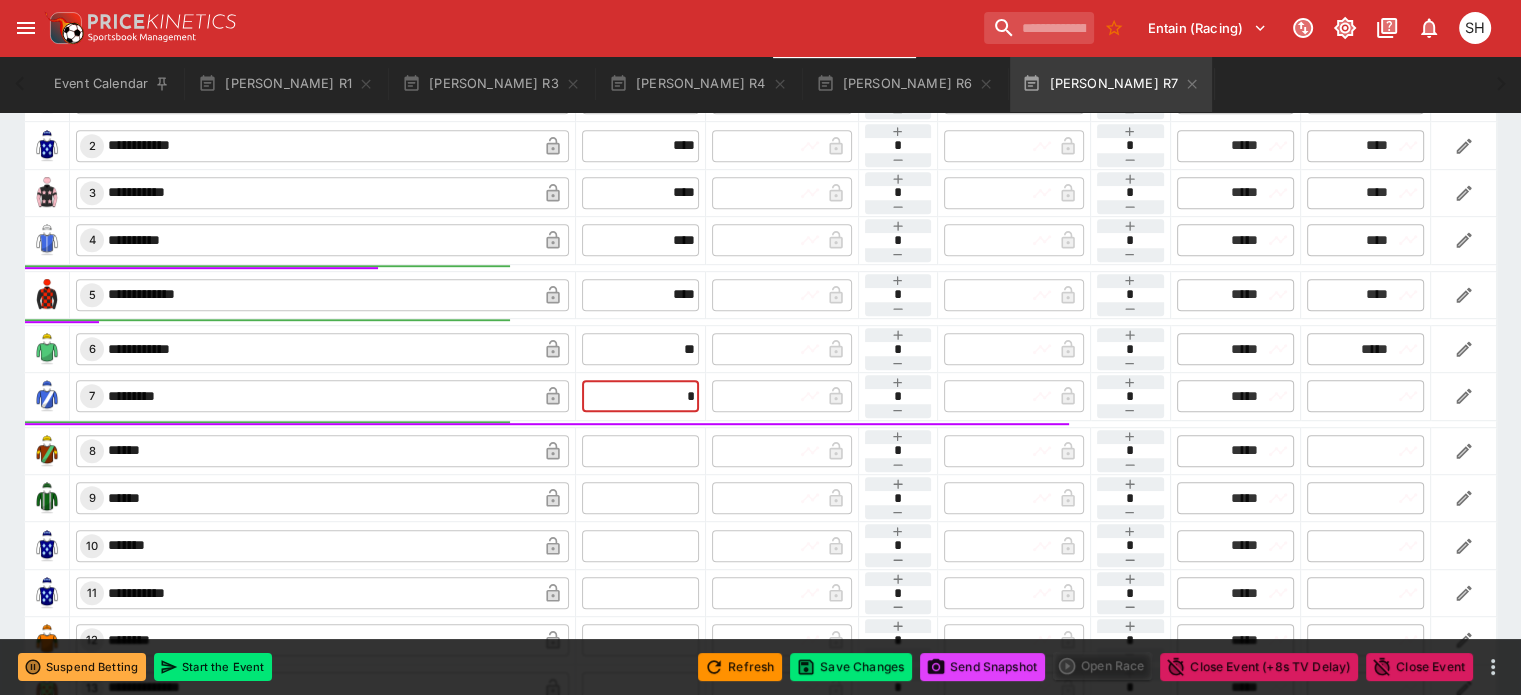 type on "*" 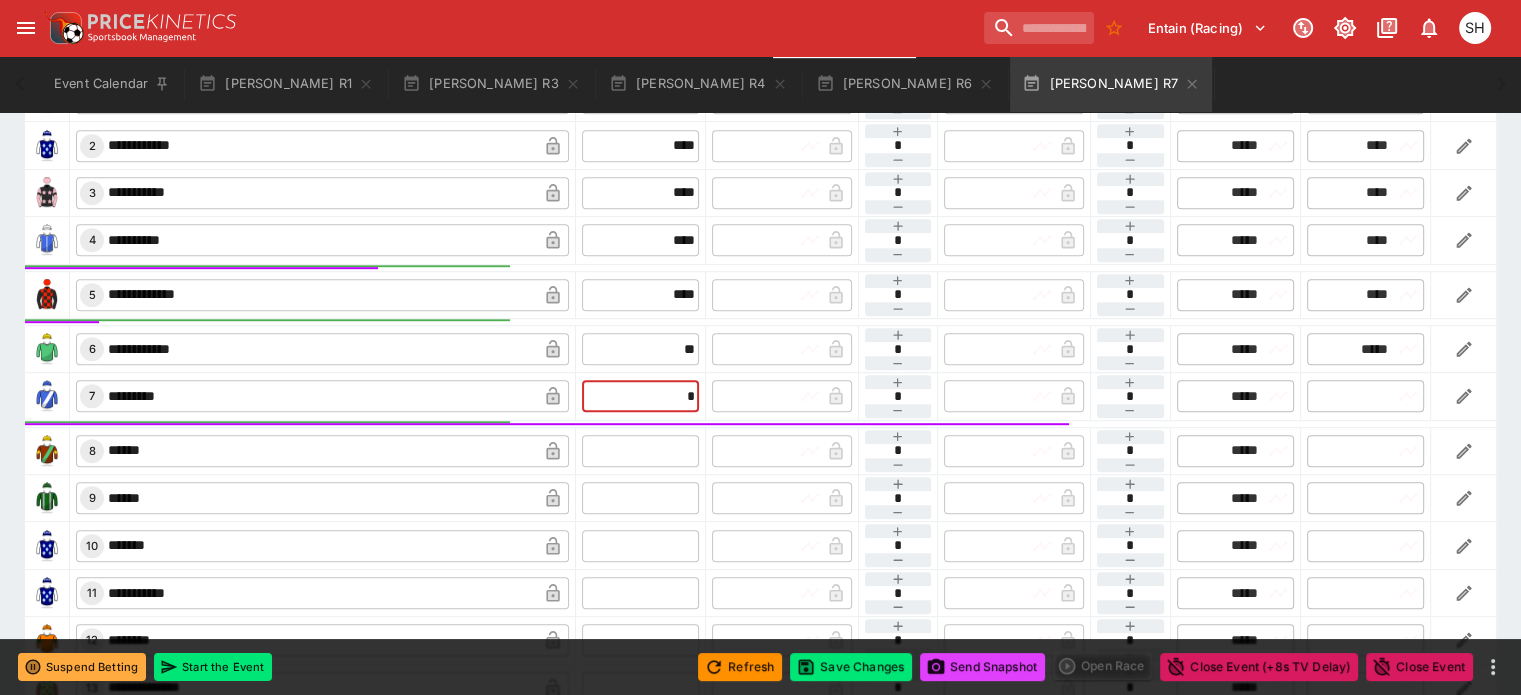 type on "*****" 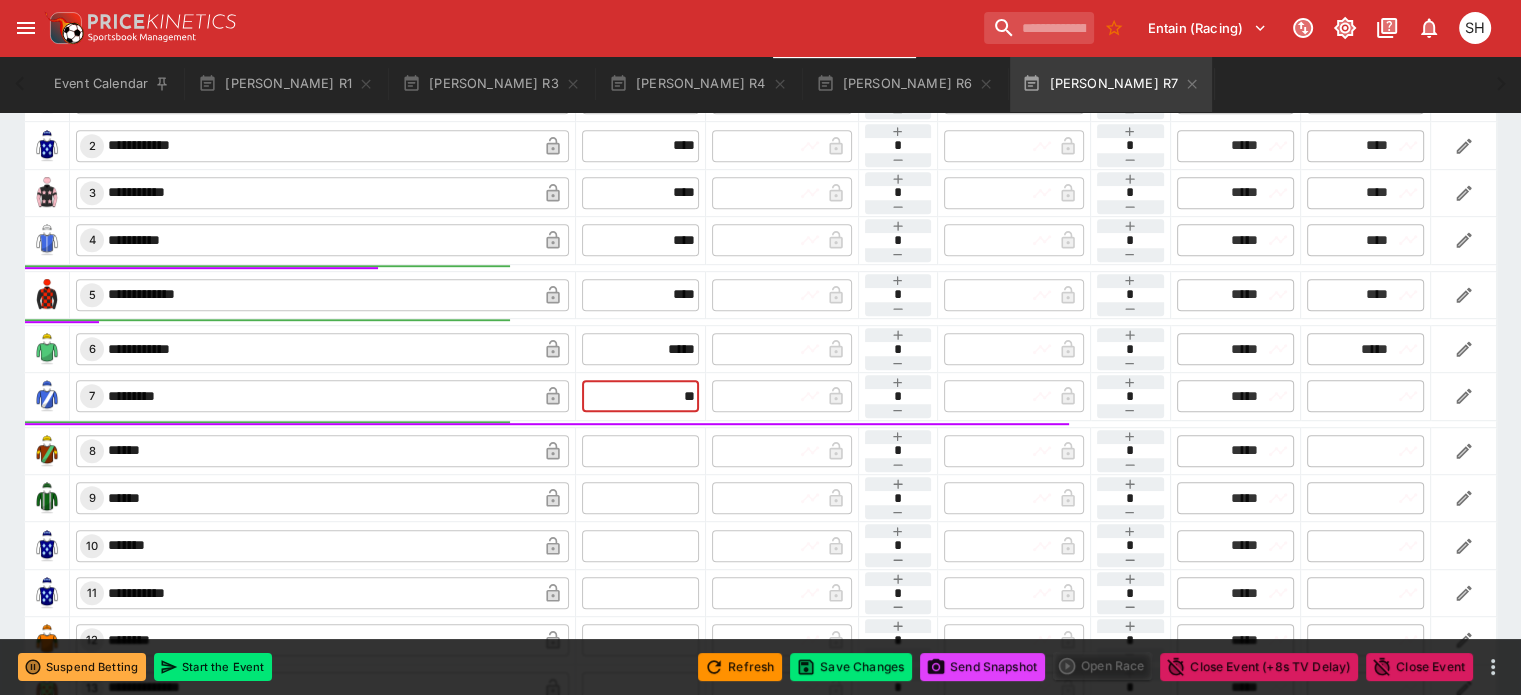 type on "**" 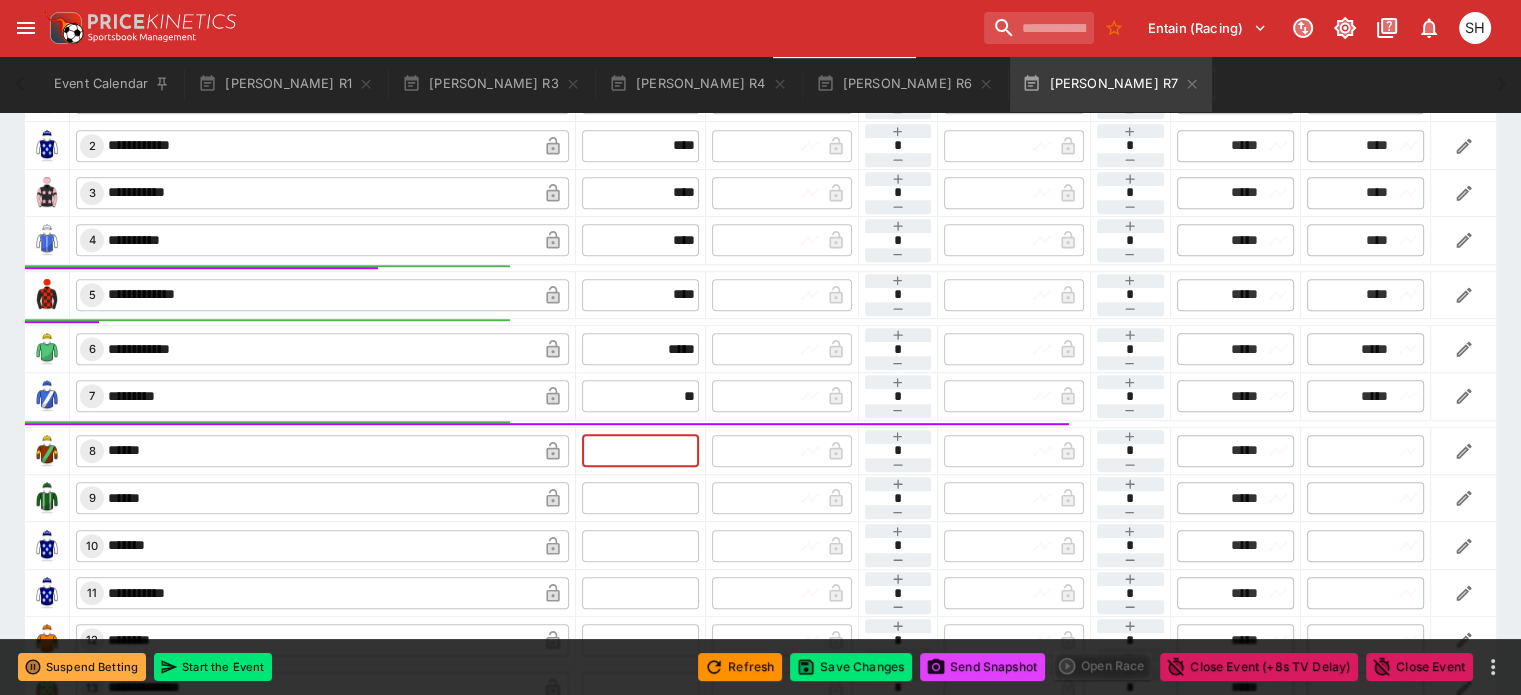 type on "*****" 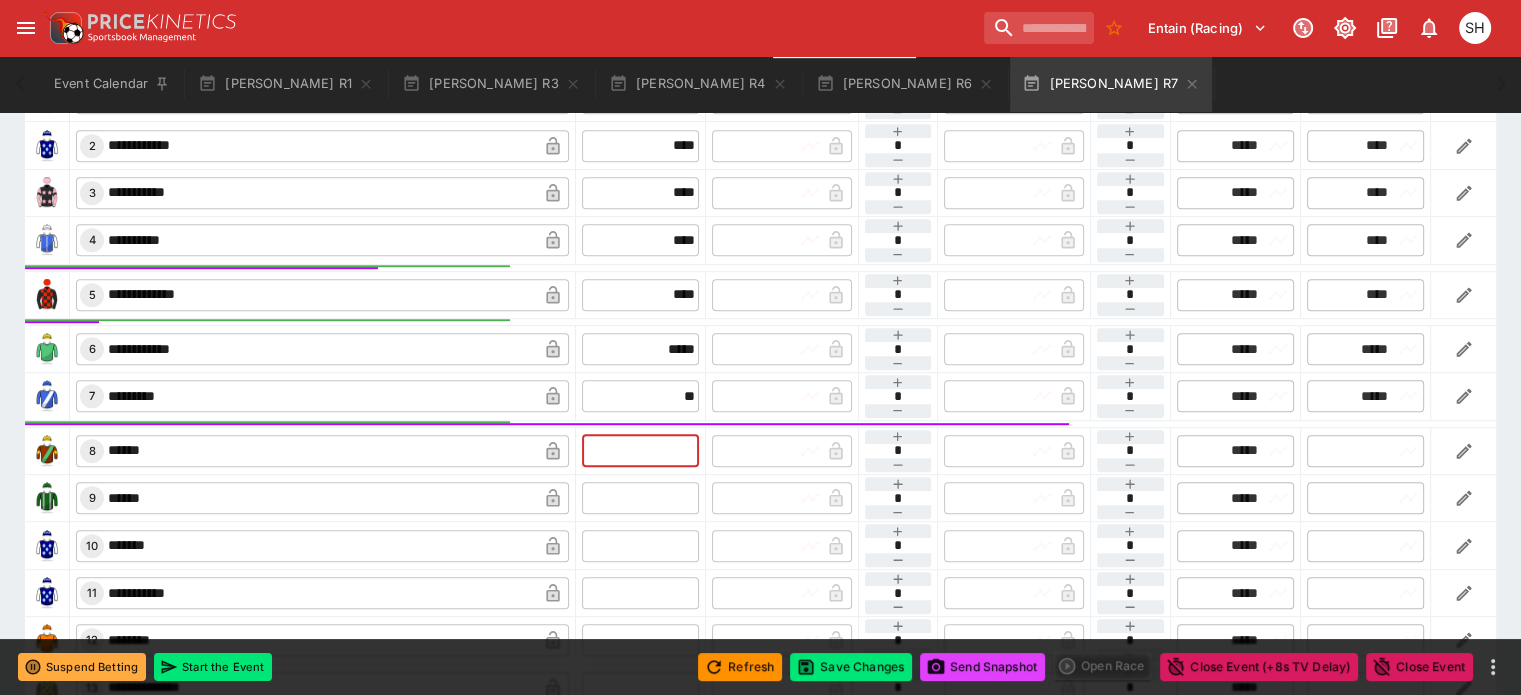 type on "*****" 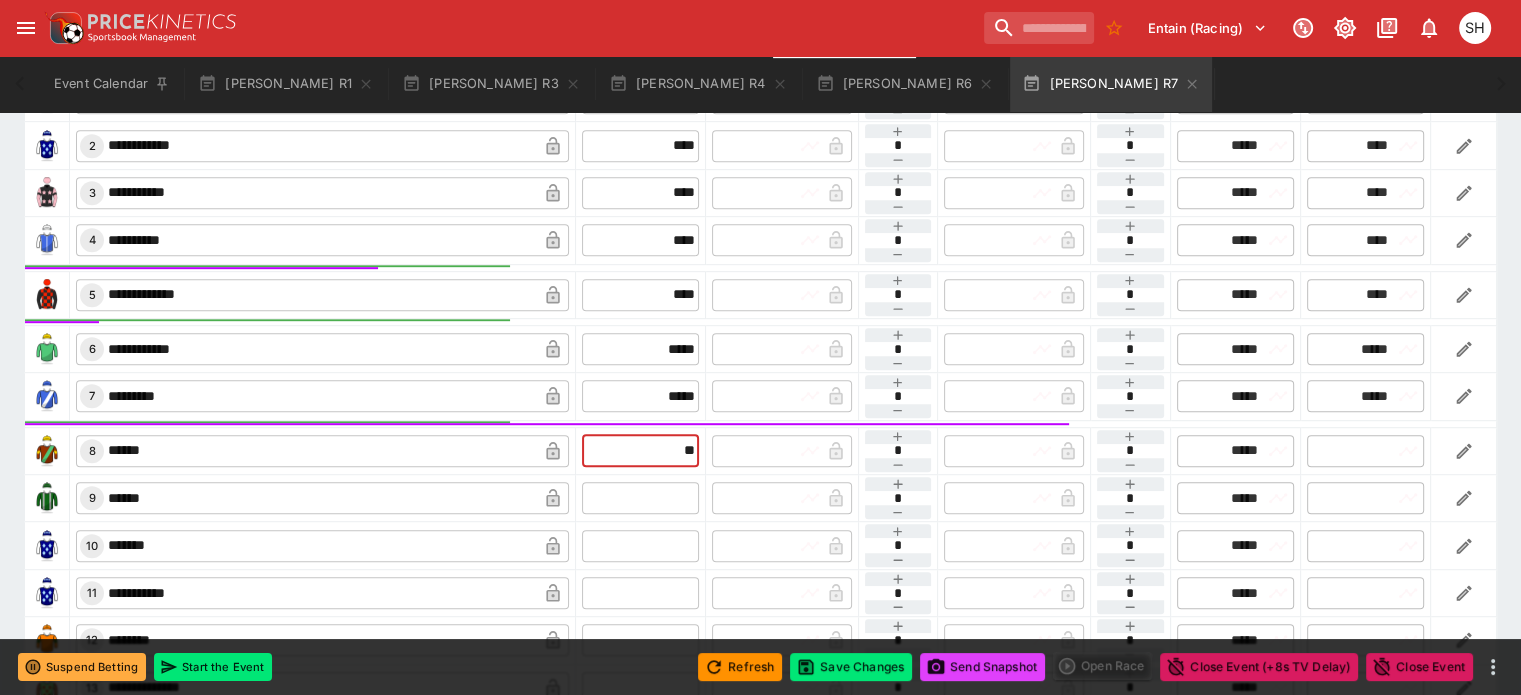 type on "**" 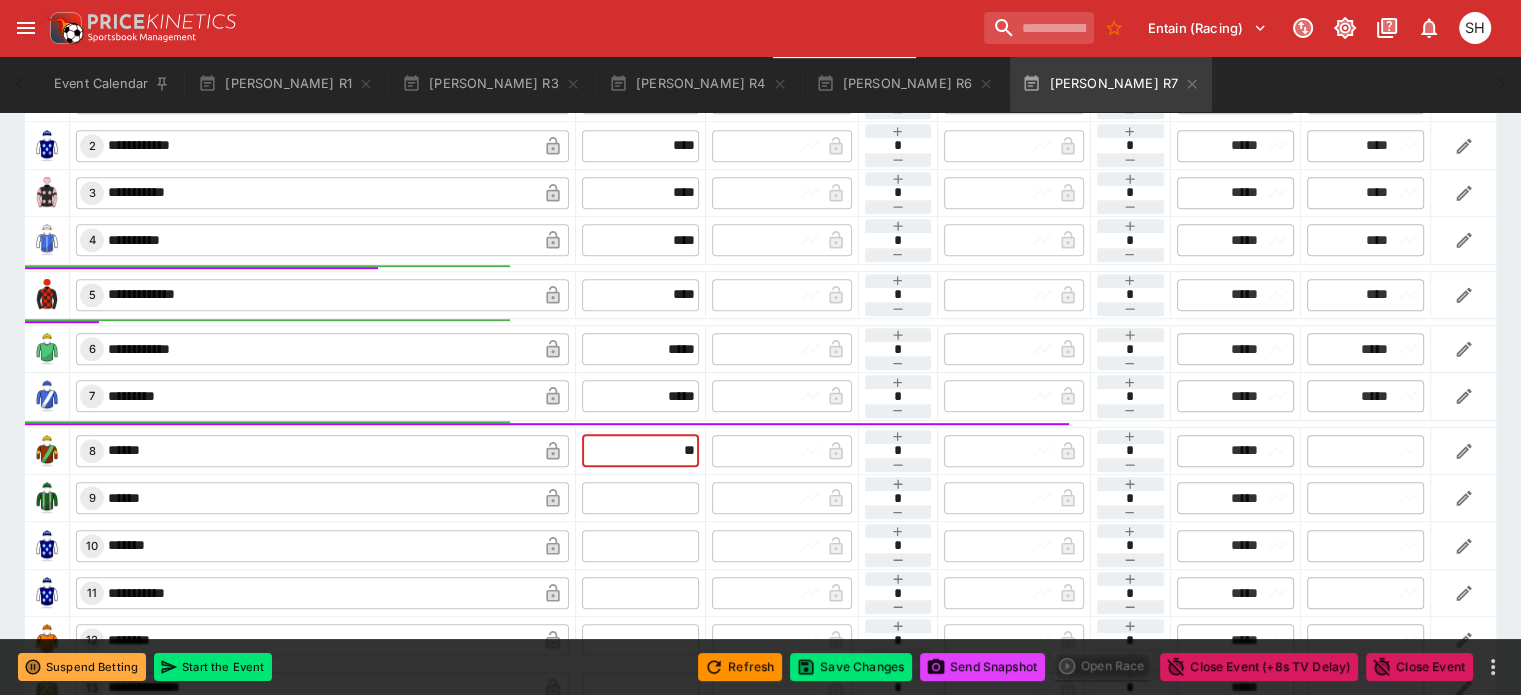 click at bounding box center (640, 498) 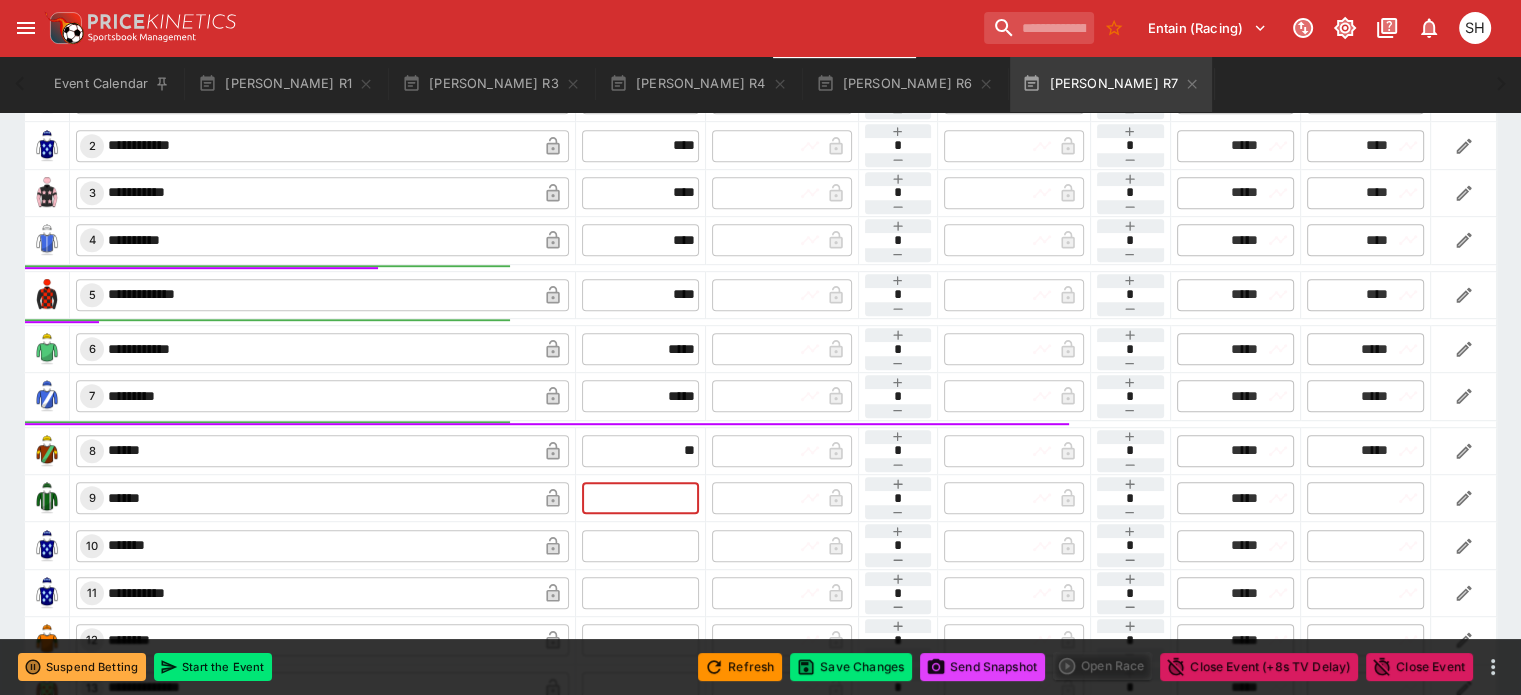 type on "*****" 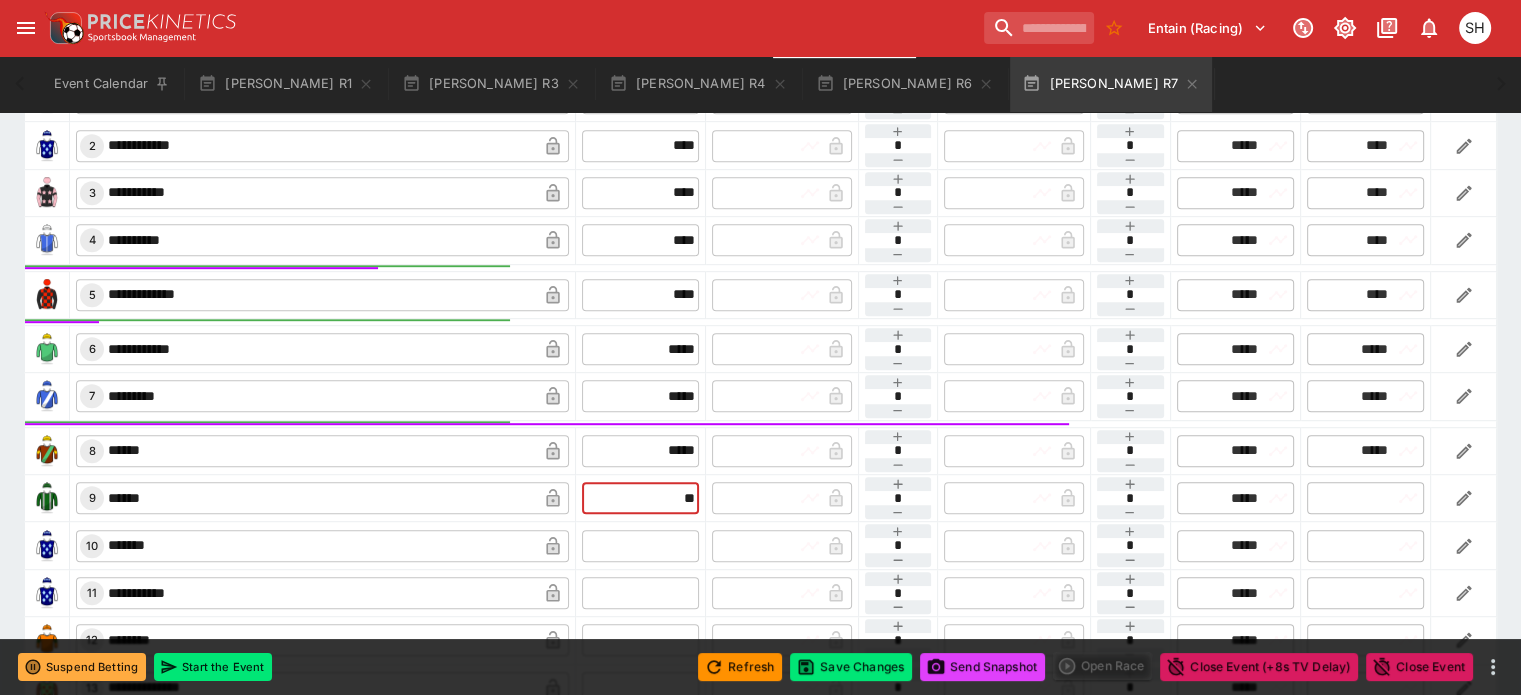 type on "**" 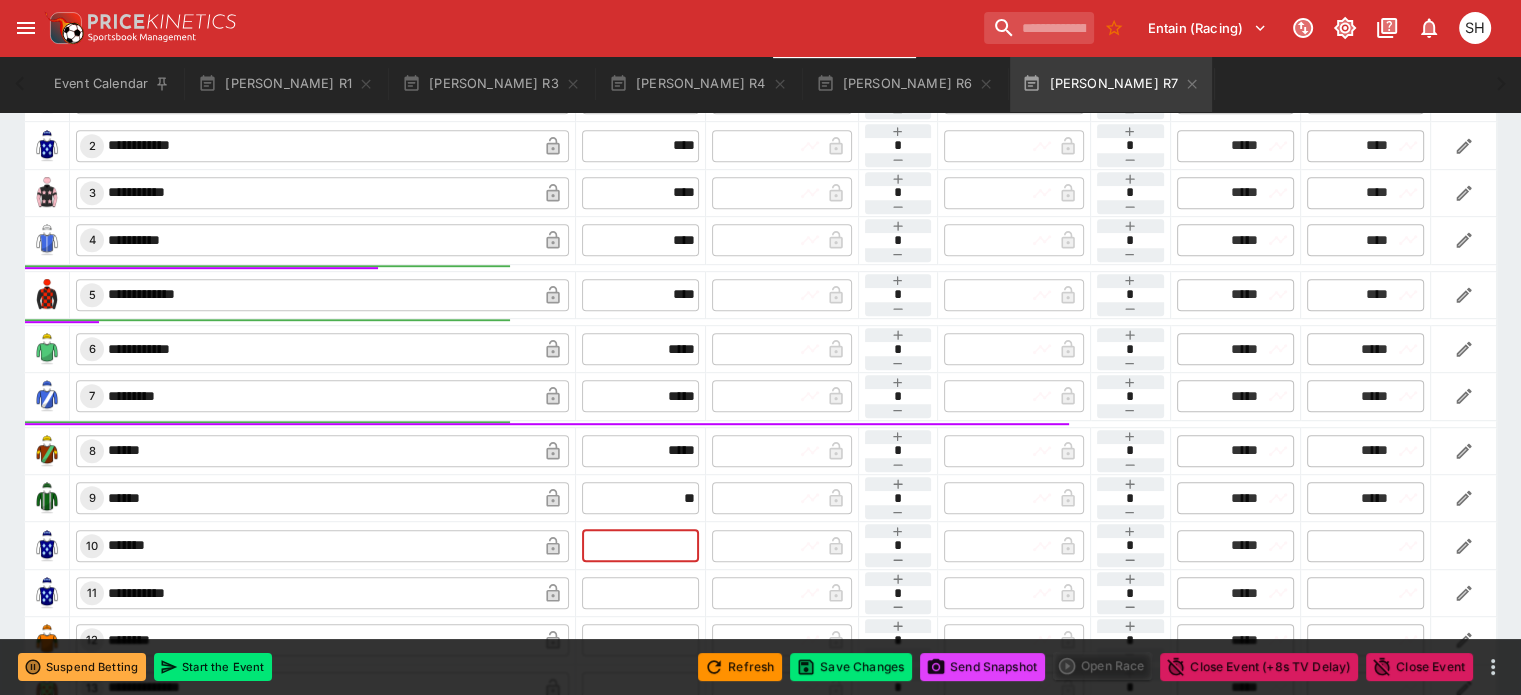 type on "*****" 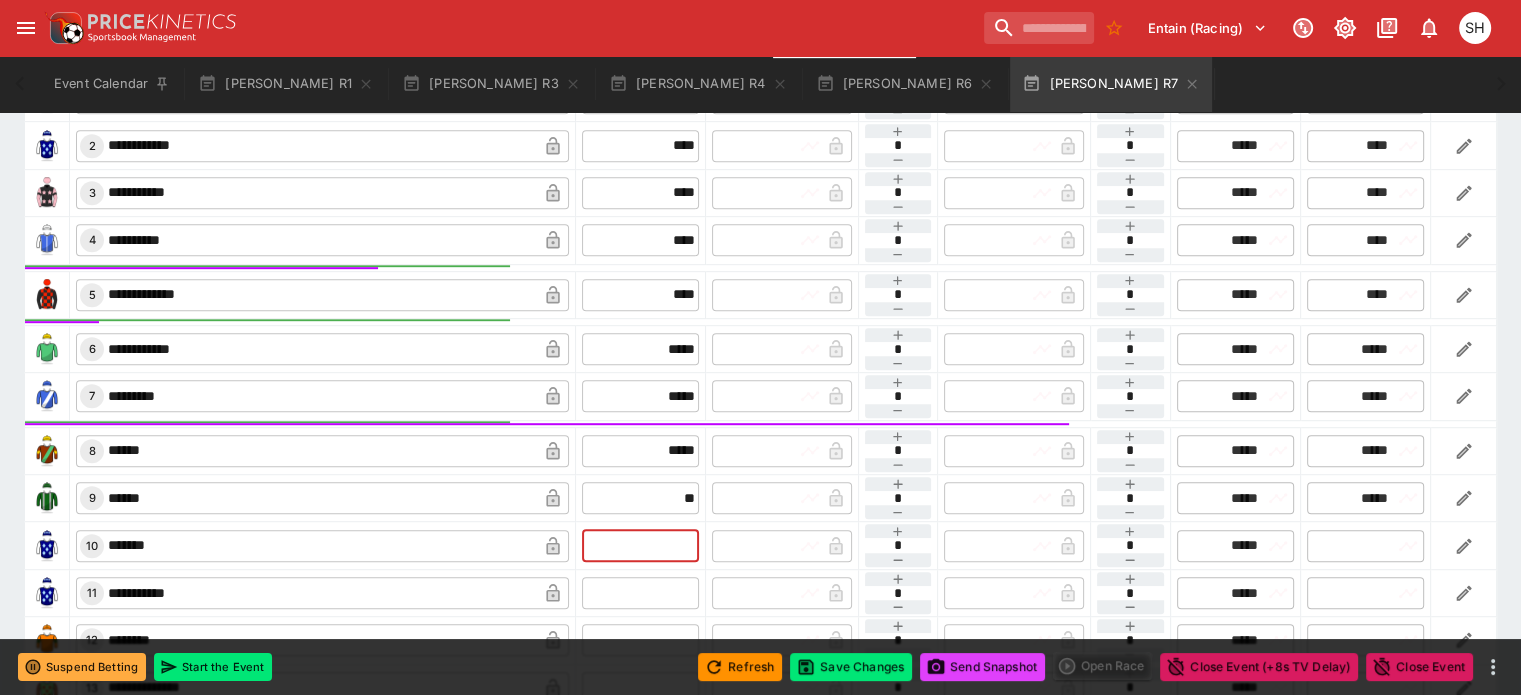 type on "*****" 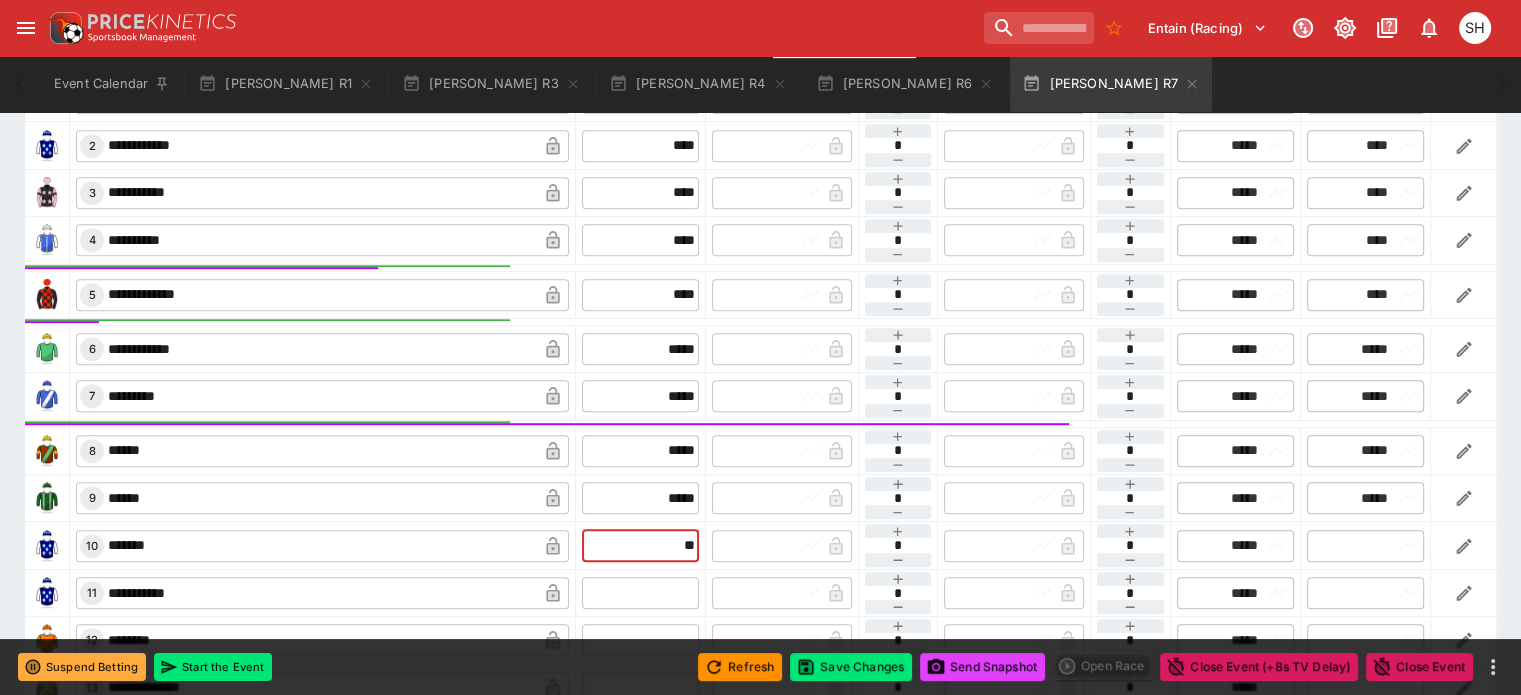 type on "**" 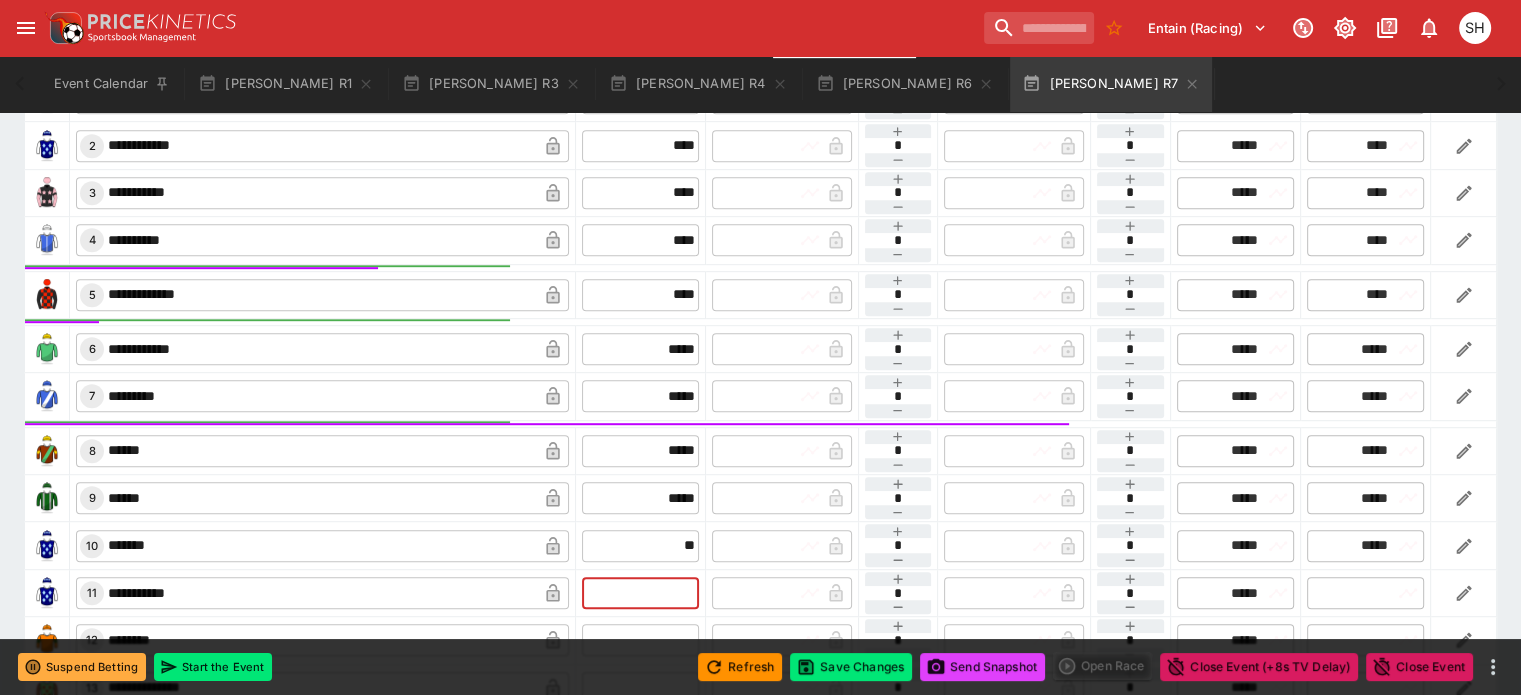 type on "*****" 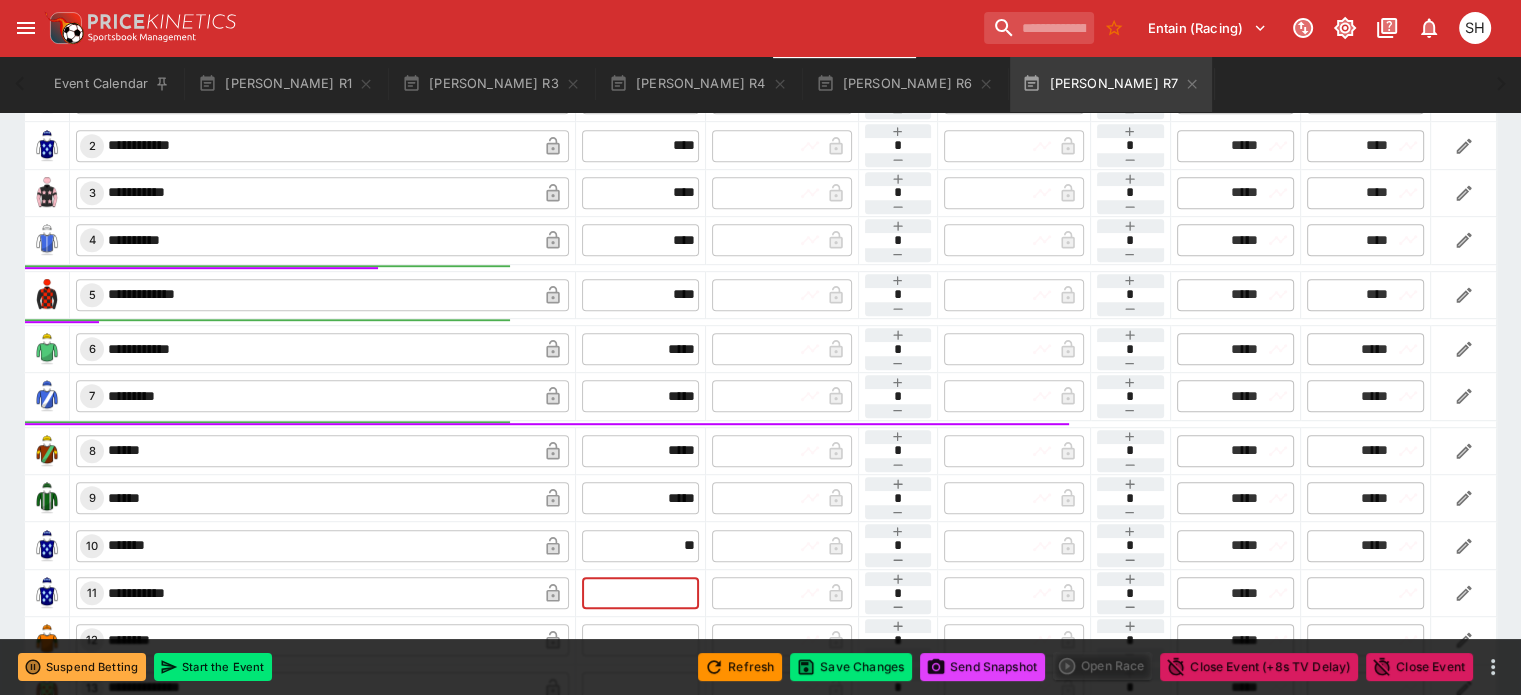 type on "*****" 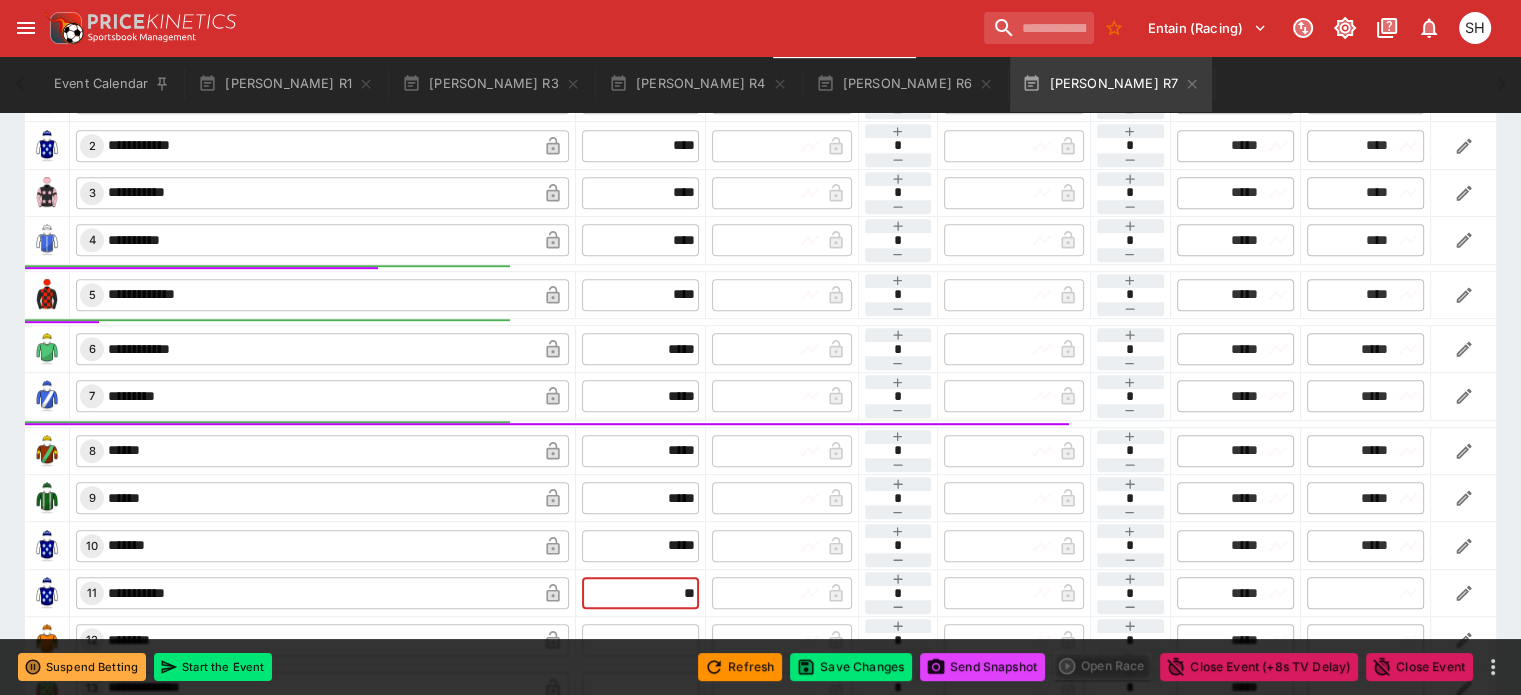 type on "**" 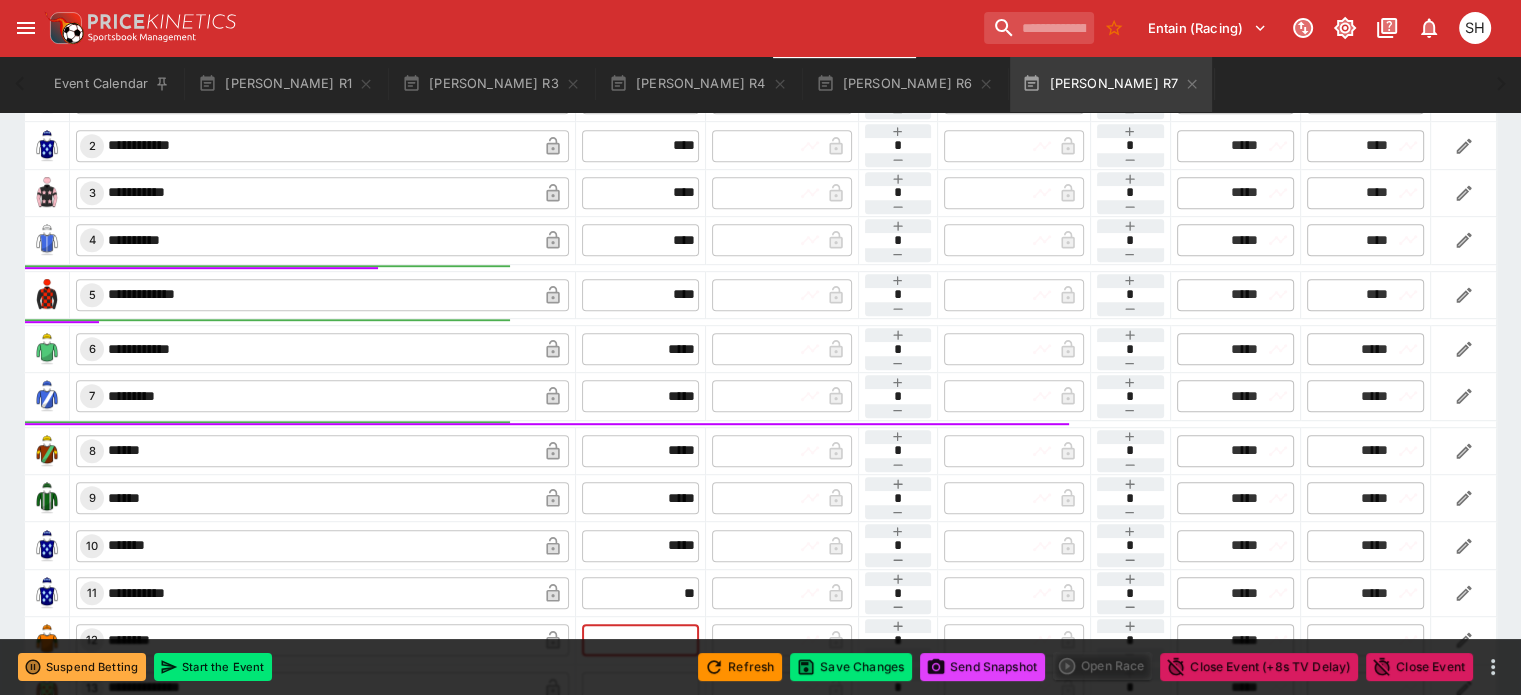 type on "*****" 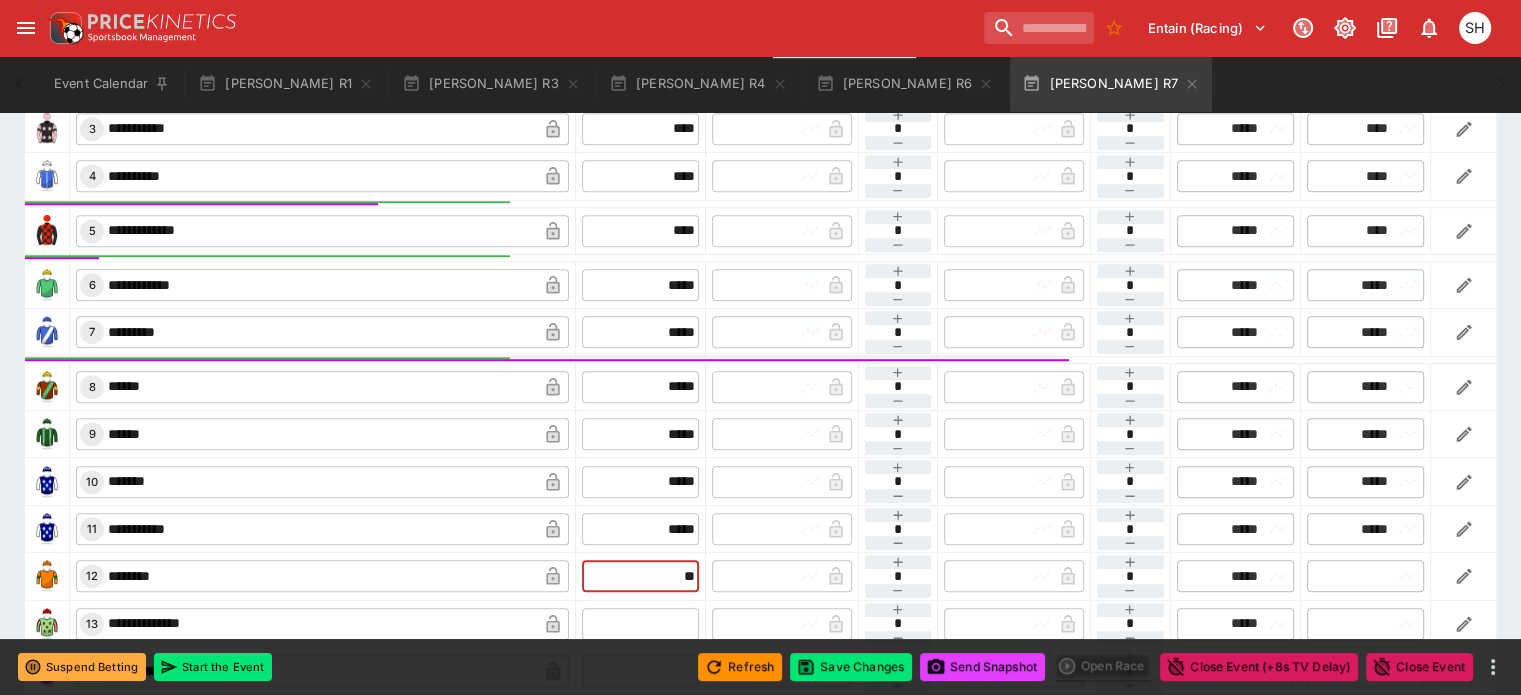 scroll, scrollTop: 1220, scrollLeft: 0, axis: vertical 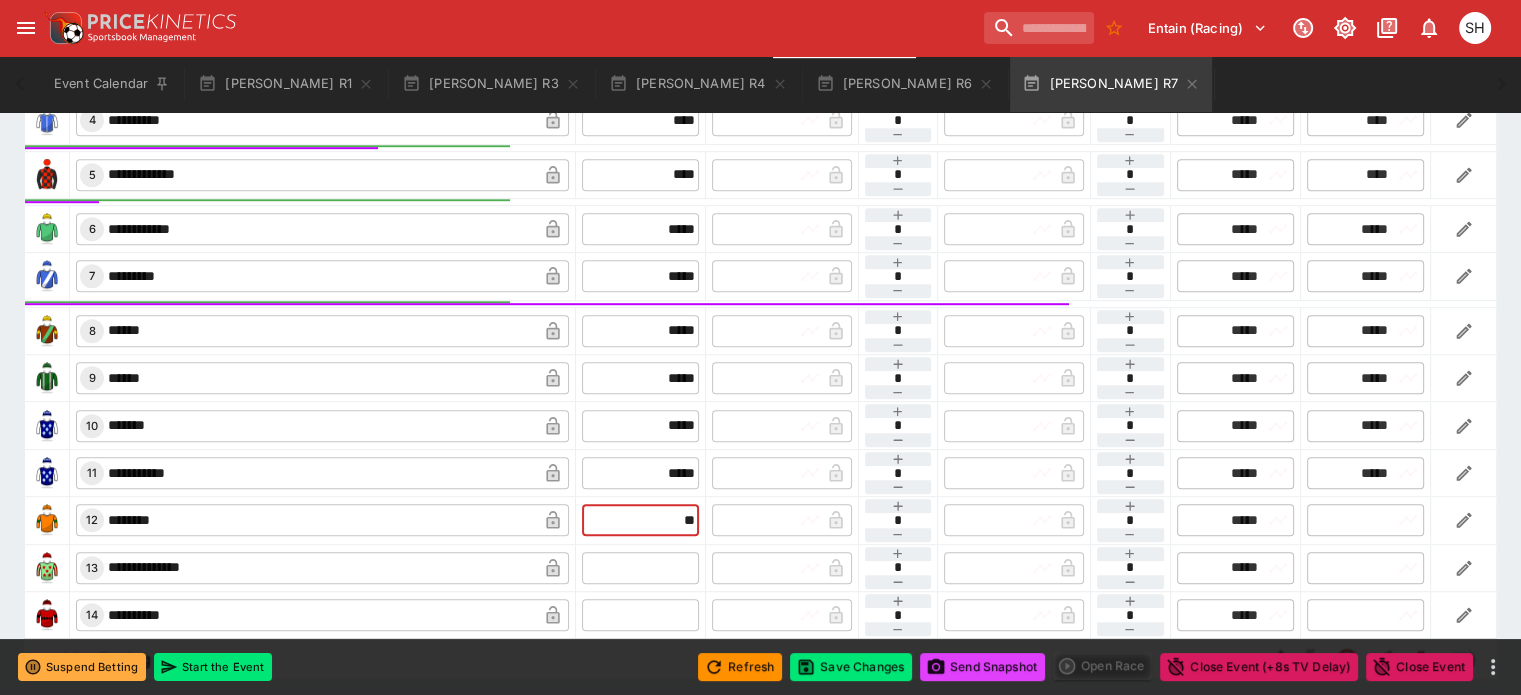 type on "**" 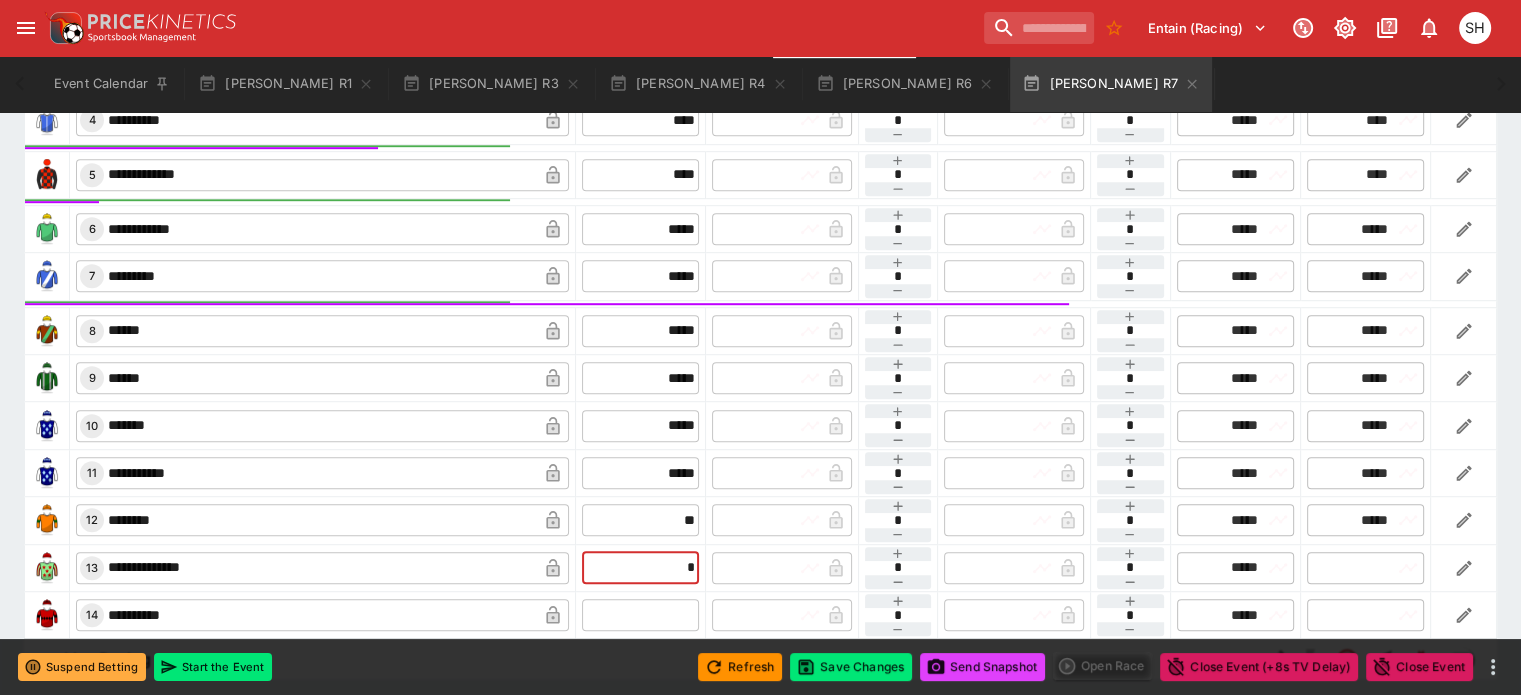 type on "*****" 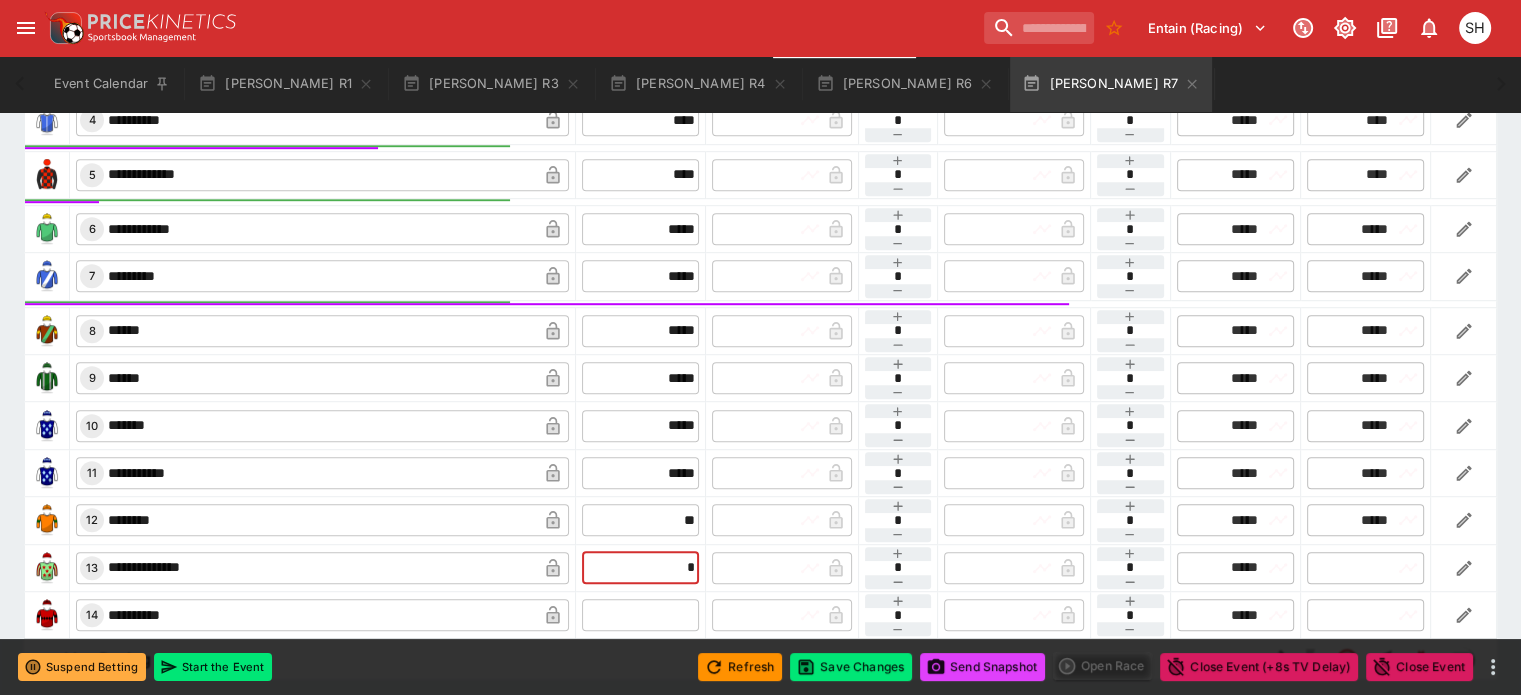 type on "*****" 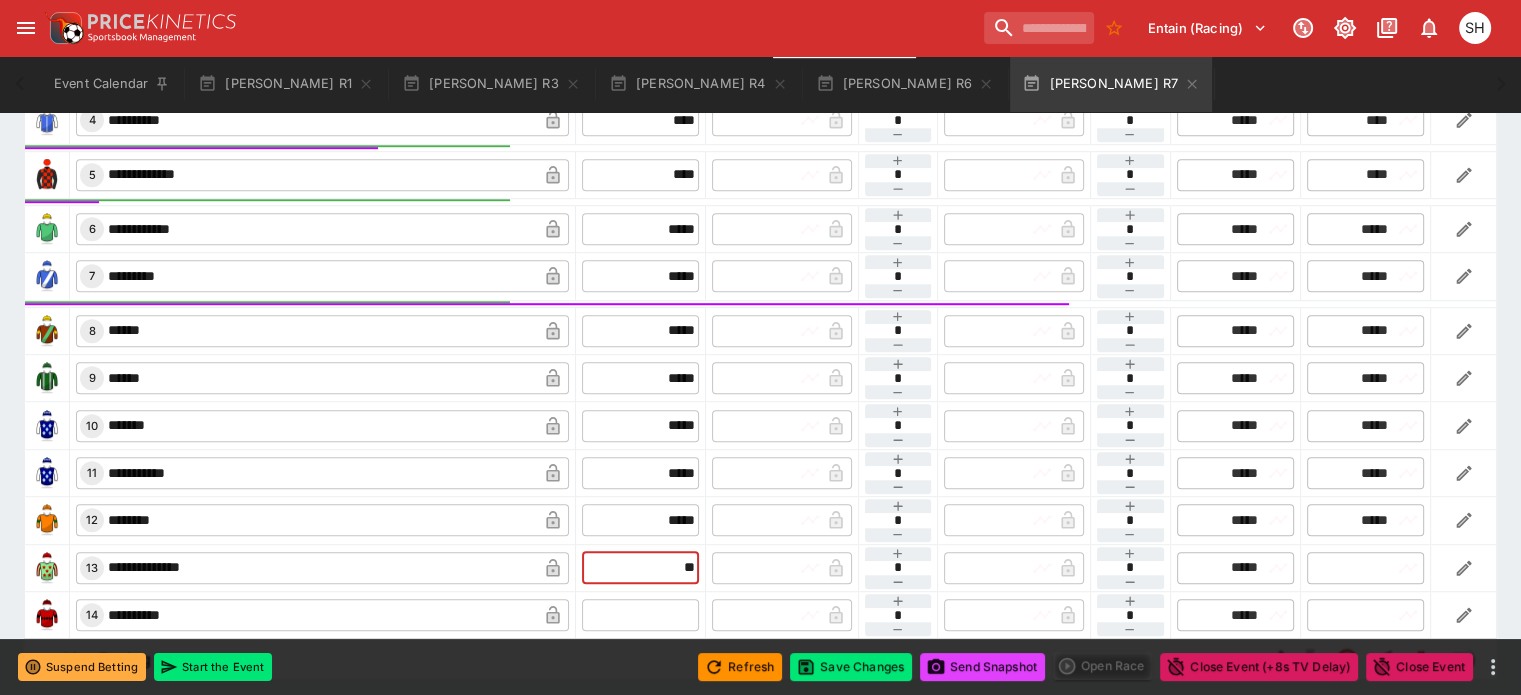 type on "**" 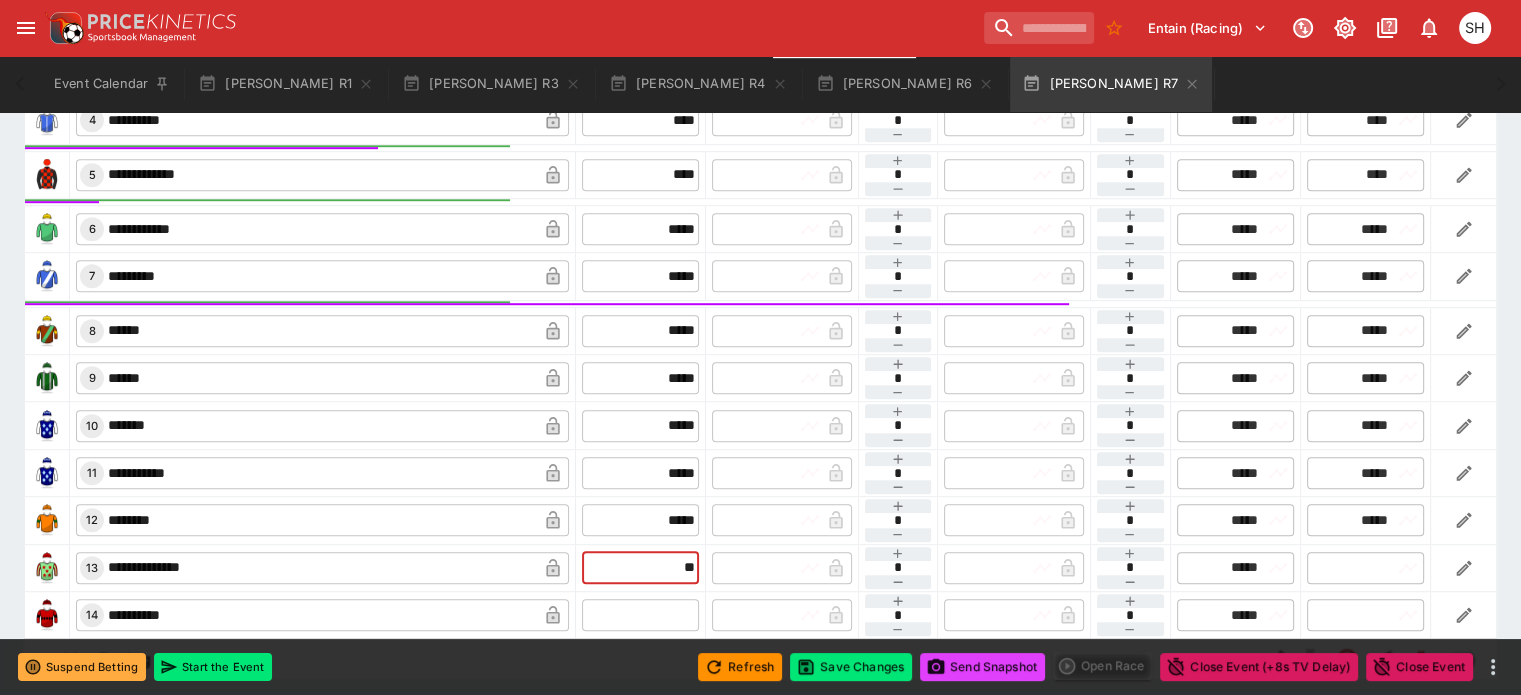 type on "*****" 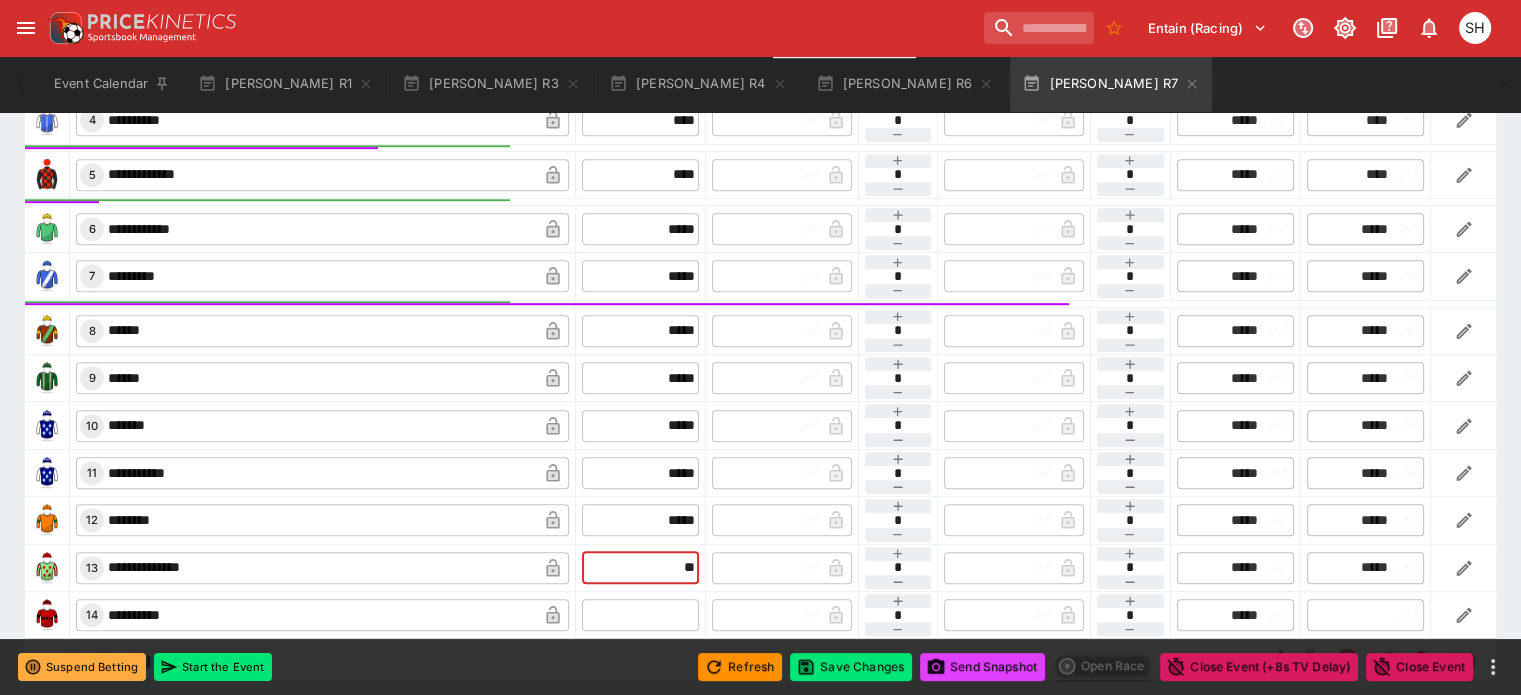 type on "*****" 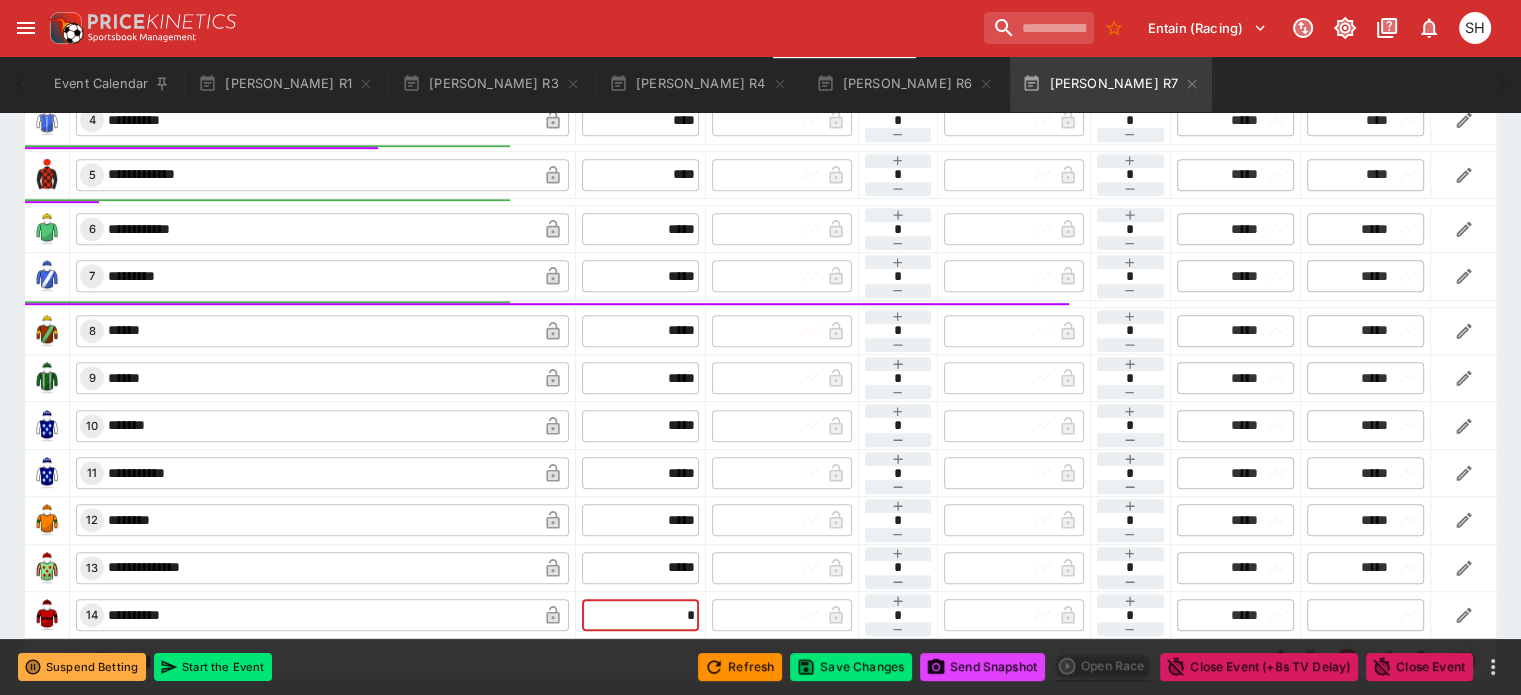 type on "**" 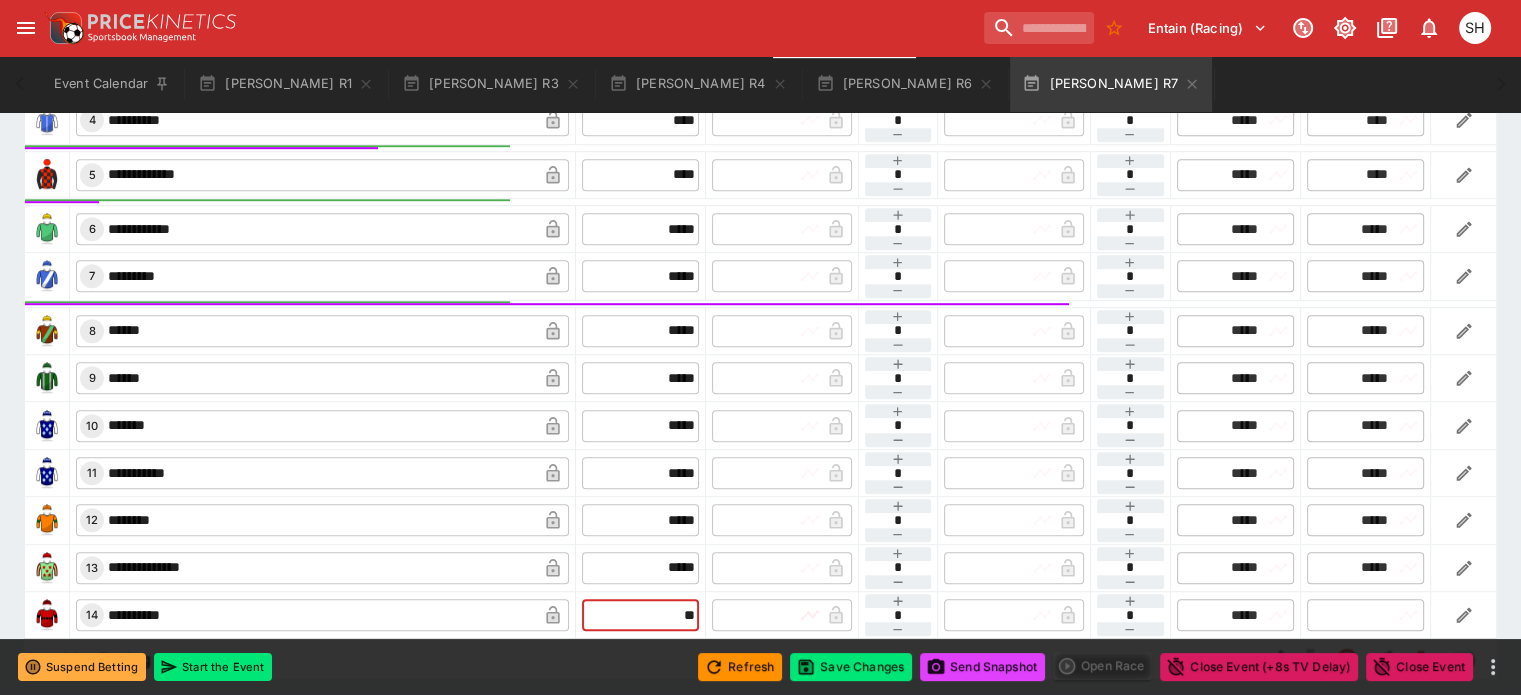 type on "*****" 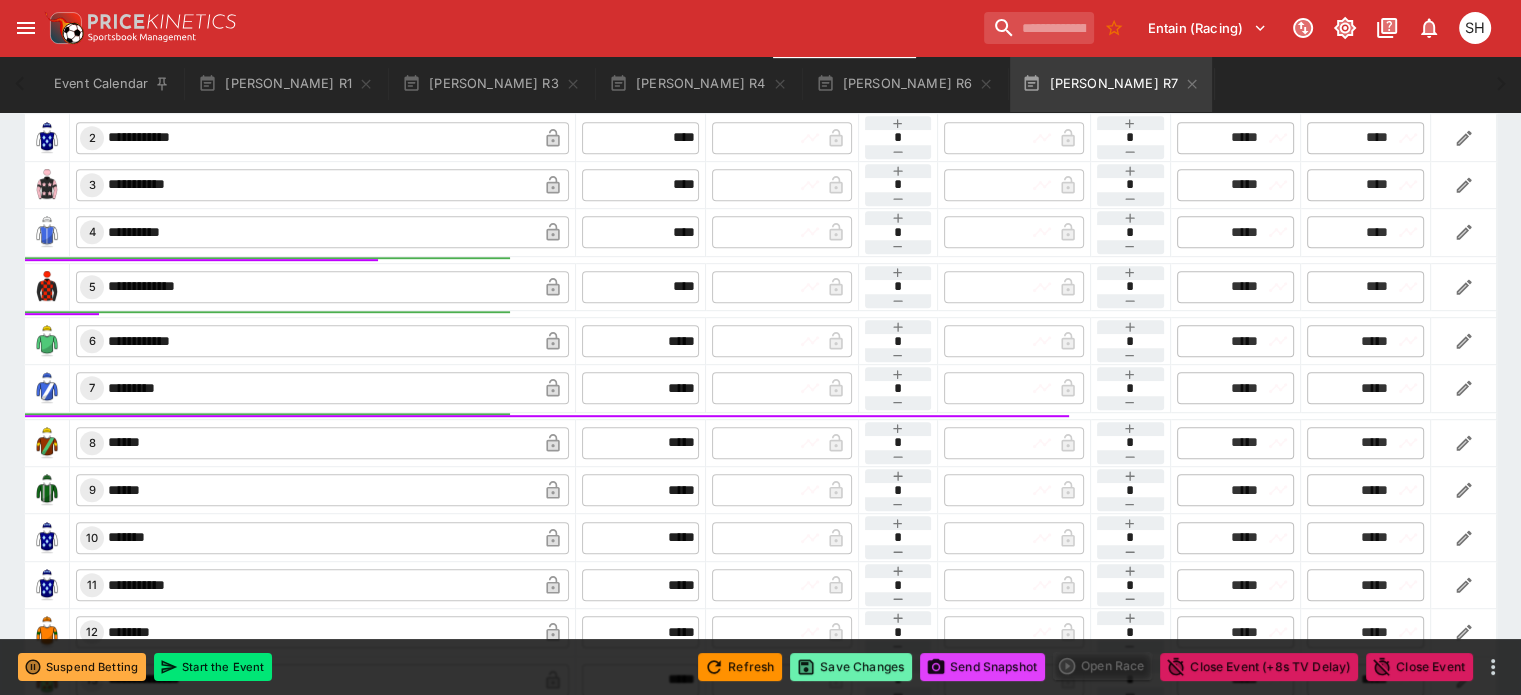 scroll, scrollTop: 1120, scrollLeft: 0, axis: vertical 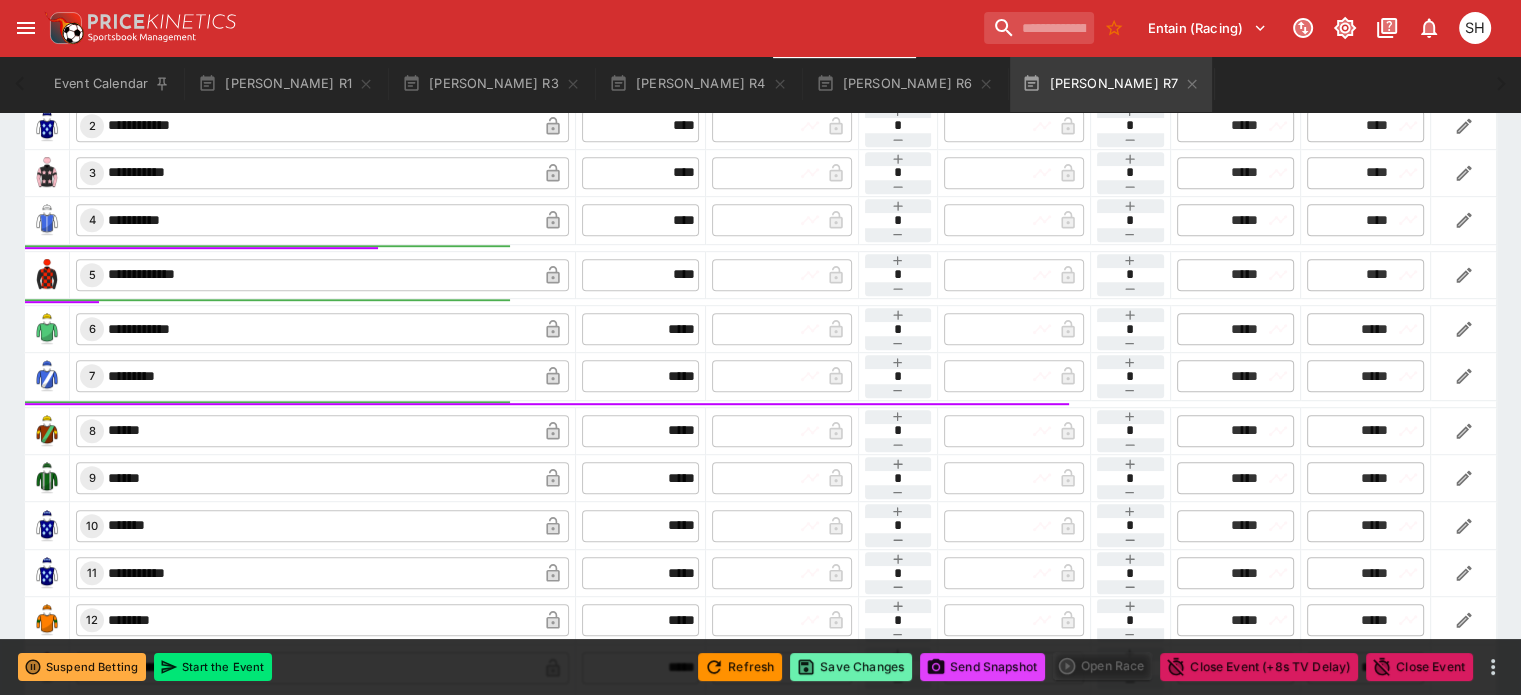 click on "Save Changes" at bounding box center [851, 667] 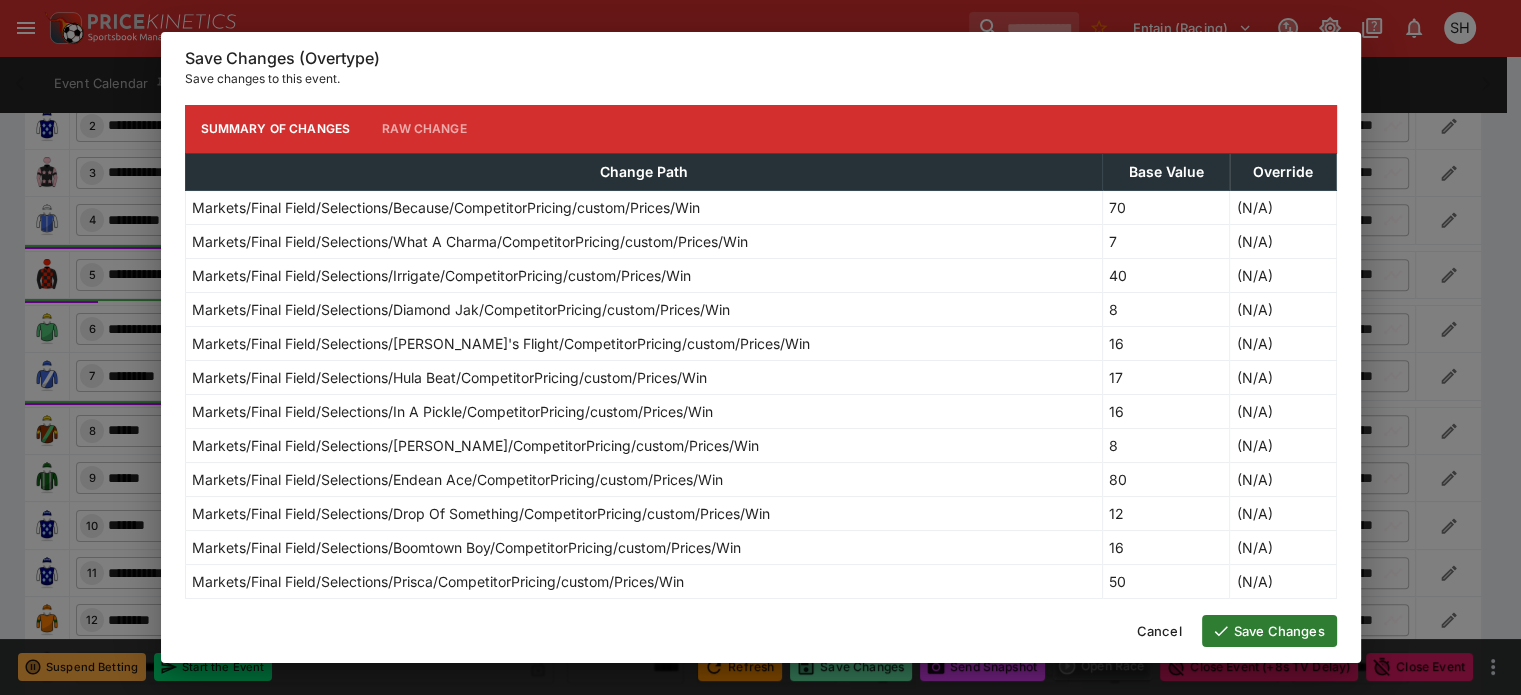 type on "*****" 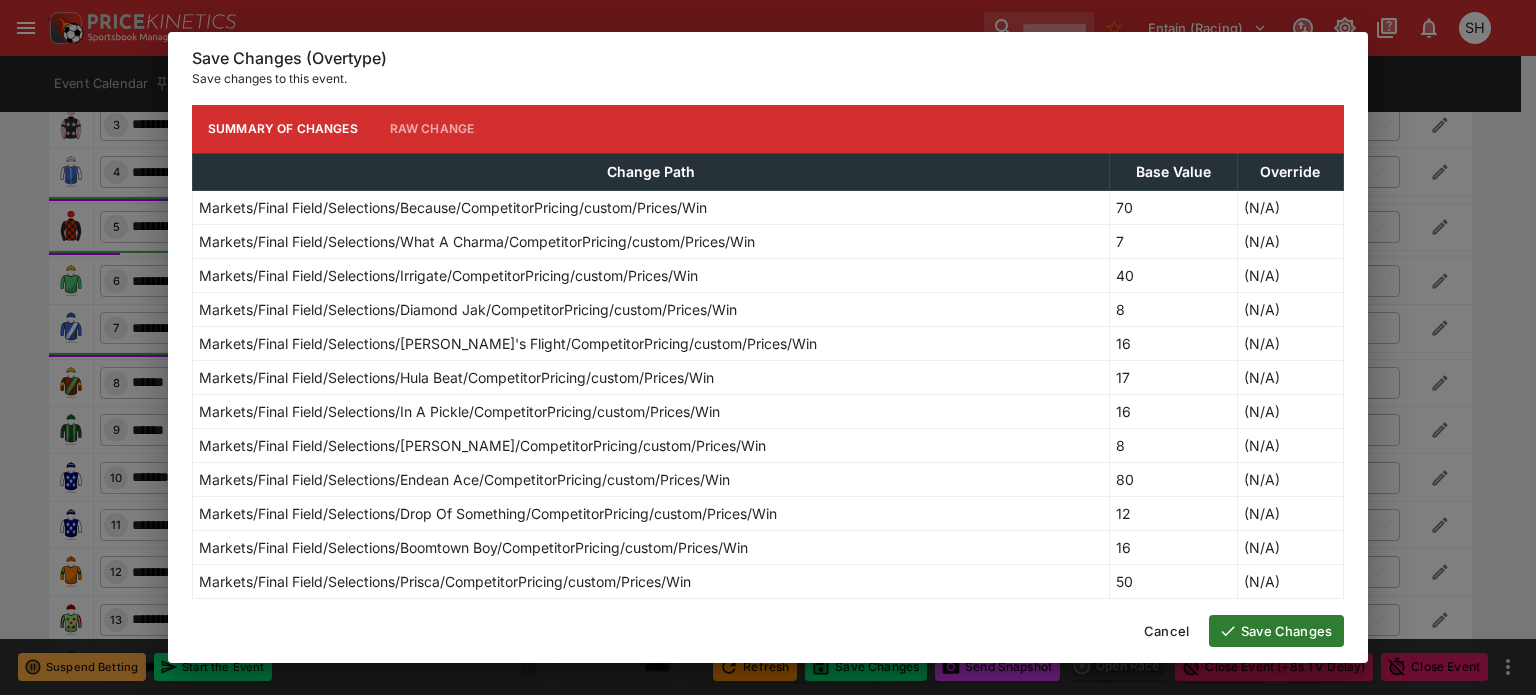 click on "Save Changes" at bounding box center (1276, 631) 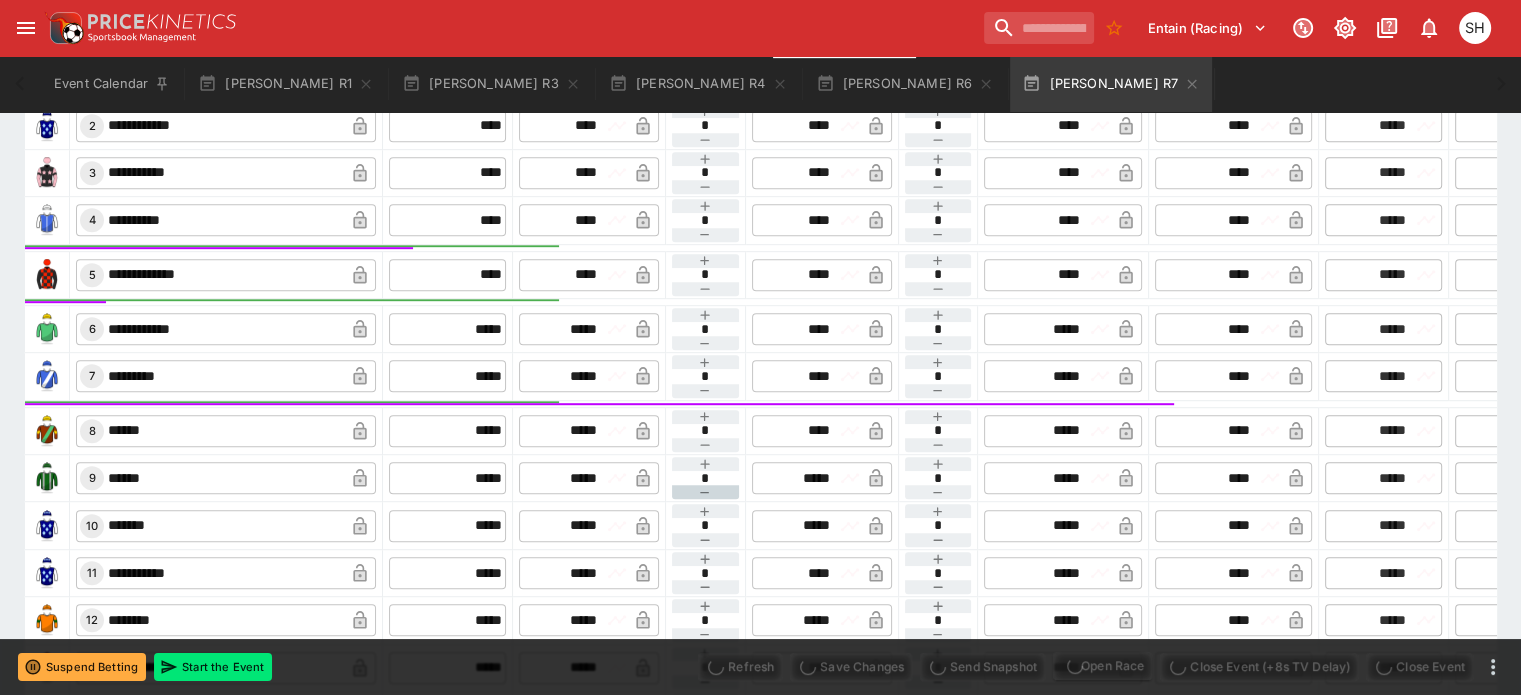 type on "**********" 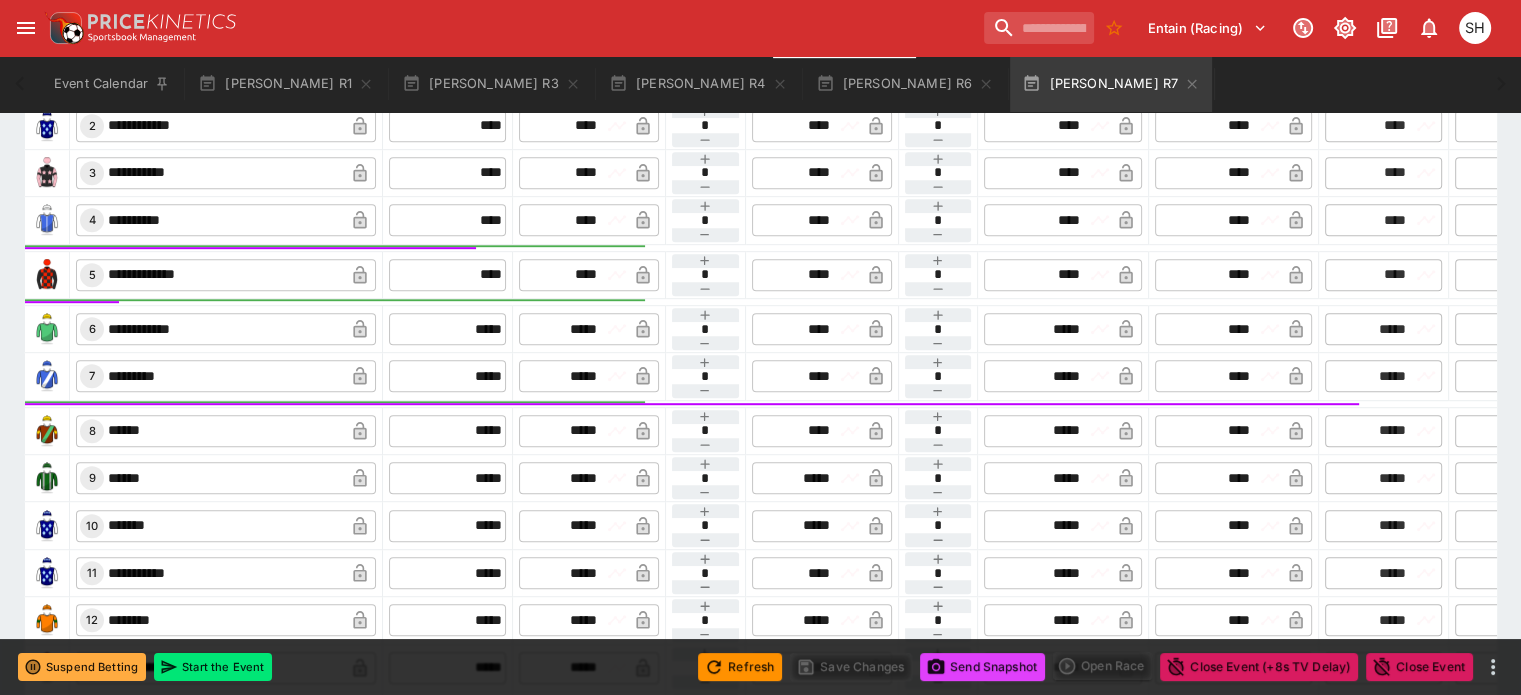 type on "**********" 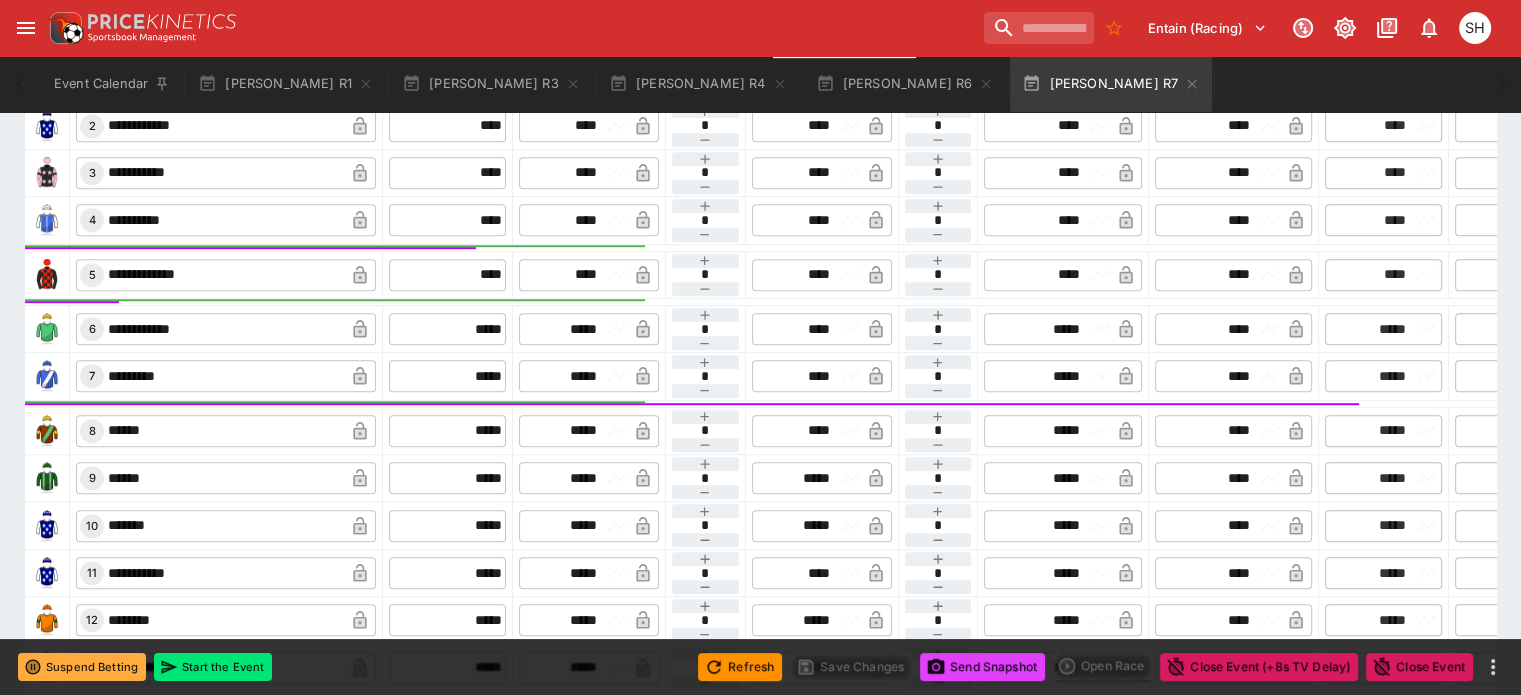 type on "****" 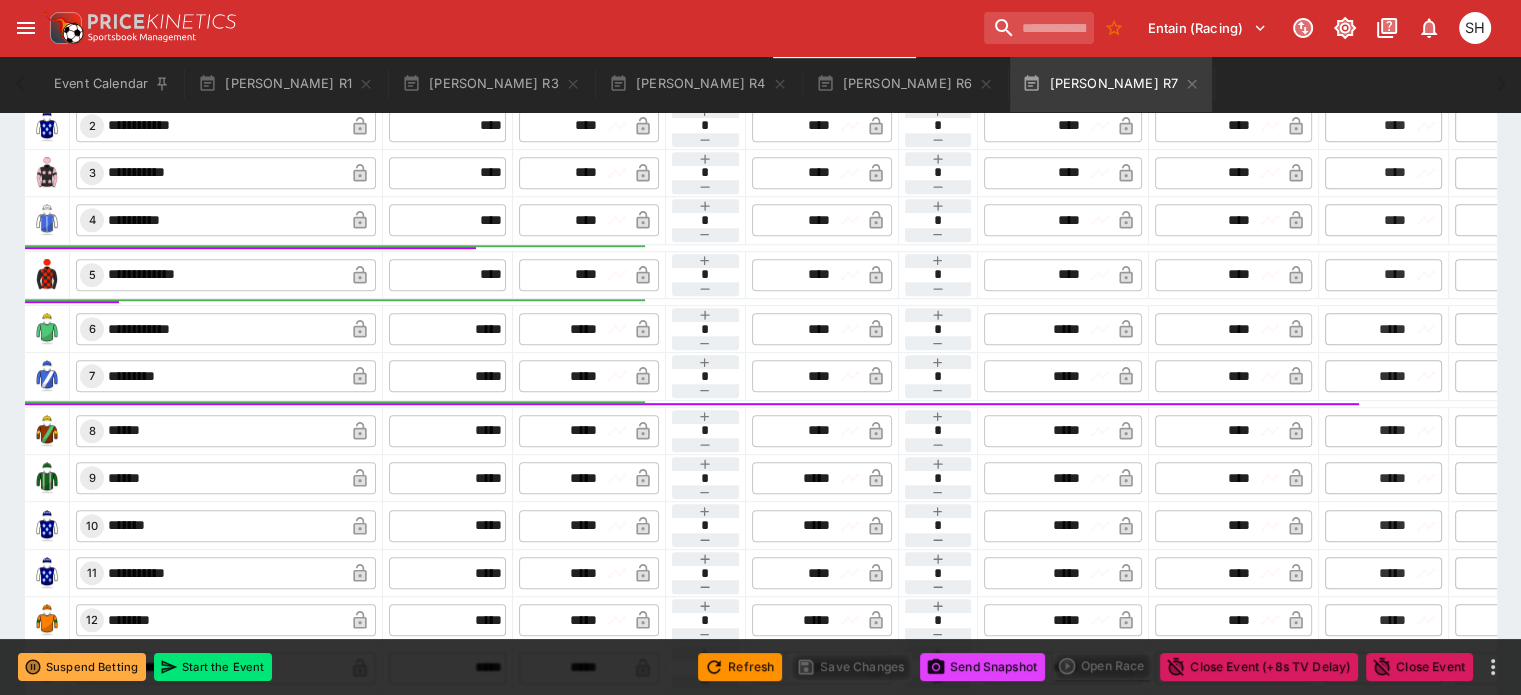 type on "****" 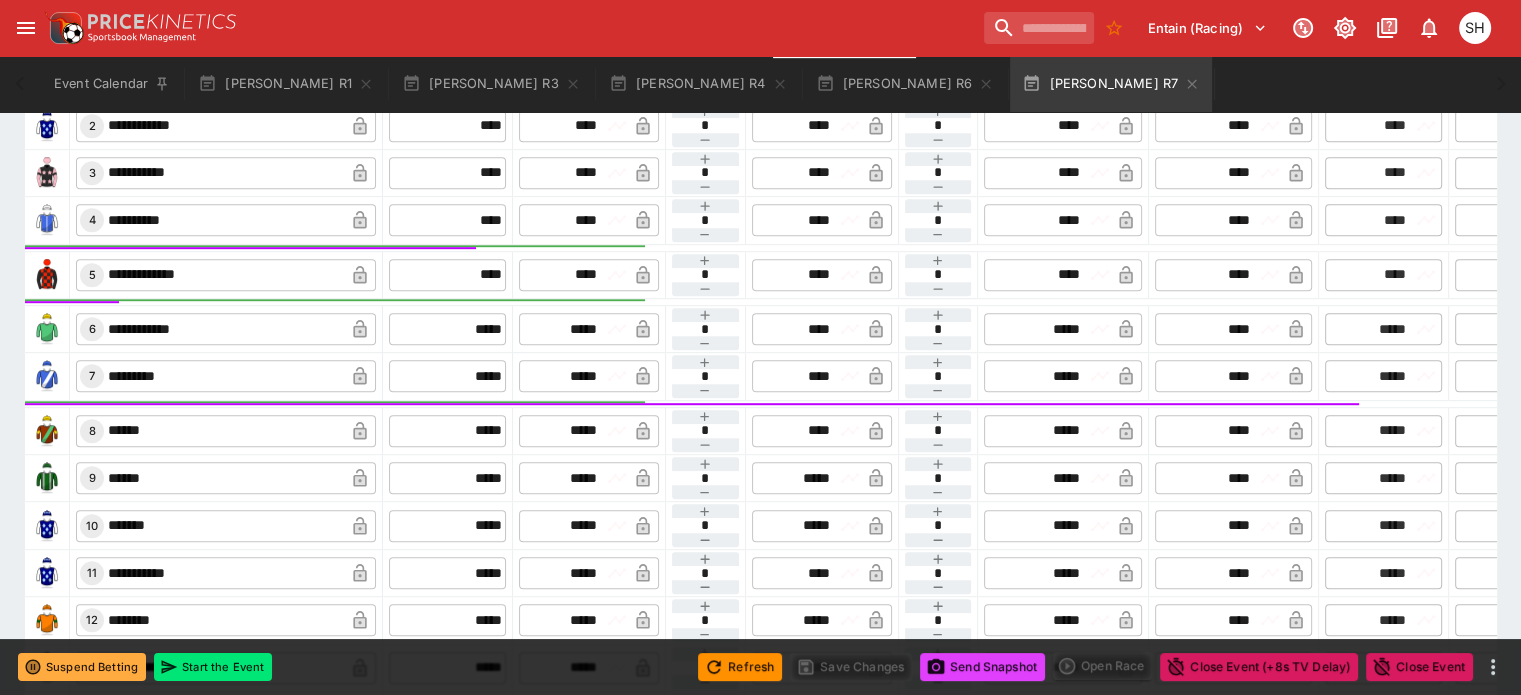 type 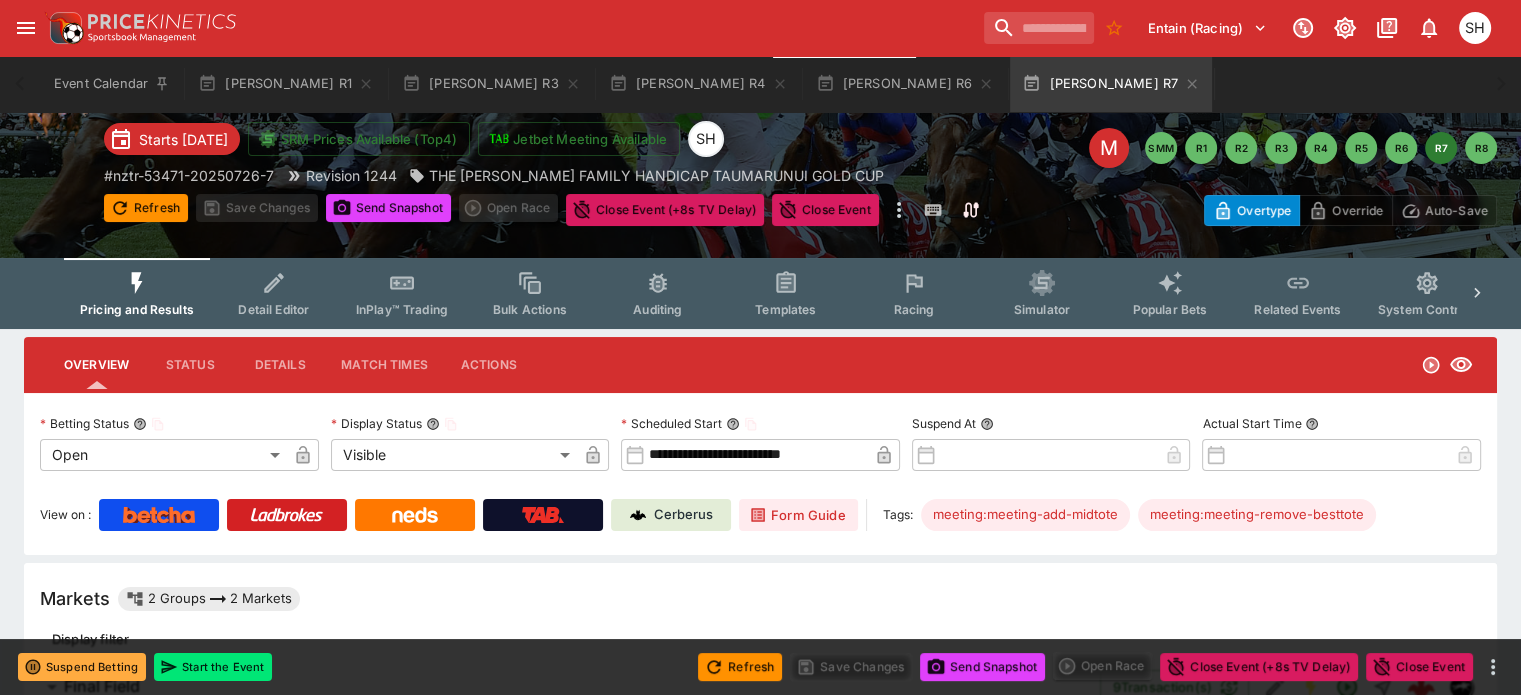 scroll, scrollTop: 0, scrollLeft: 0, axis: both 